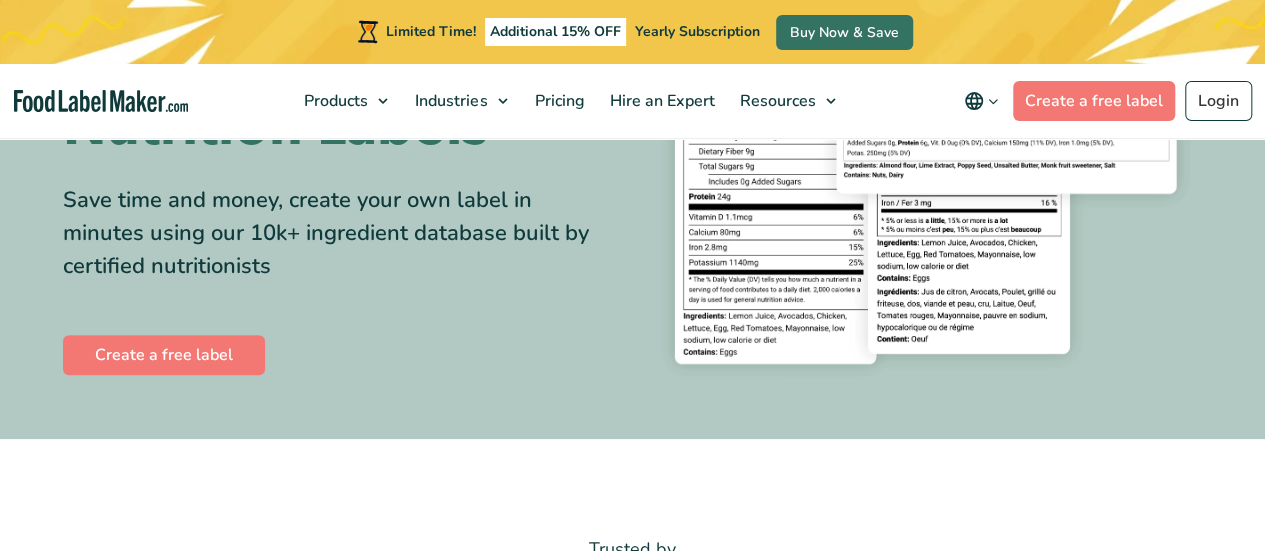 scroll, scrollTop: 0, scrollLeft: 0, axis: both 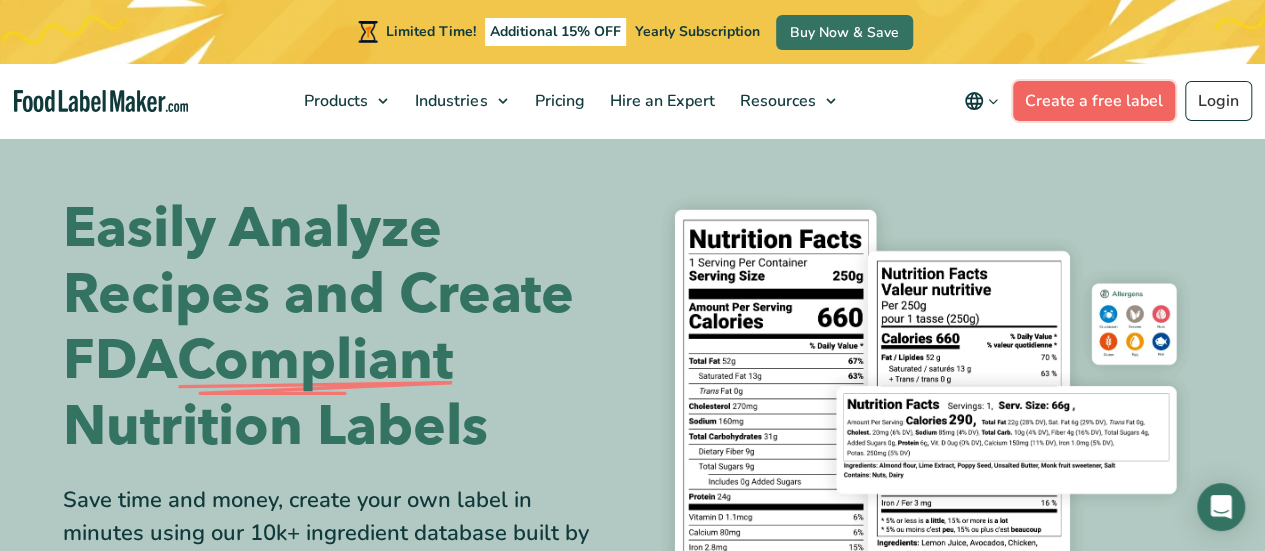 click on "Create a free label" at bounding box center [1094, 101] 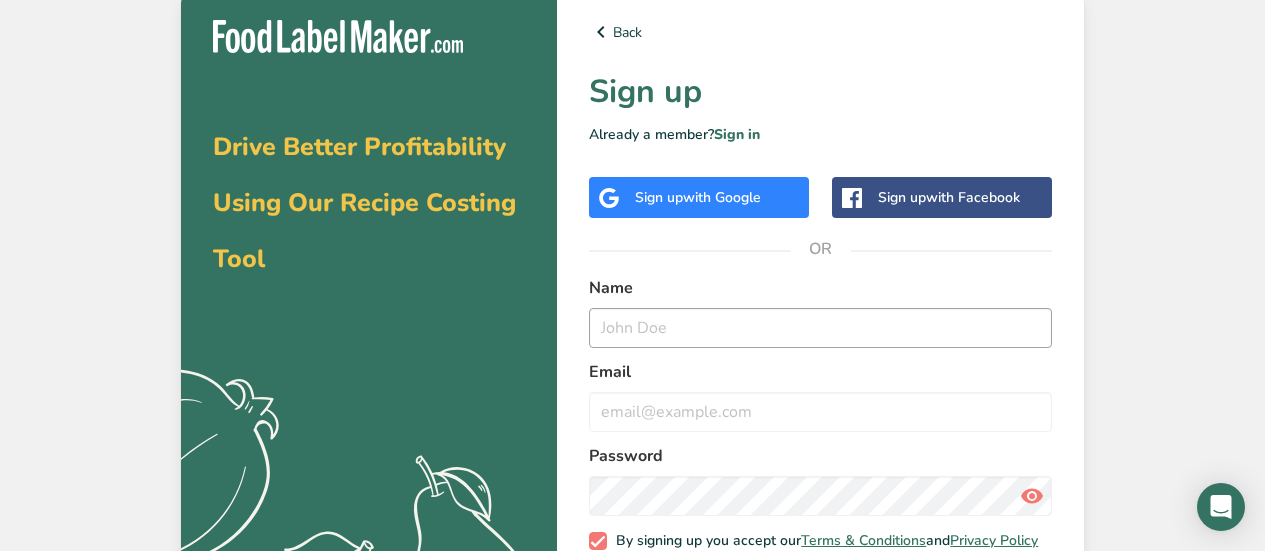 scroll, scrollTop: 0, scrollLeft: 0, axis: both 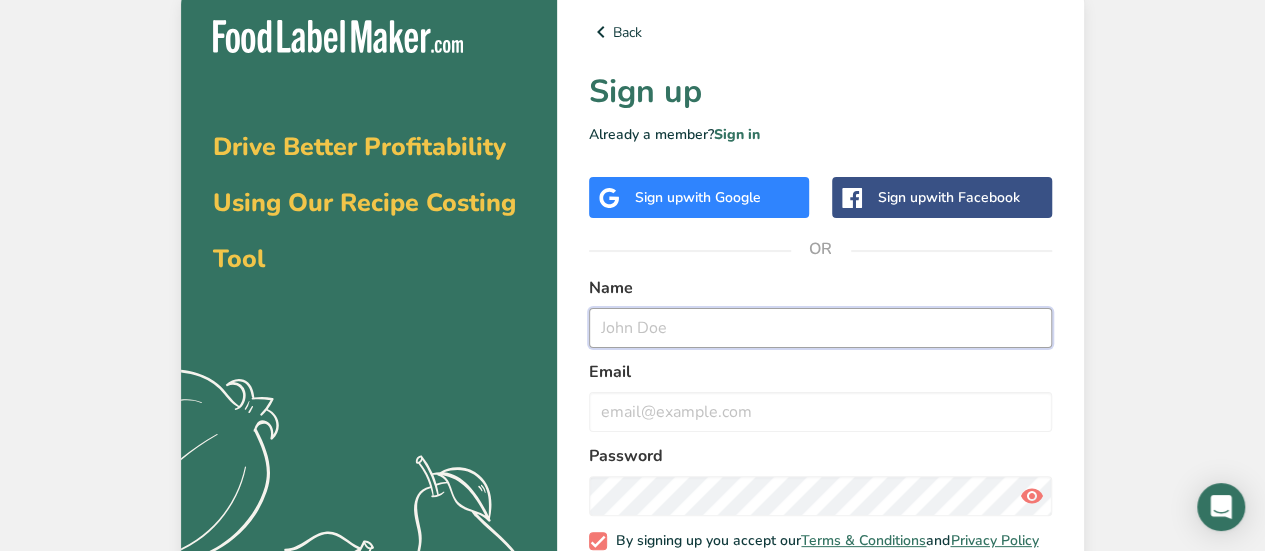 click at bounding box center (820, 328) 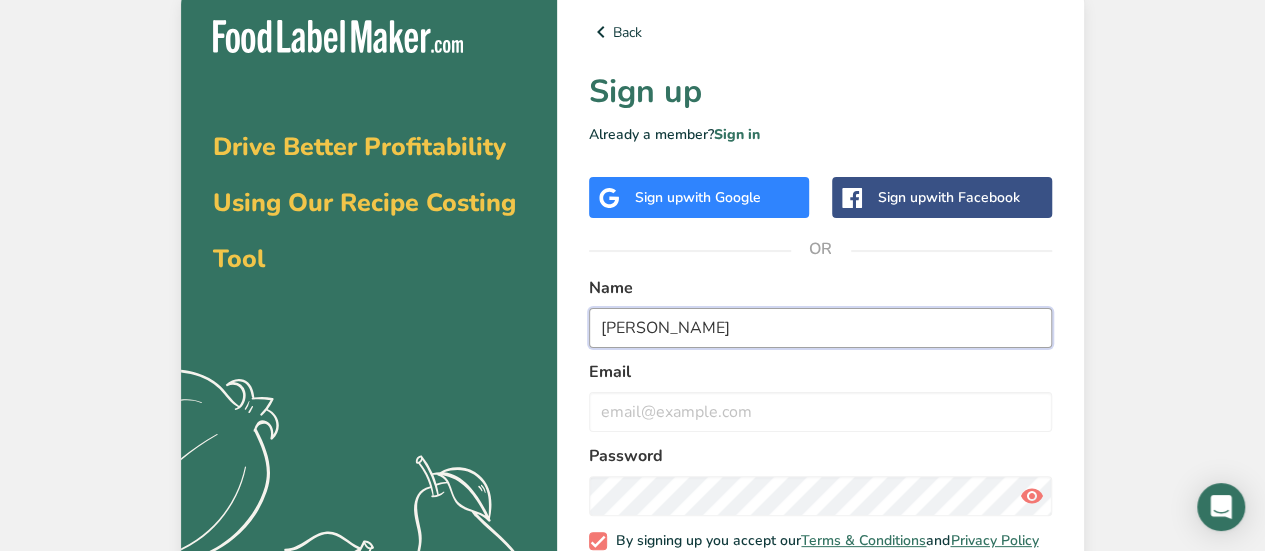 type on "[PERSON_NAME]" 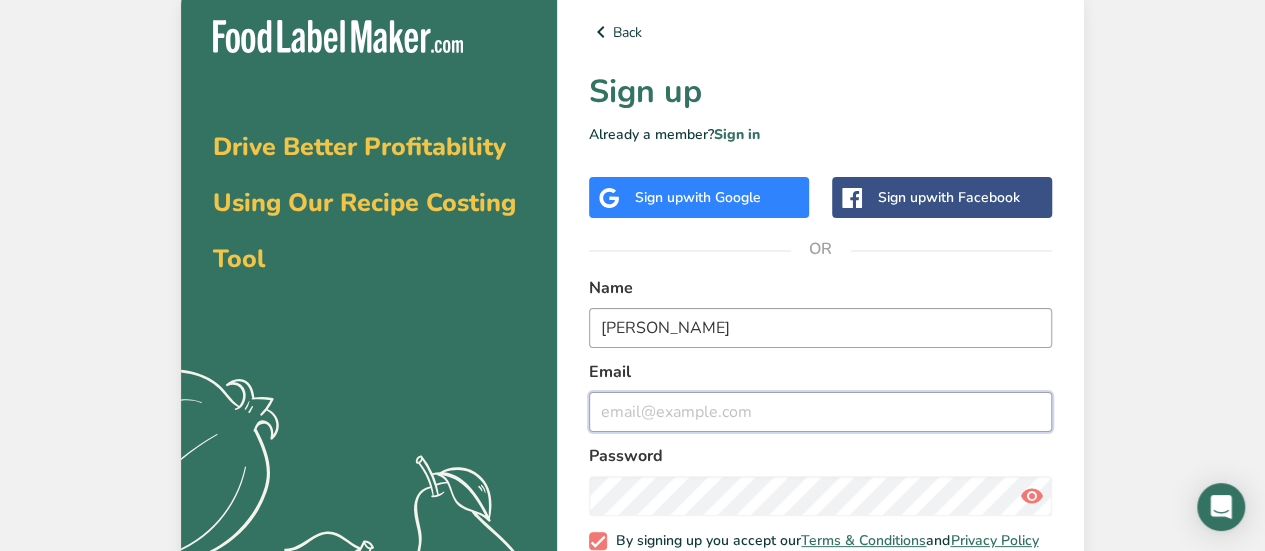 type on "a" 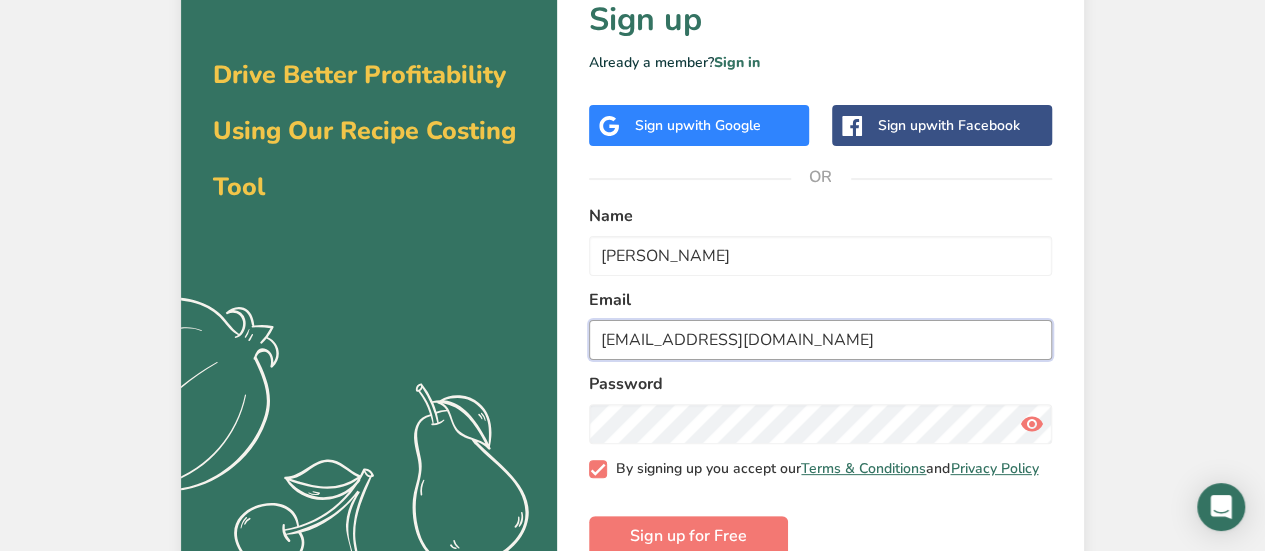 scroll, scrollTop: 125, scrollLeft: 0, axis: vertical 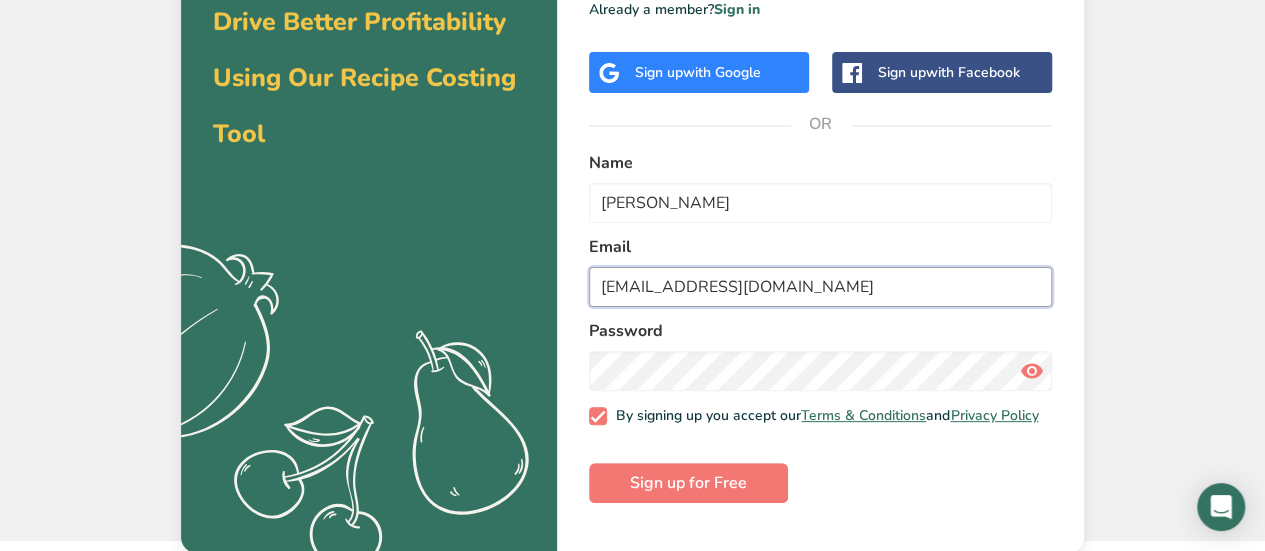 type on "[EMAIL_ADDRESS][DOMAIN_NAME]" 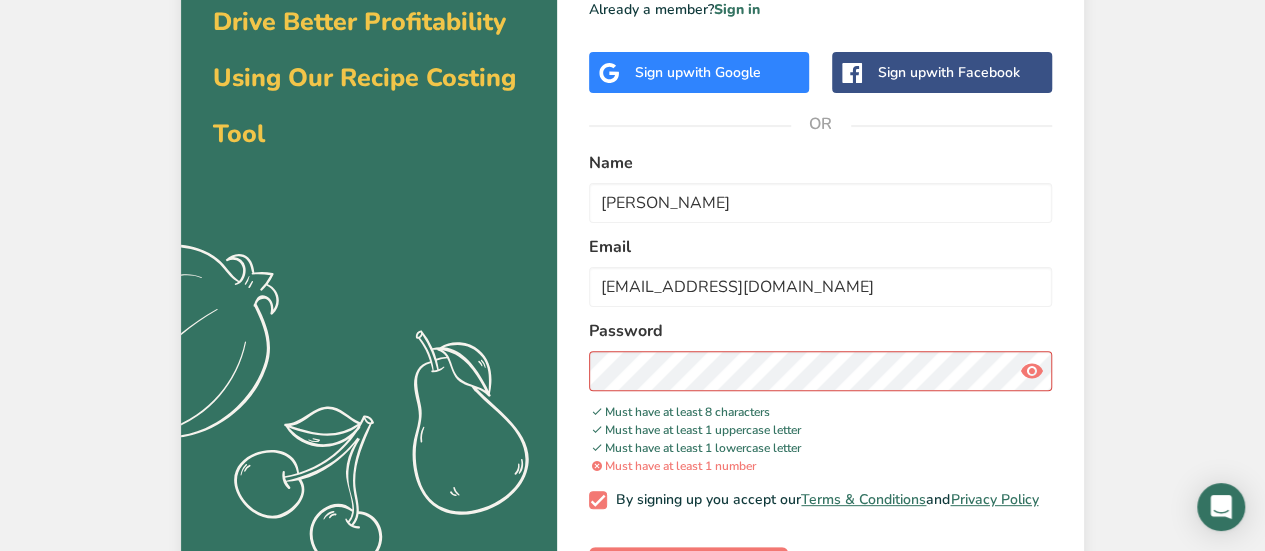 click at bounding box center [1032, 371] 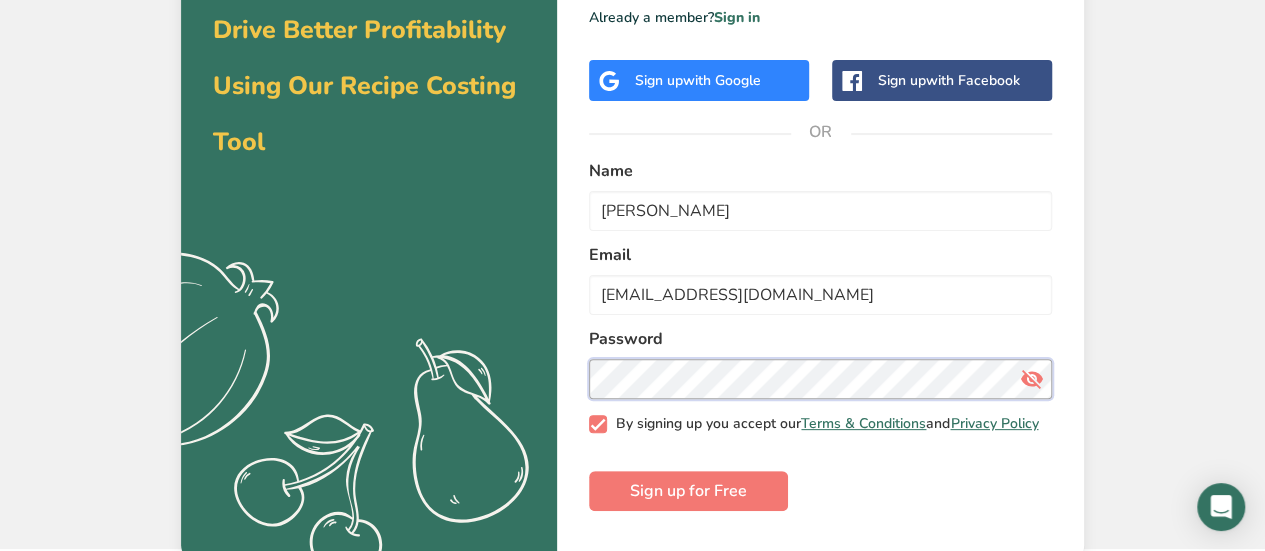 scroll, scrollTop: 125, scrollLeft: 0, axis: vertical 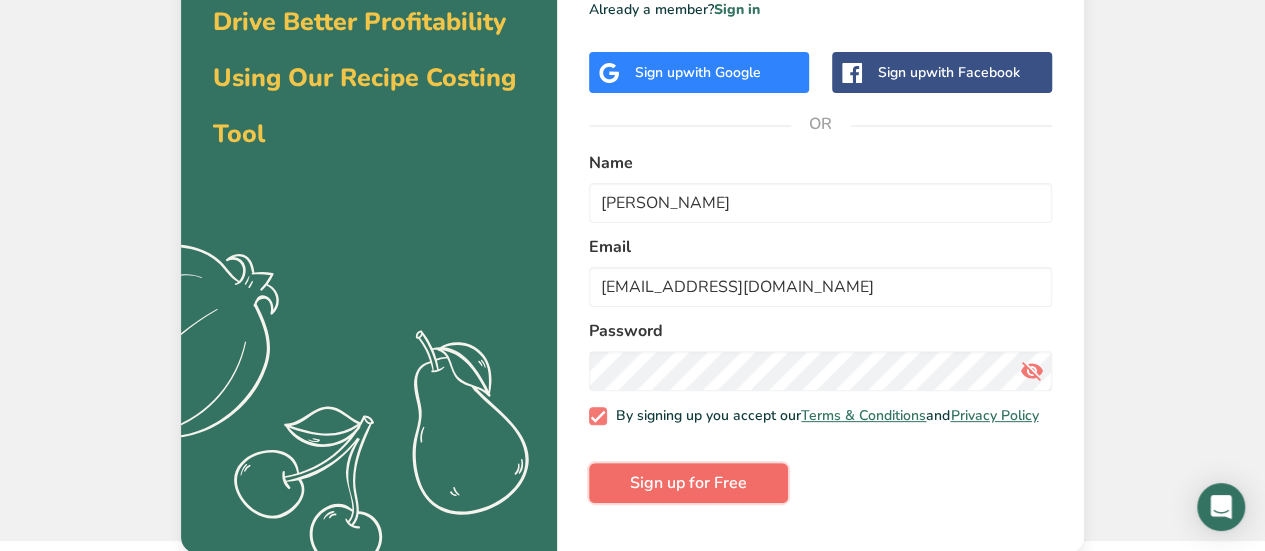 click on "Sign up for Free" at bounding box center (688, 483) 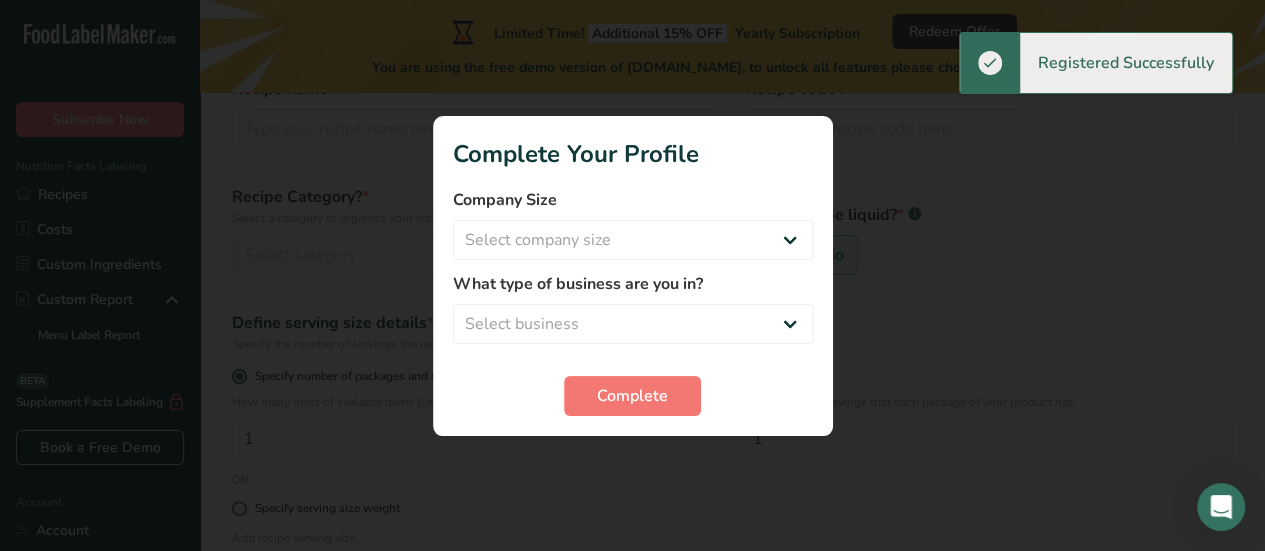 scroll, scrollTop: 0, scrollLeft: 0, axis: both 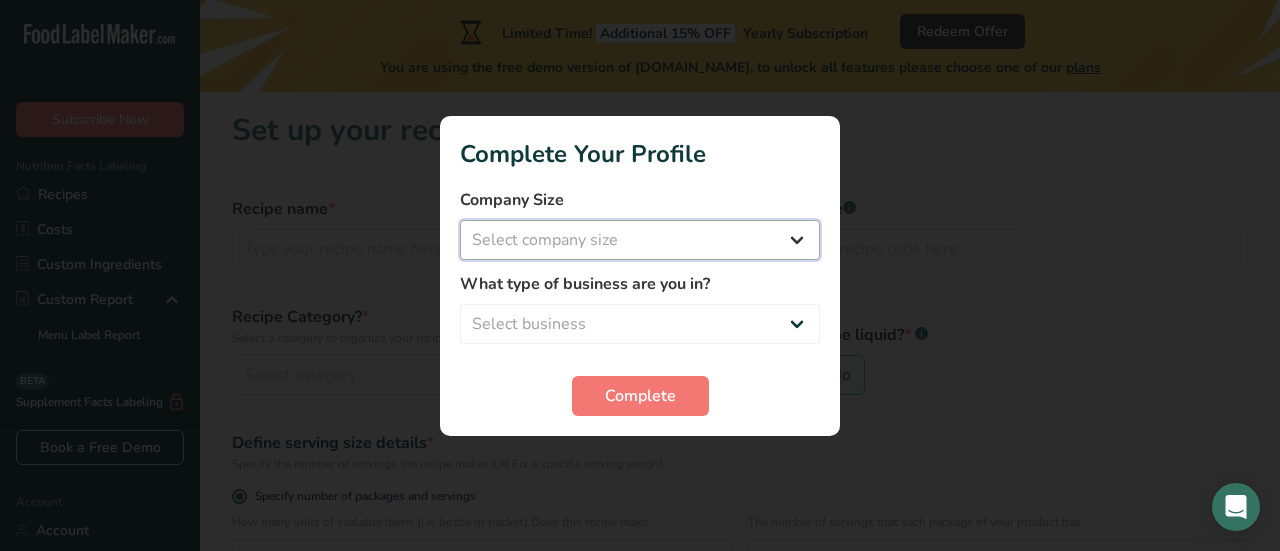 click on "Select company size
Fewer than 10 Employees
10 to 50 Employees
51 to 500 Employees
Over 500 Employees" at bounding box center [640, 240] 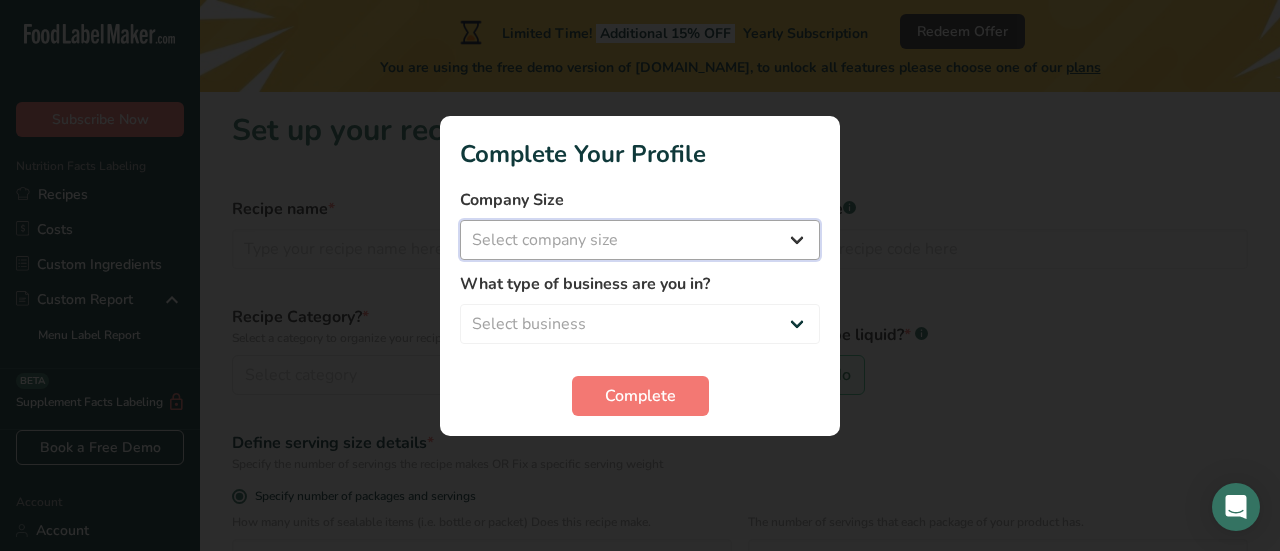 select on "1" 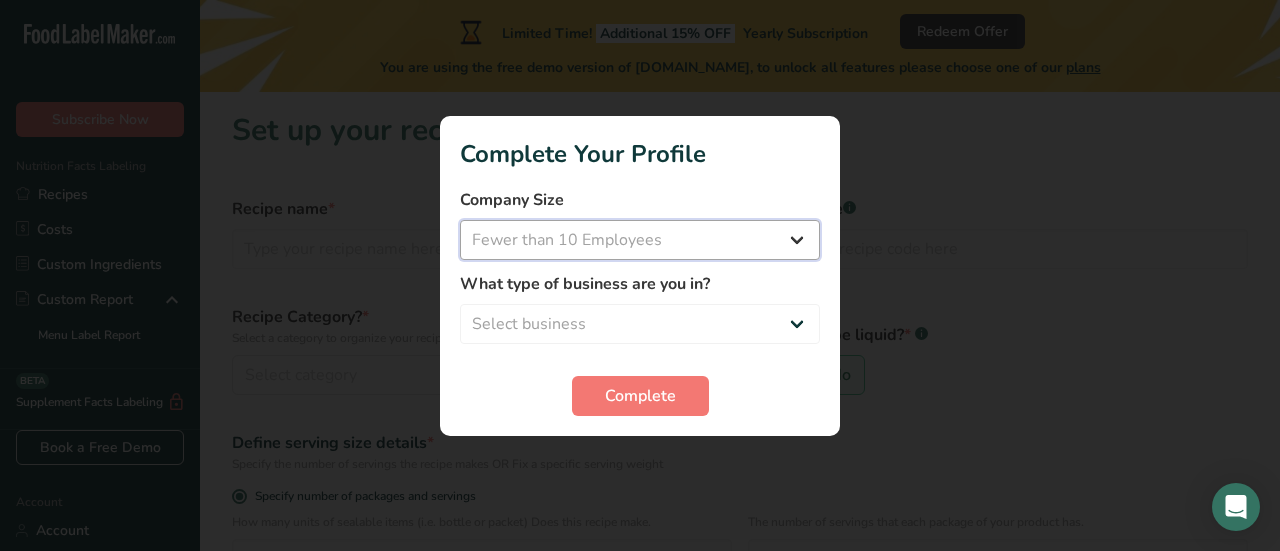 click on "Select company size
Fewer than 10 Employees
10 to 50 Employees
51 to 500 Employees
Over 500 Employees" at bounding box center [640, 240] 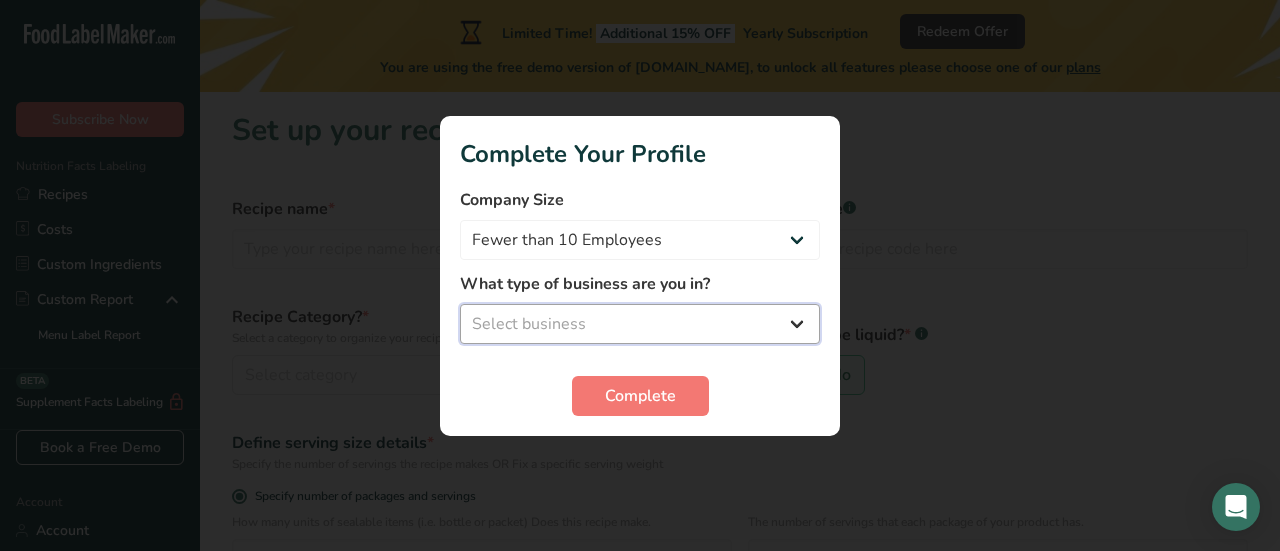 click on "Select business
Packaged Food Manufacturer
Restaurant & Cafe
Bakery
Meal Plans & Catering Company
Nutritionist
Food Blogger
Personal Trainer
Other" at bounding box center [640, 324] 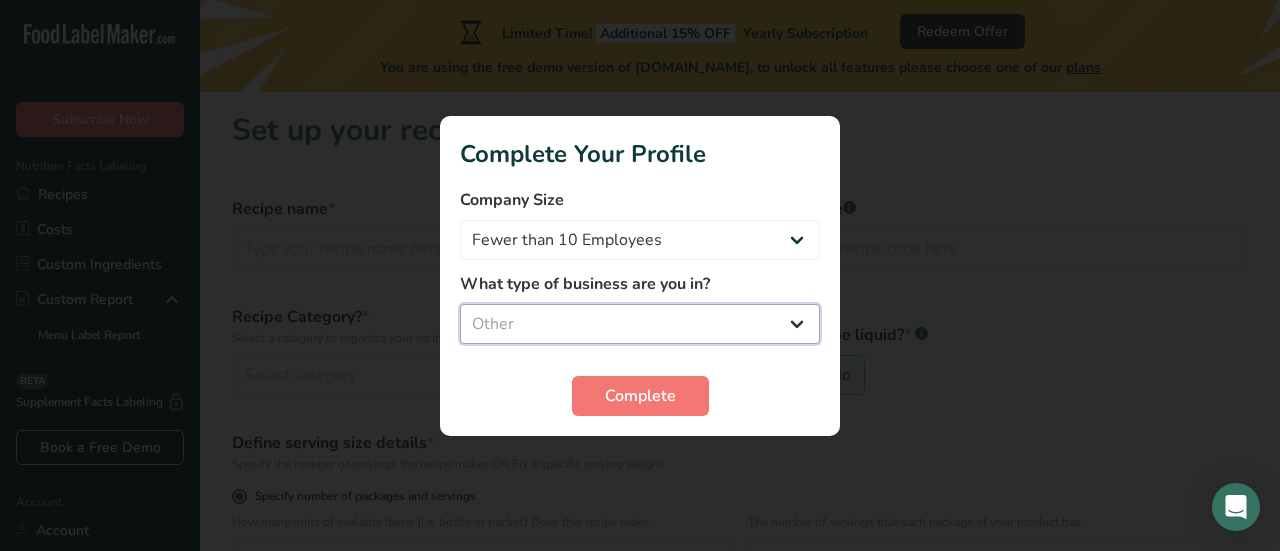 click on "Select business
Packaged Food Manufacturer
Restaurant & Cafe
Bakery
Meal Plans & Catering Company
Nutritionist
Food Blogger
Personal Trainer
Other" at bounding box center [640, 324] 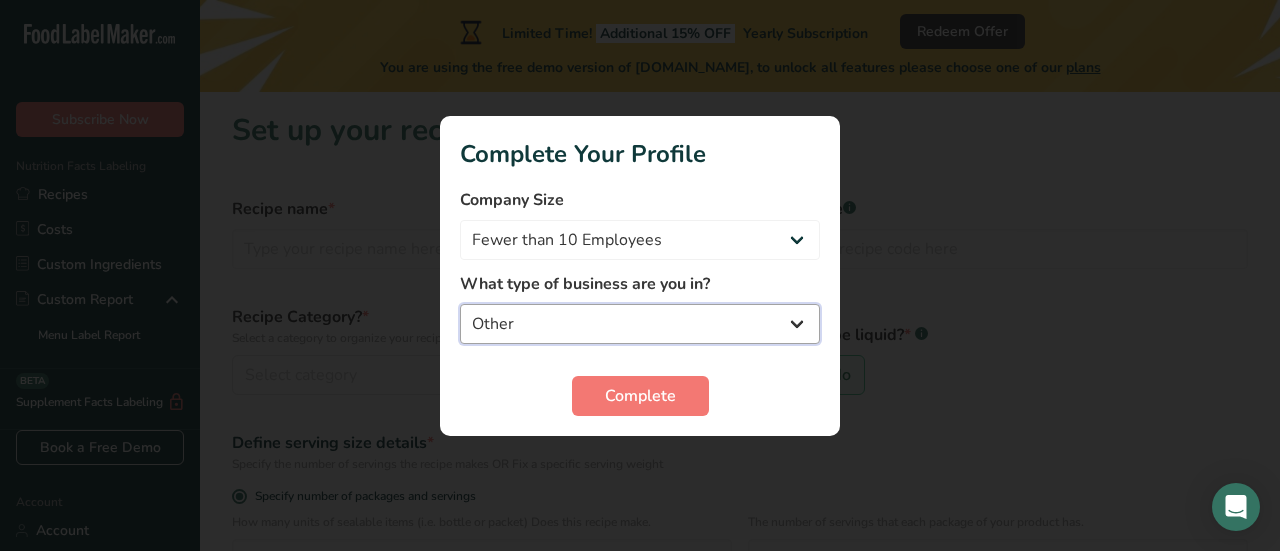 click on "Packaged Food Manufacturer
Restaurant & Cafe
Bakery
Meal Plans & Catering Company
Nutritionist
Food Blogger
Personal Trainer
Other" at bounding box center (640, 324) 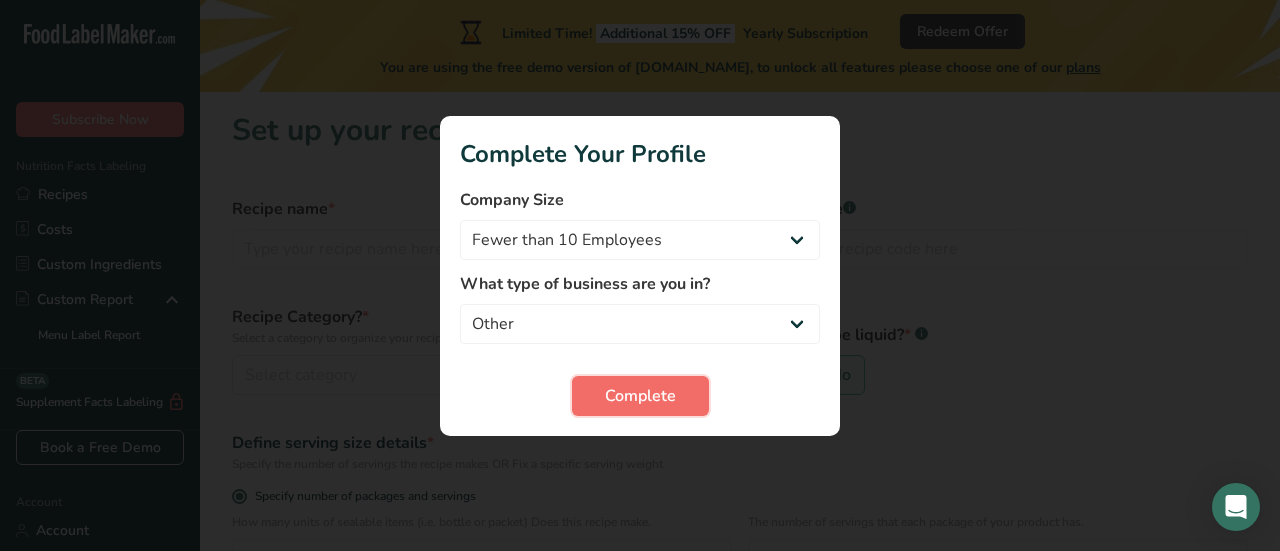 click on "Complete" at bounding box center [640, 396] 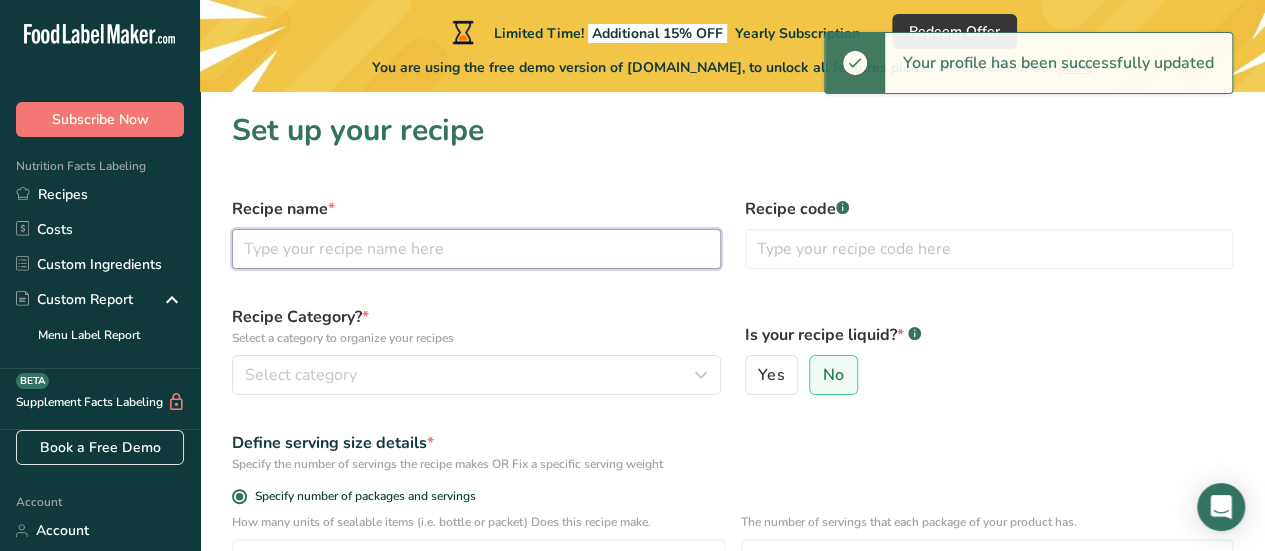 click at bounding box center (476, 249) 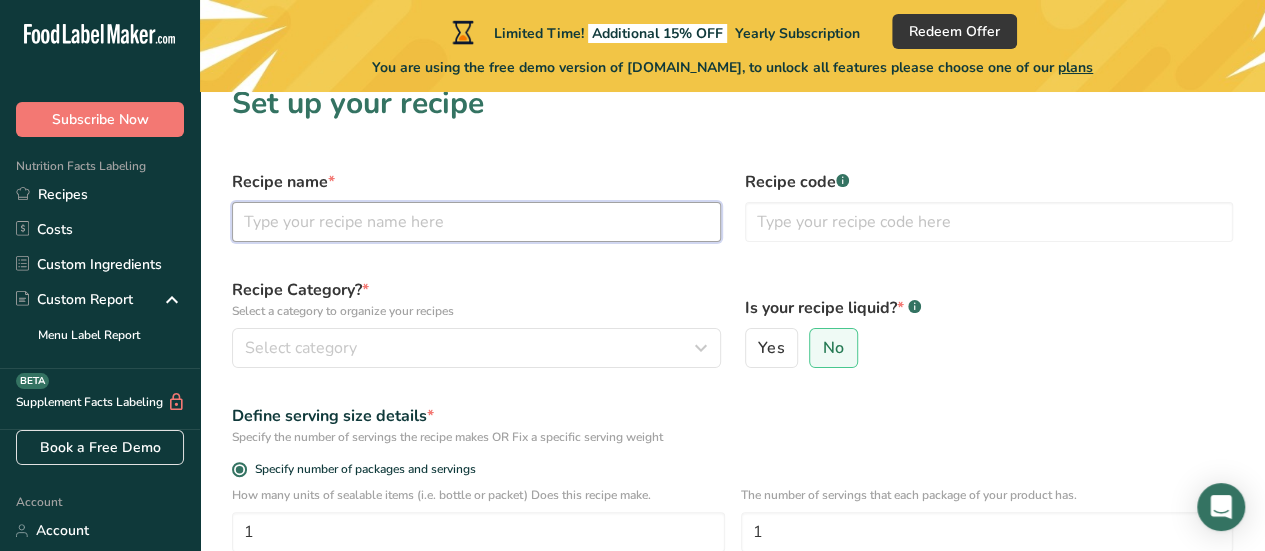 scroll, scrollTop: 0, scrollLeft: 0, axis: both 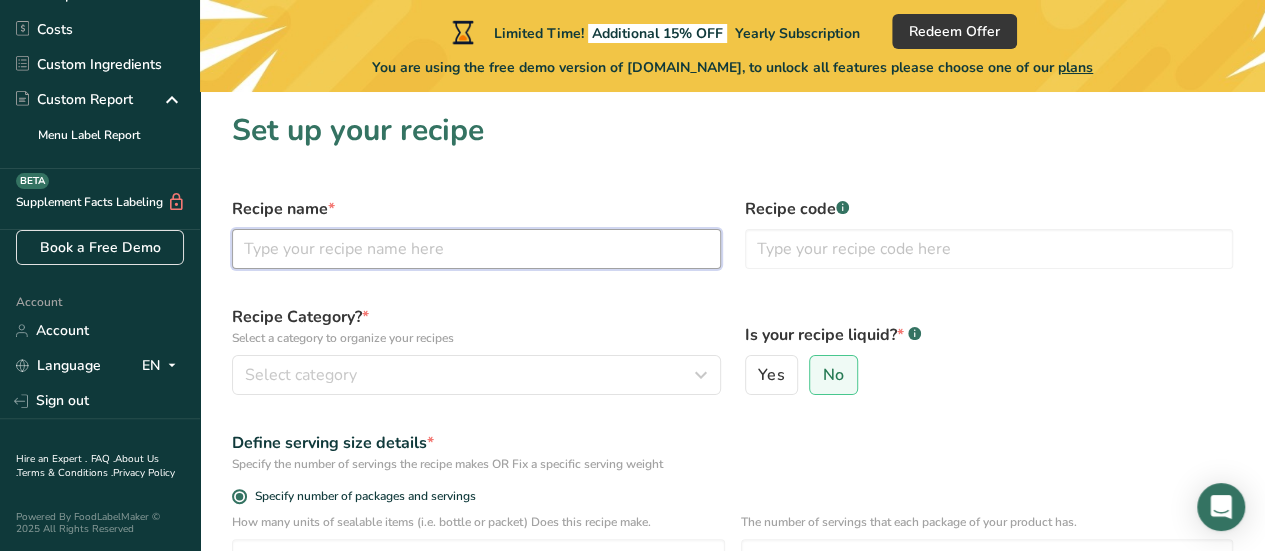 click at bounding box center (476, 249) 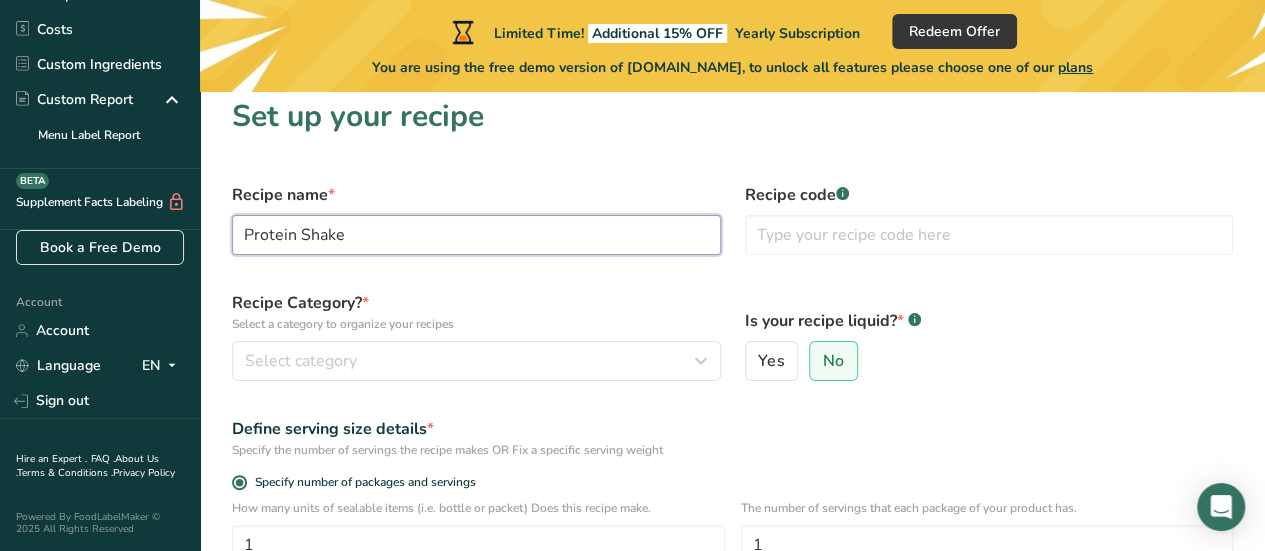 scroll, scrollTop: 100, scrollLeft: 0, axis: vertical 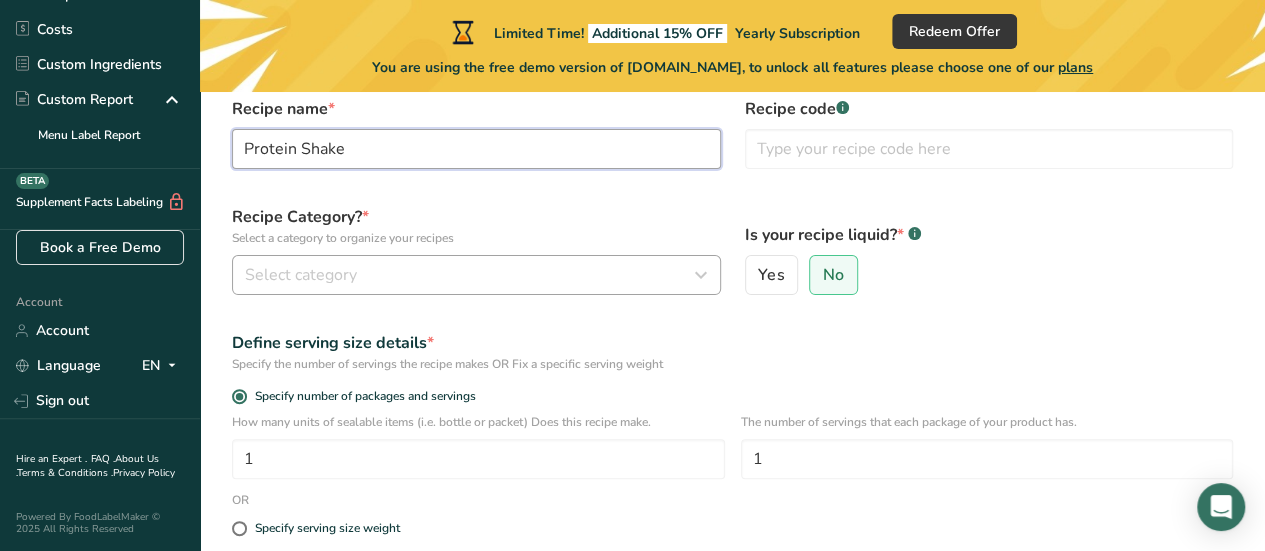 type on "Protein Shake" 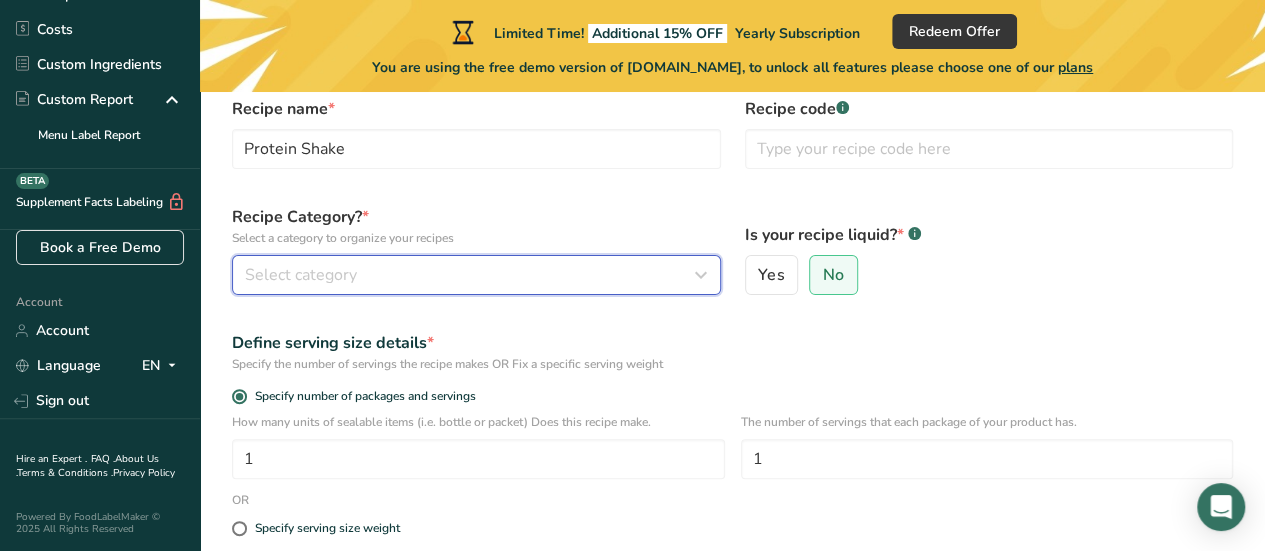 click on "Select category" at bounding box center (470, 275) 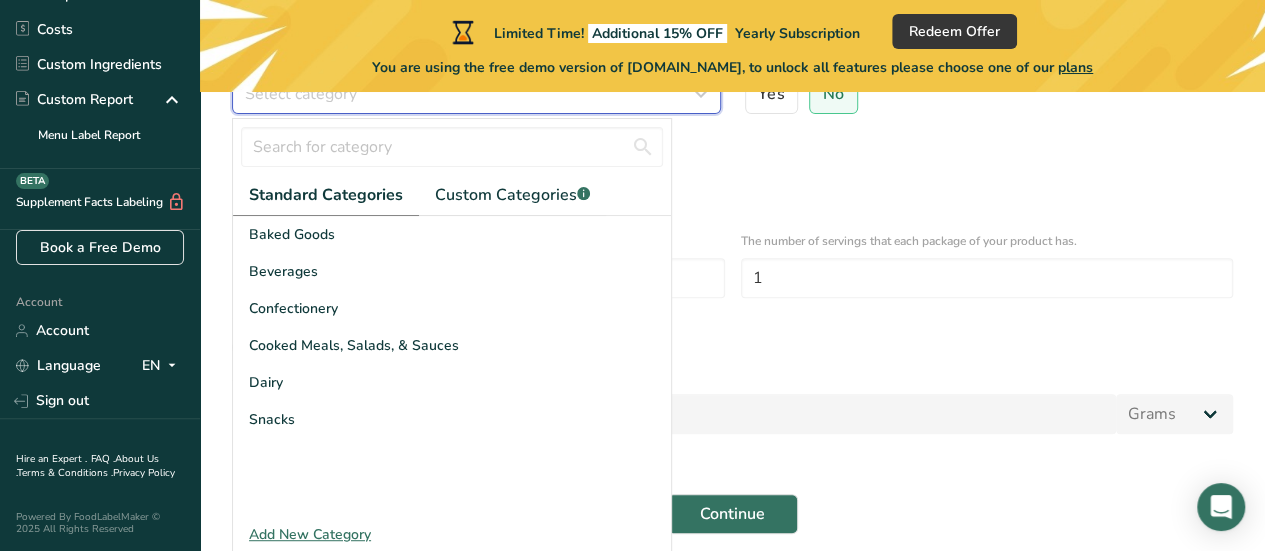 scroll, scrollTop: 300, scrollLeft: 0, axis: vertical 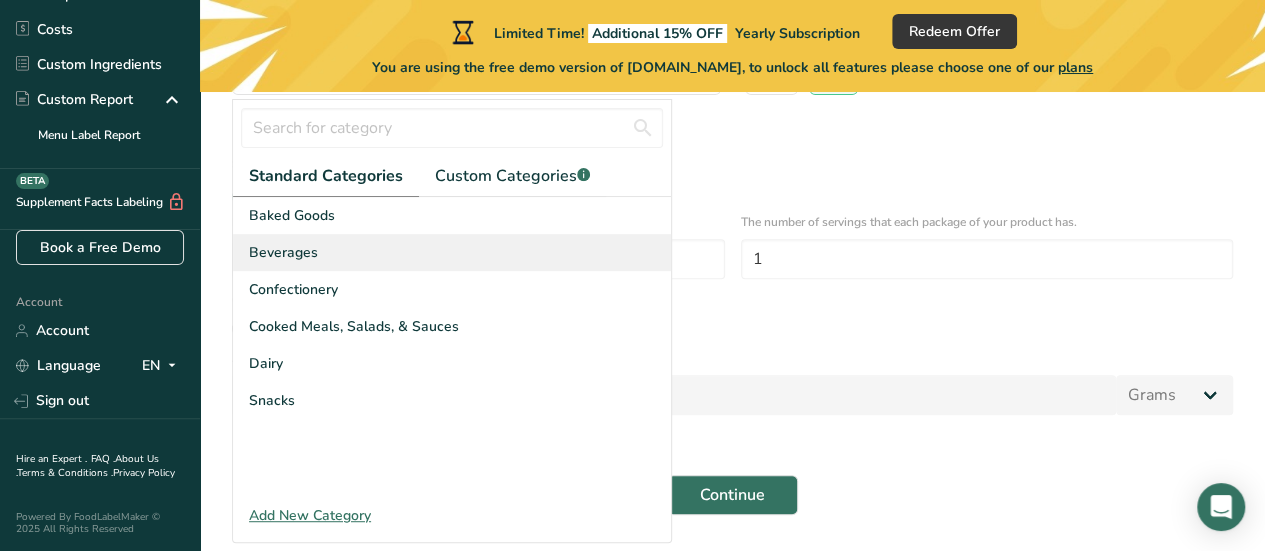 click on "Beverages" at bounding box center (452, 252) 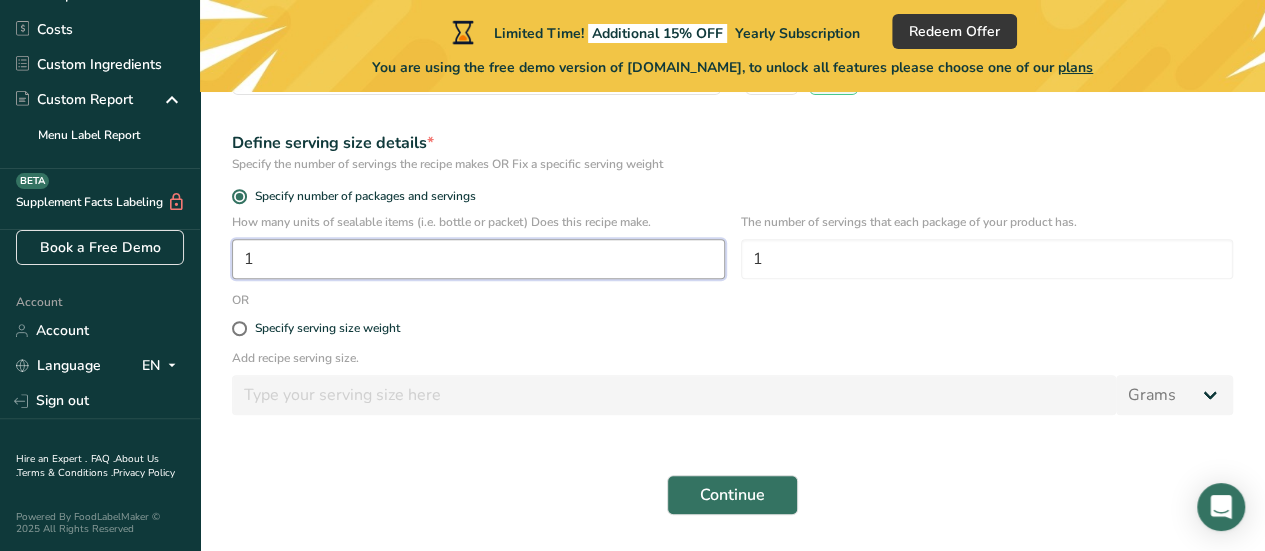 click on "1" at bounding box center (478, 259) 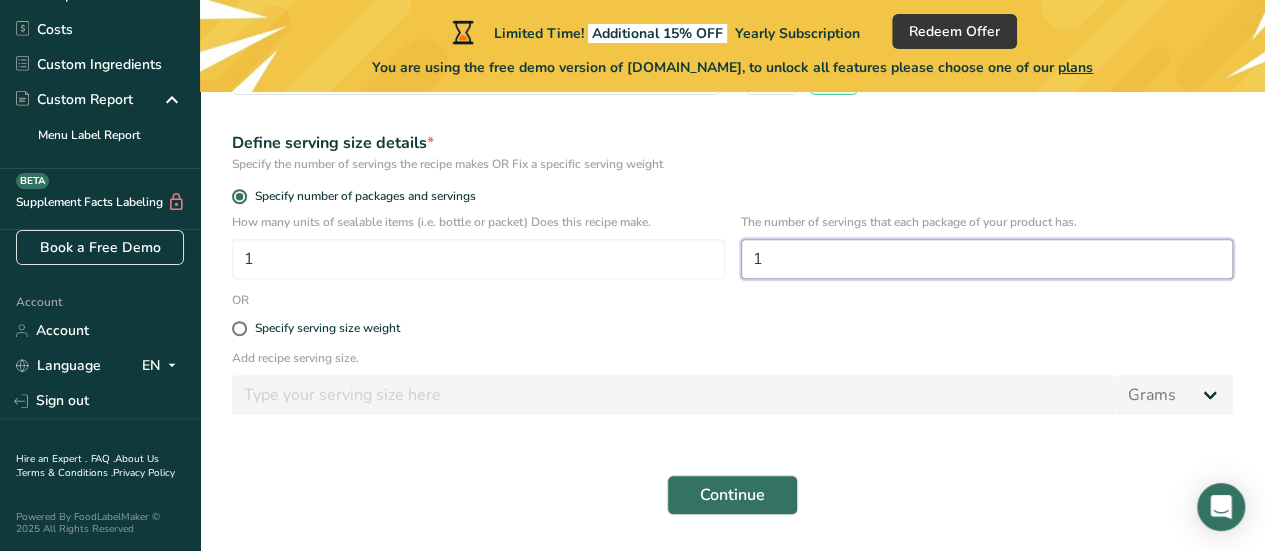 click on "1" at bounding box center (987, 259) 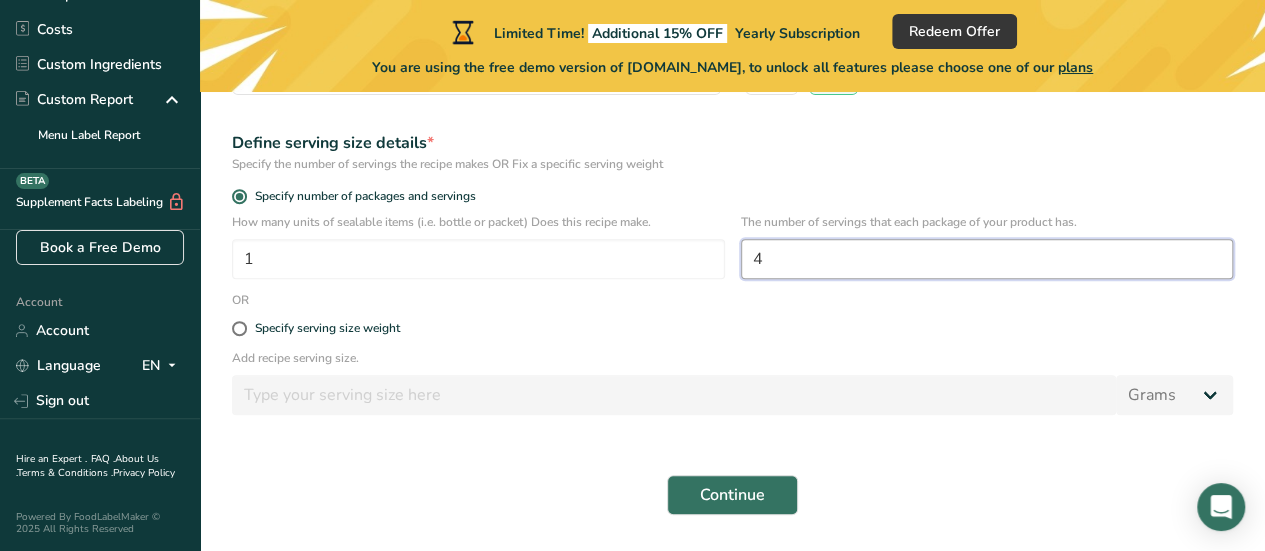 type on "4" 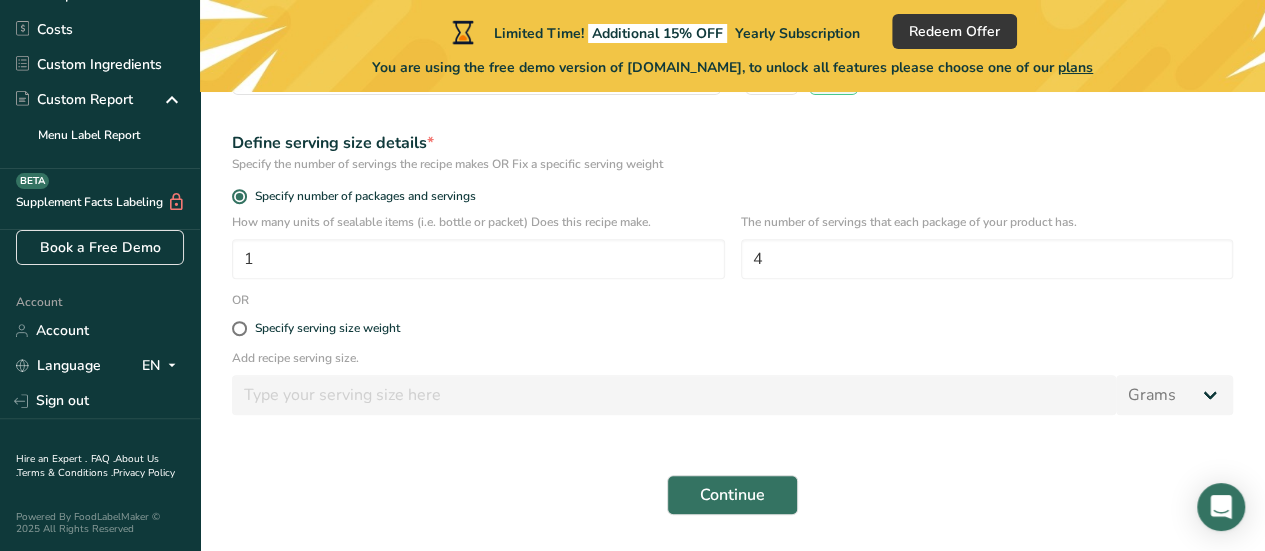 drag, startPoint x: 741, startPoint y: 315, endPoint x: 718, endPoint y: 315, distance: 23 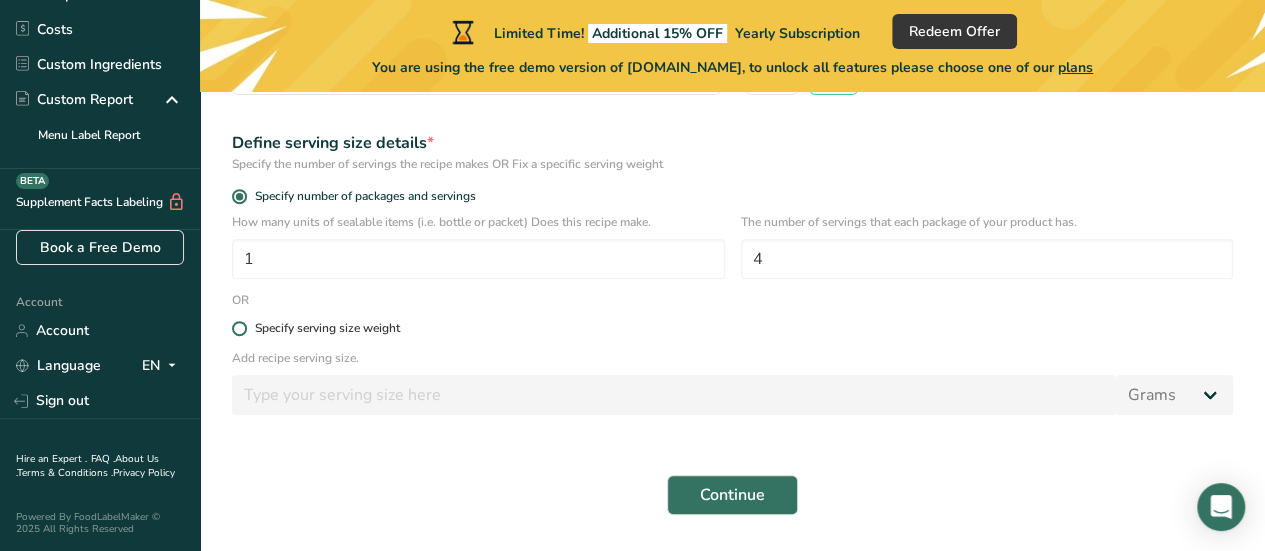 click on "Specify serving size weight" at bounding box center [327, 328] 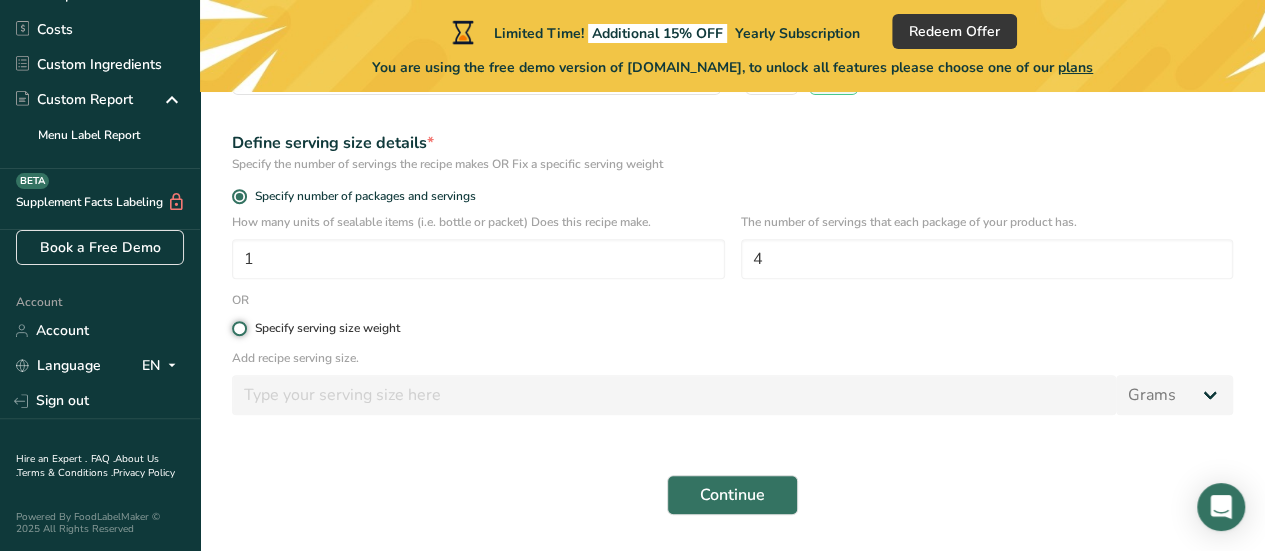 radio on "true" 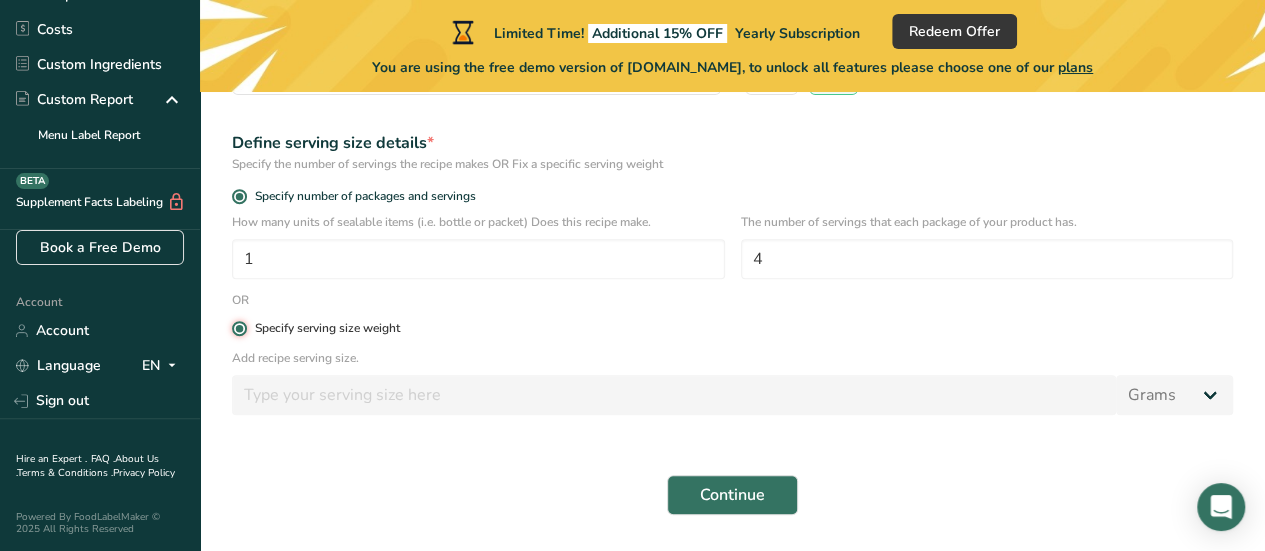 radio on "false" 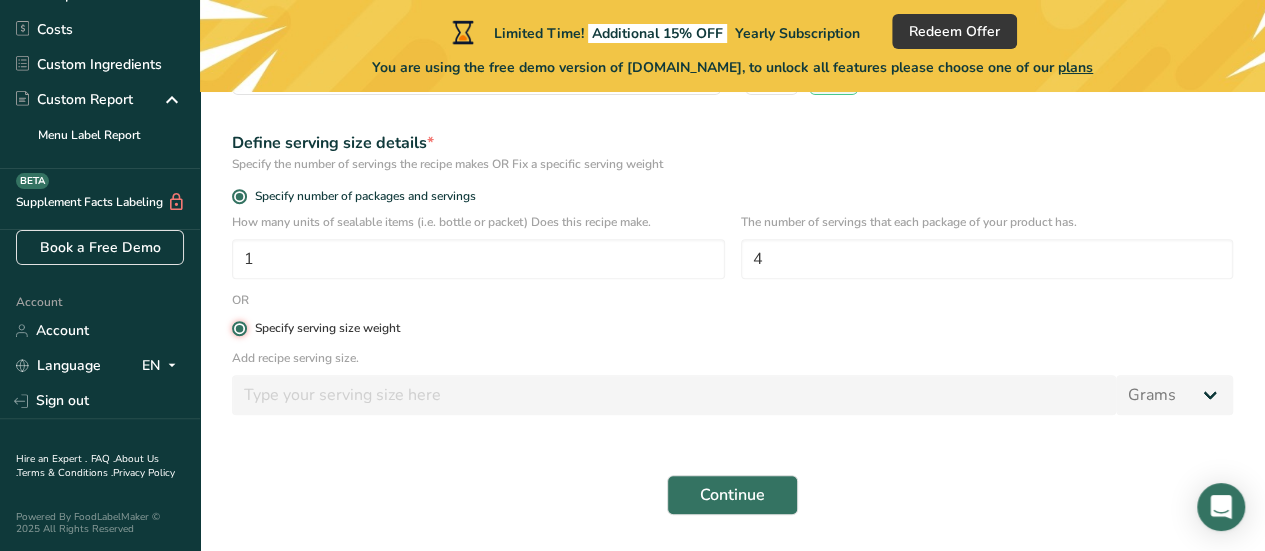 type 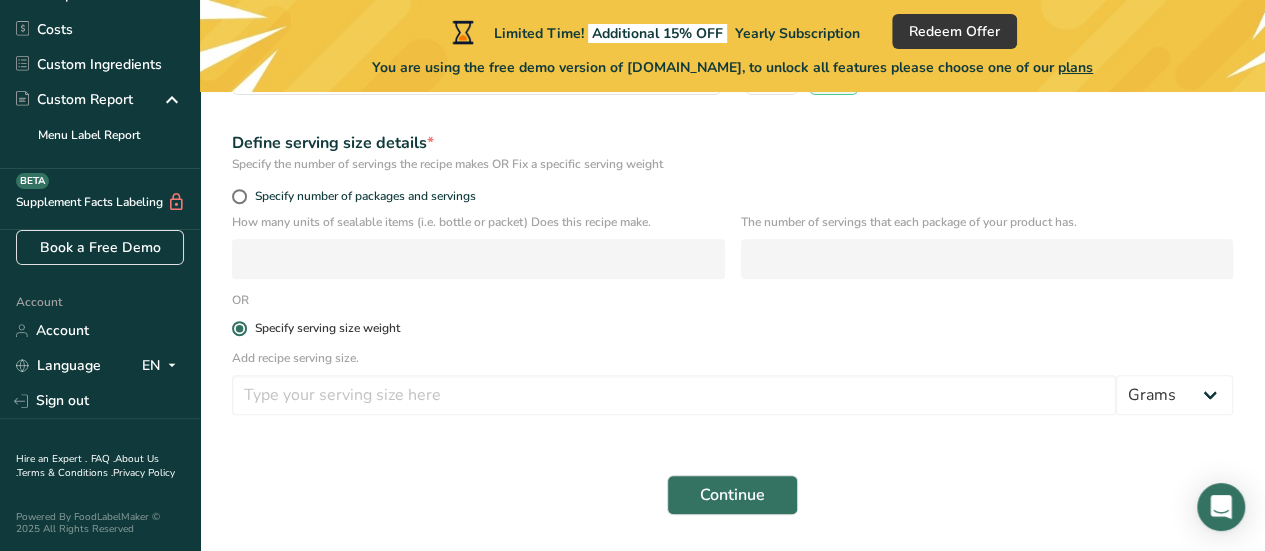 click on "Specify serving size weight" at bounding box center (327, 328) 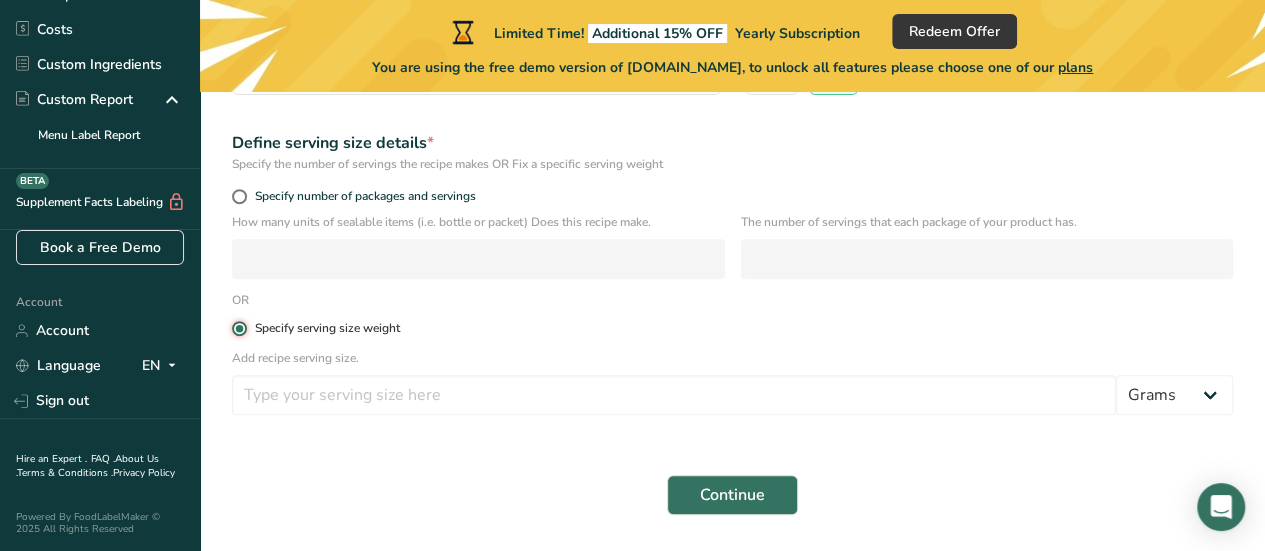 click on "Specify serving size weight" at bounding box center (238, 328) 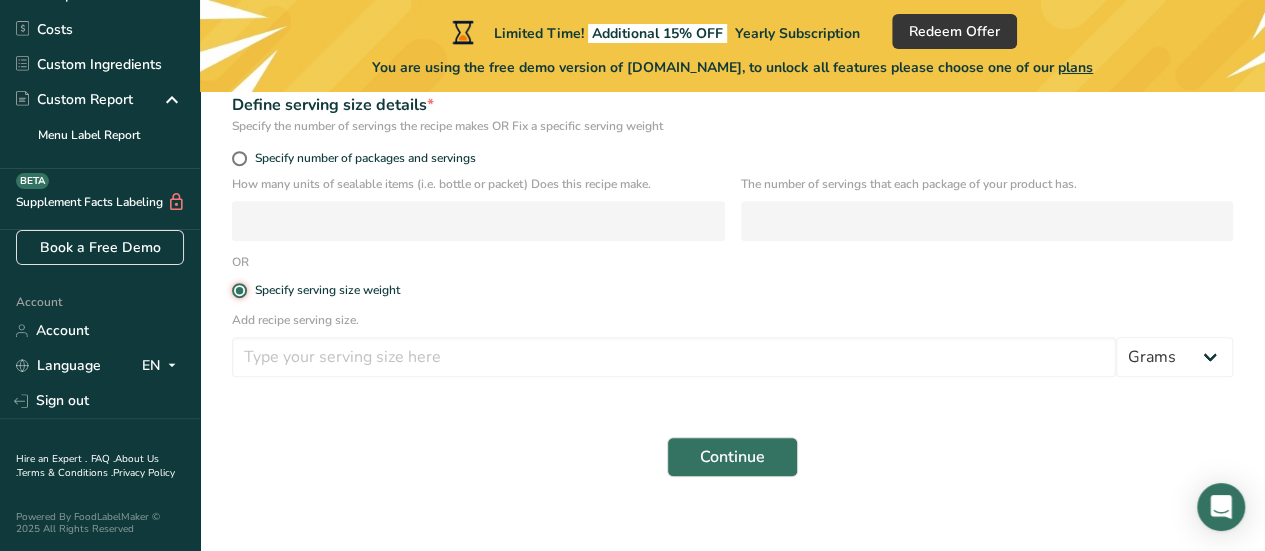 scroll, scrollTop: 360, scrollLeft: 0, axis: vertical 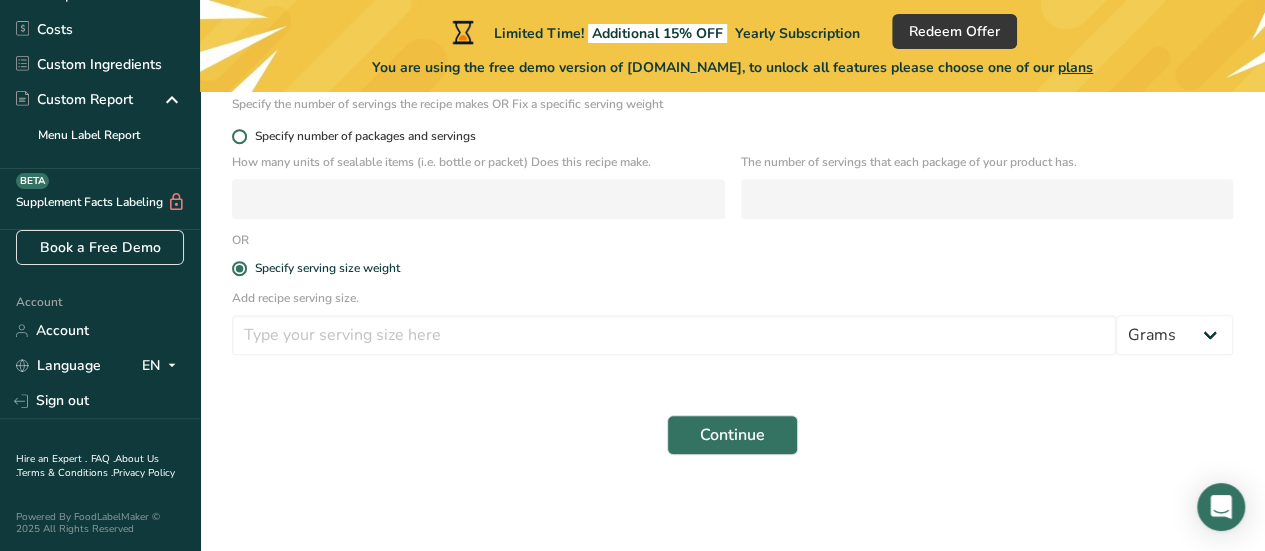 click on "Specify number of packages and servings" at bounding box center (361, 136) 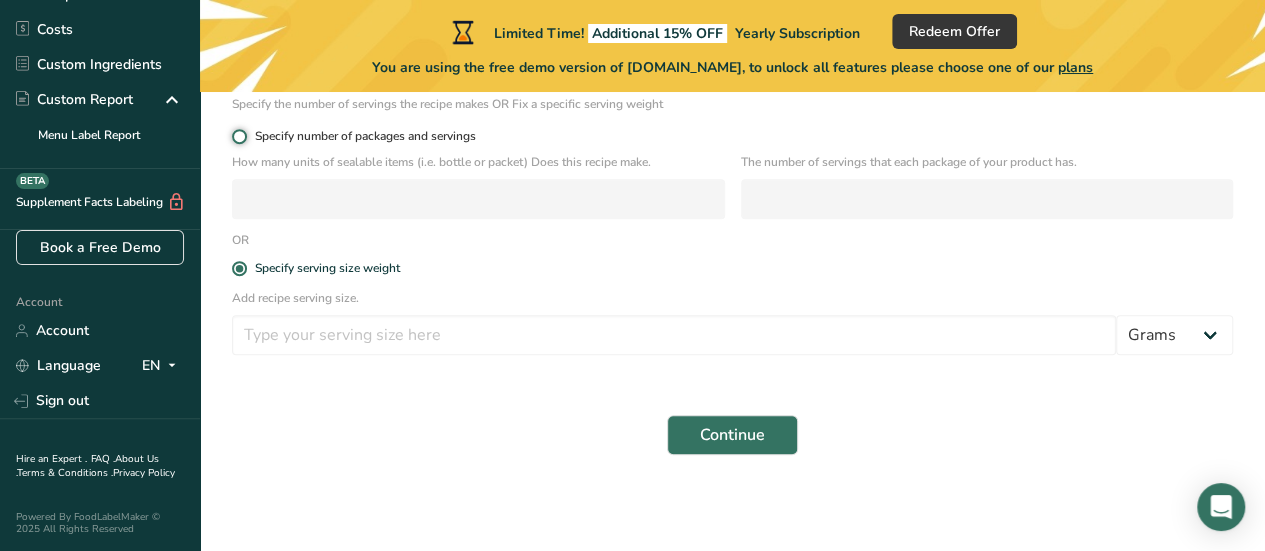 click on "Specify number of packages and servings" at bounding box center (238, 136) 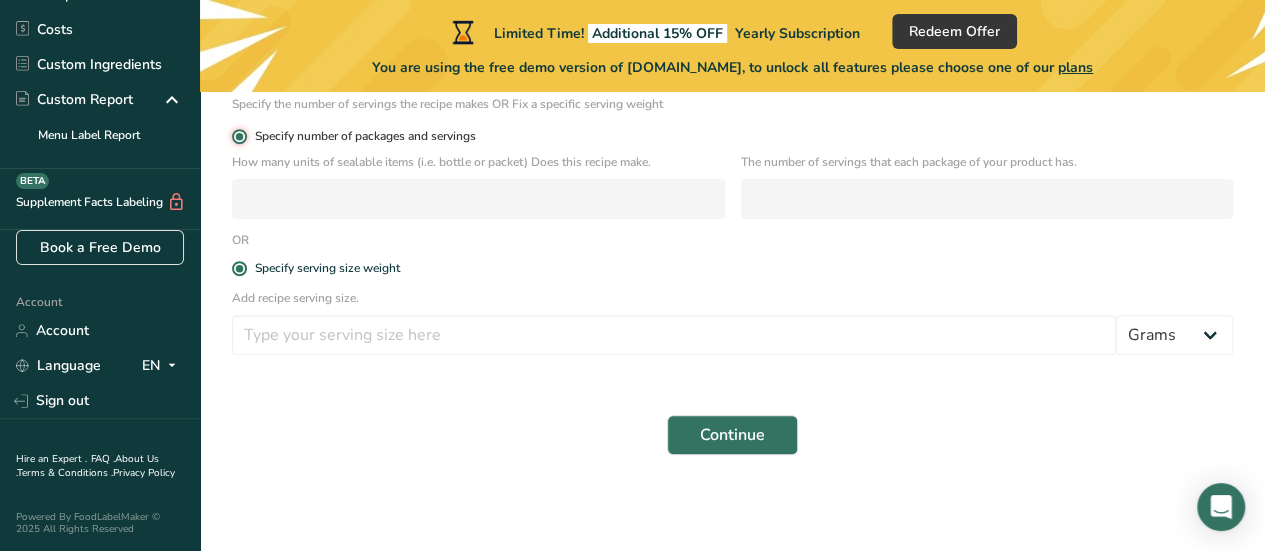 radio on "false" 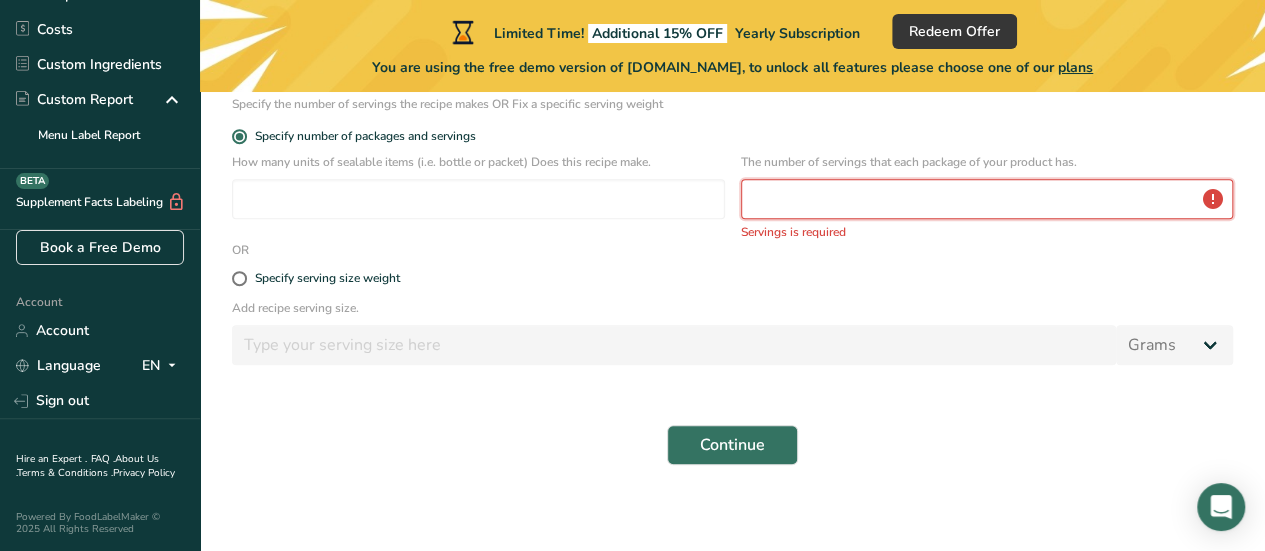 click at bounding box center (987, 199) 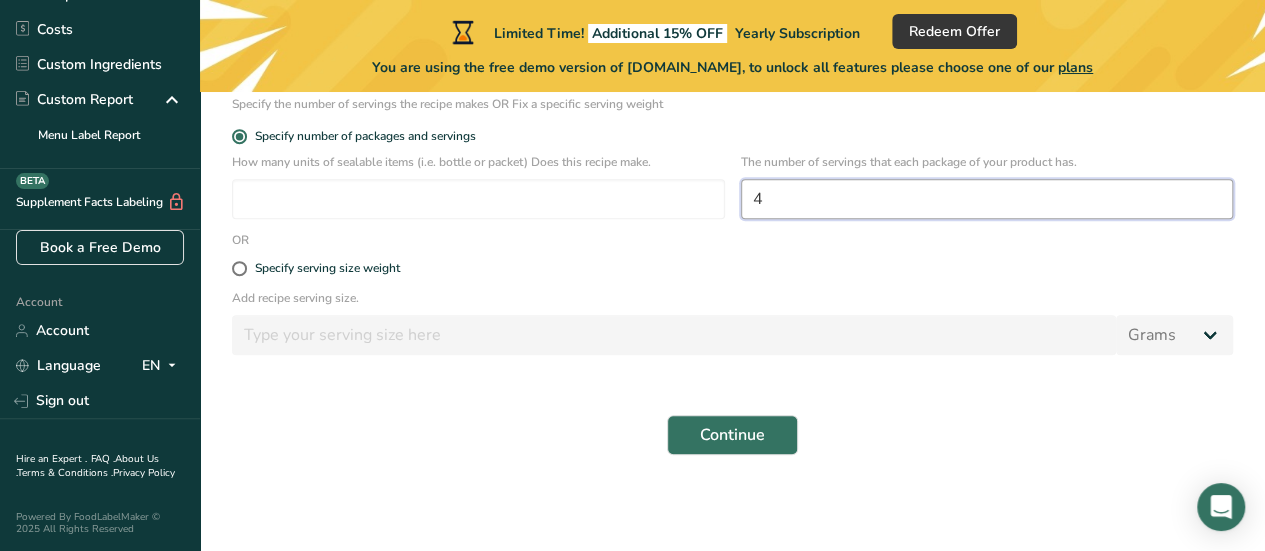type on "4" 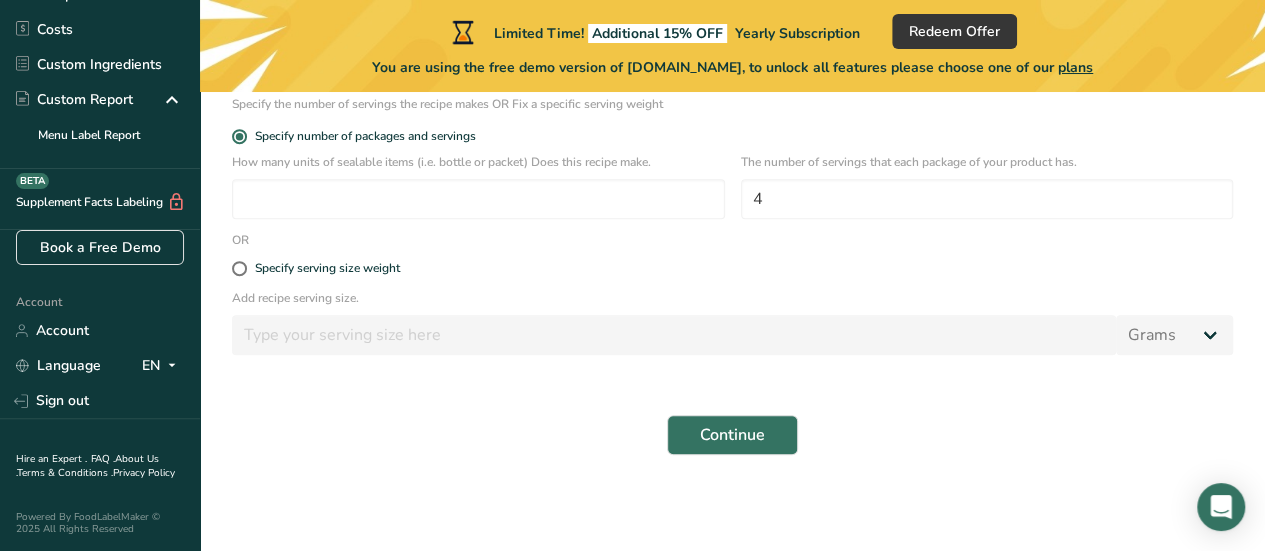 click on "Specify serving size weight" at bounding box center [732, 269] 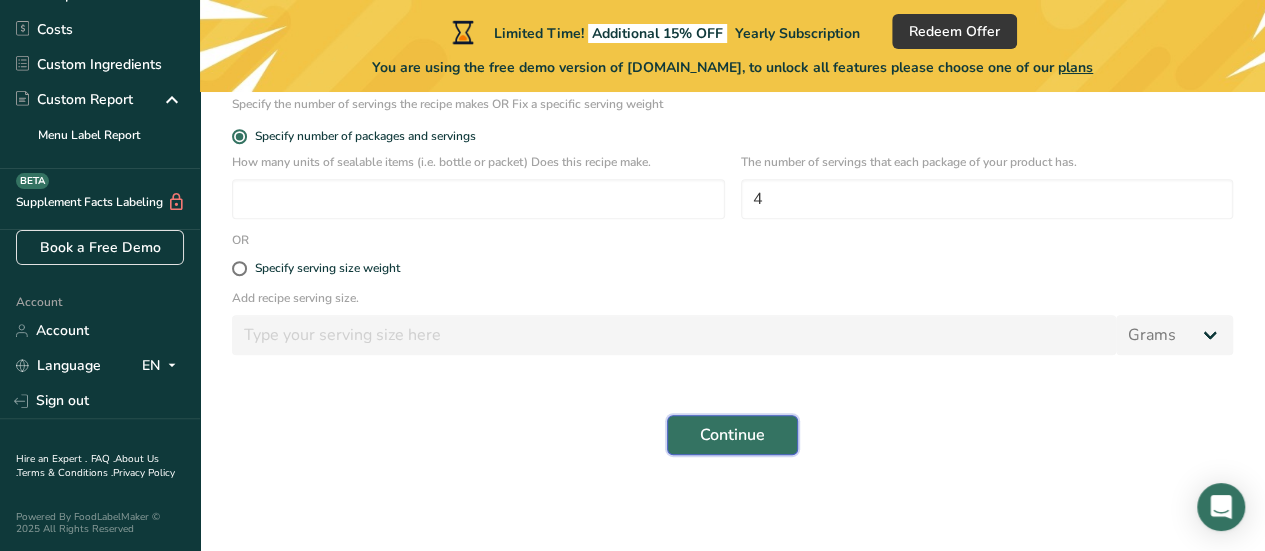 click on "Continue" at bounding box center (732, 435) 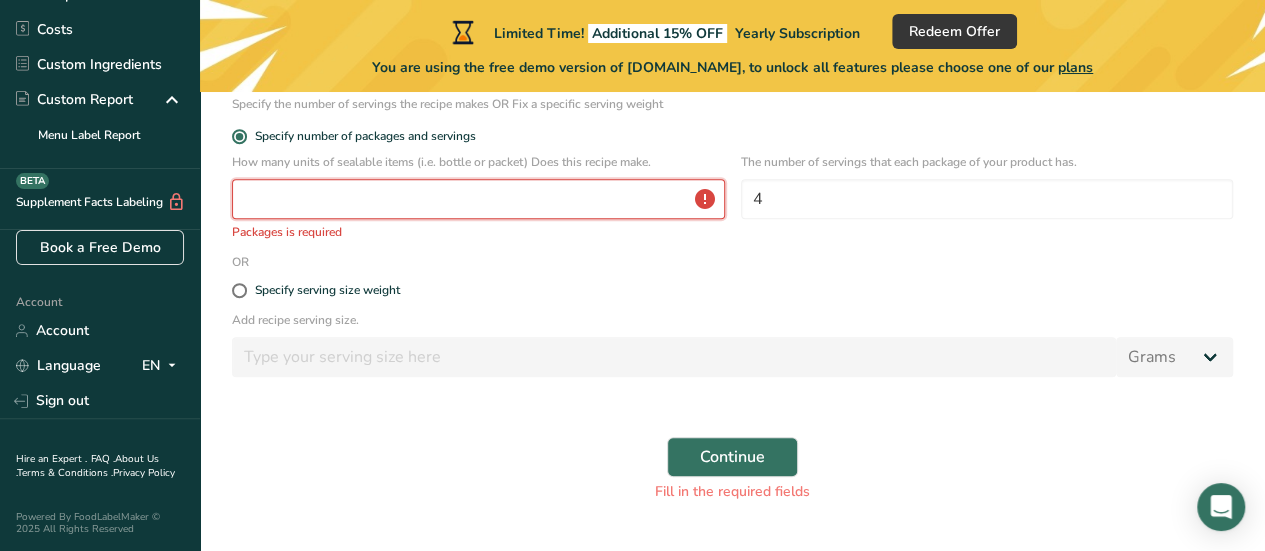 drag, startPoint x: 529, startPoint y: 203, endPoint x: 529, endPoint y: 217, distance: 14 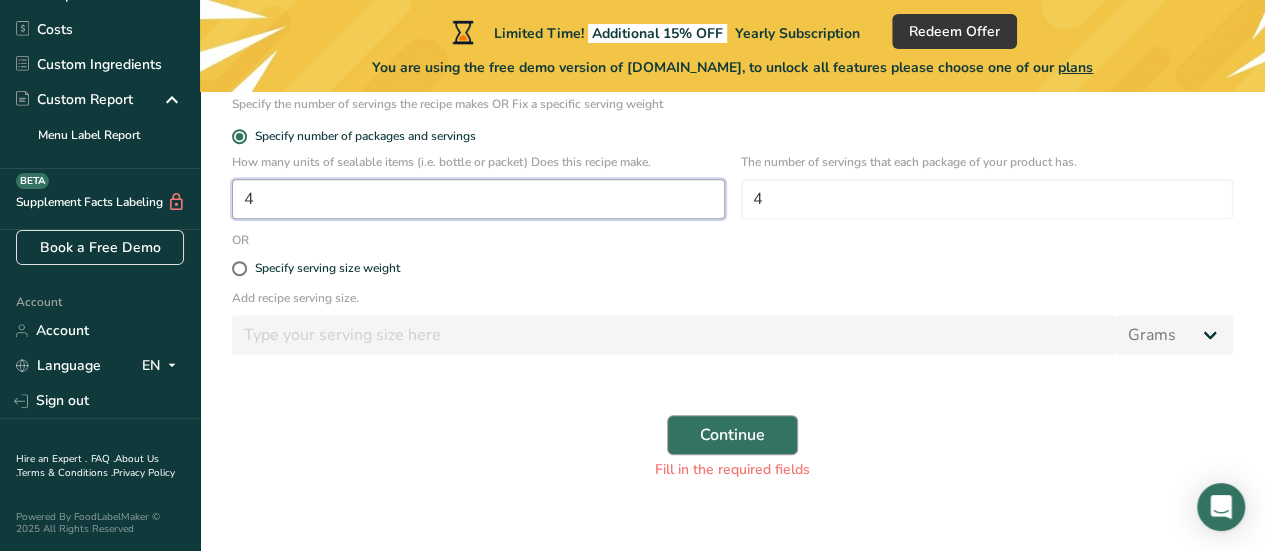 type on "4" 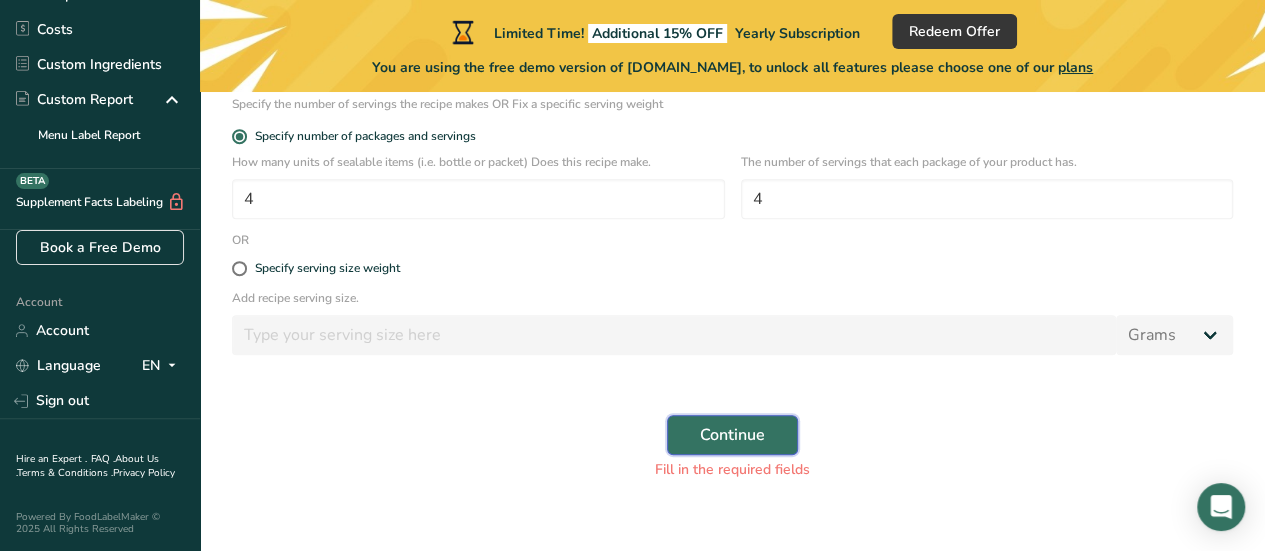 click on "Continue" at bounding box center [732, 435] 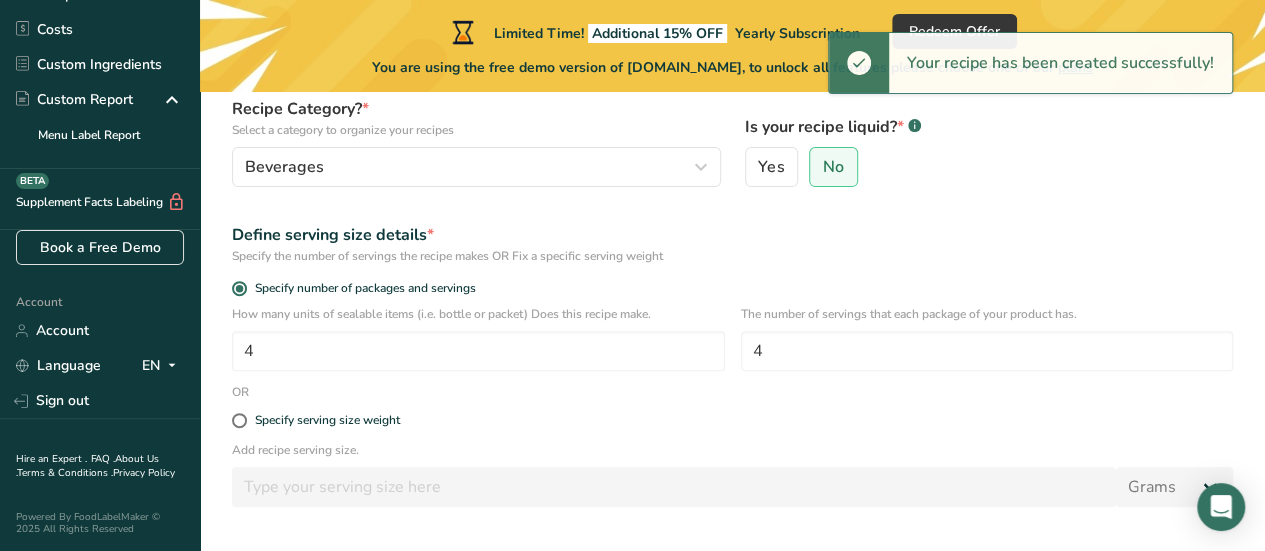 scroll, scrollTop: 0, scrollLeft: 0, axis: both 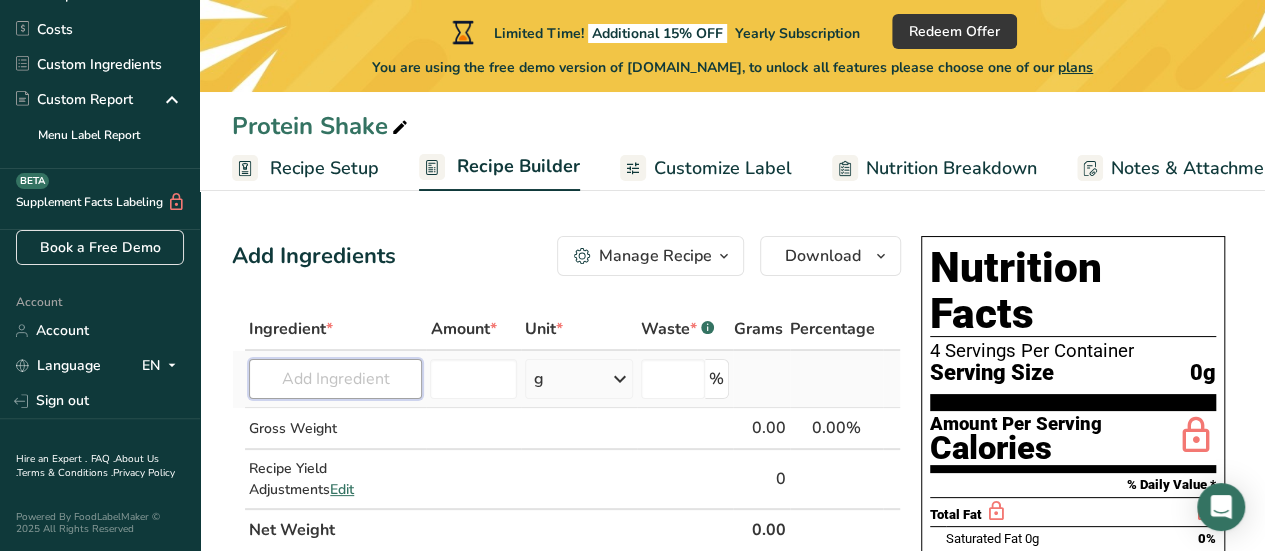 click at bounding box center [335, 379] 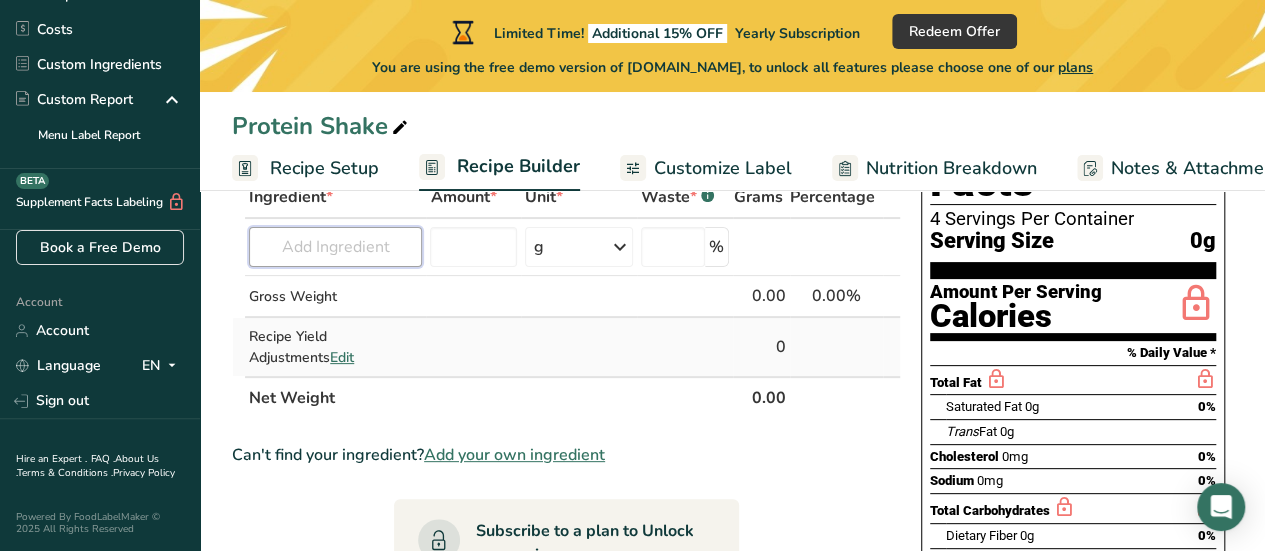 scroll, scrollTop: 100, scrollLeft: 0, axis: vertical 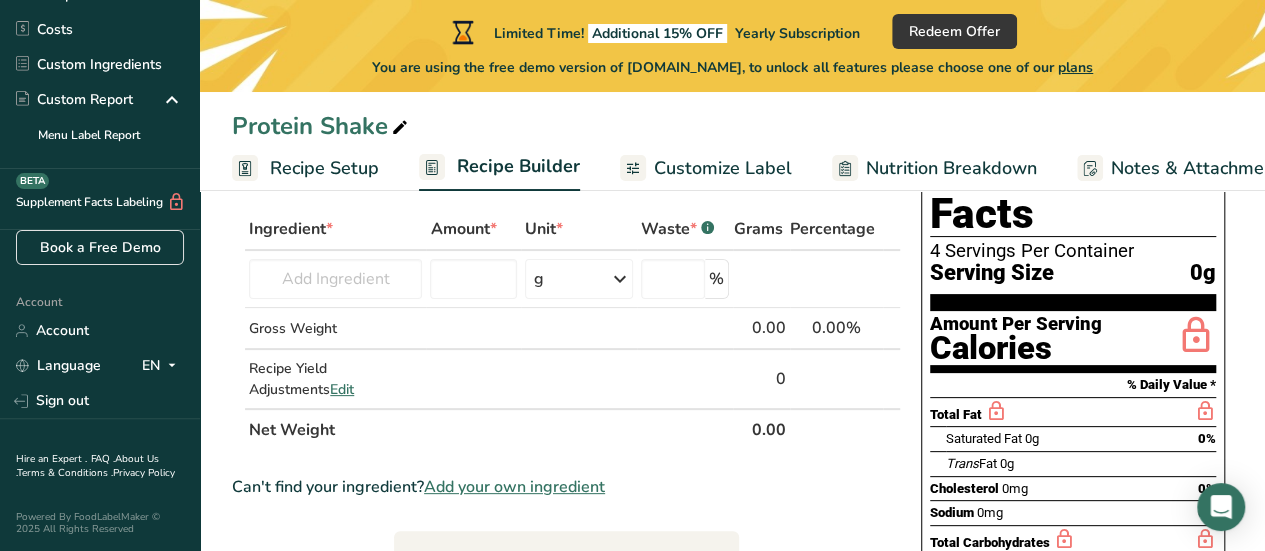 click on "Add your own ingredient" at bounding box center (514, 487) 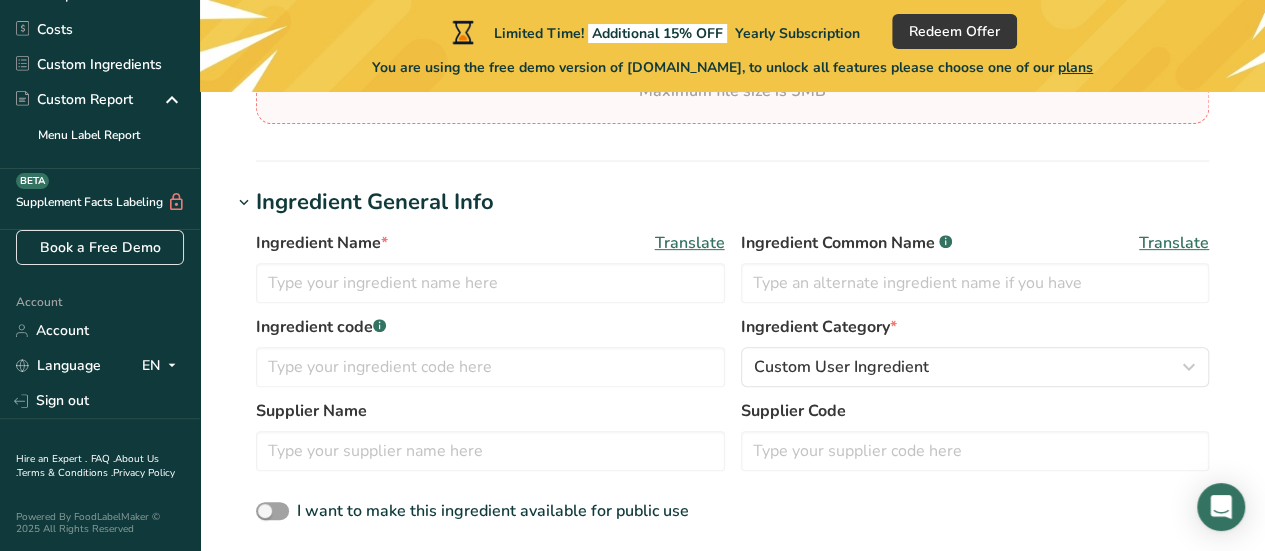 scroll, scrollTop: 300, scrollLeft: 0, axis: vertical 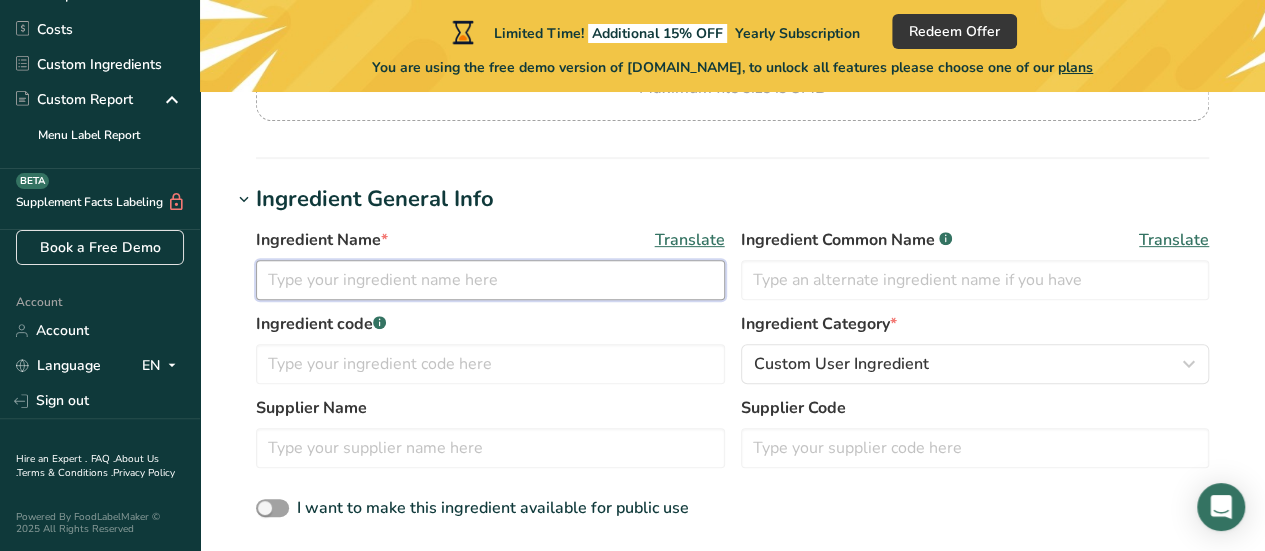 click at bounding box center [490, 280] 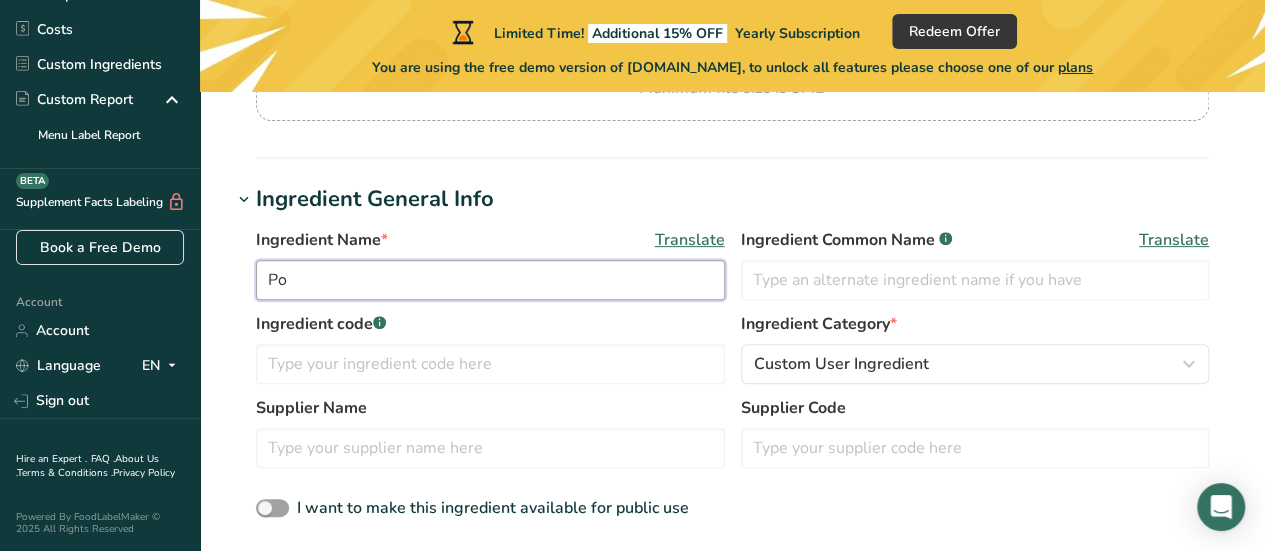type on "P" 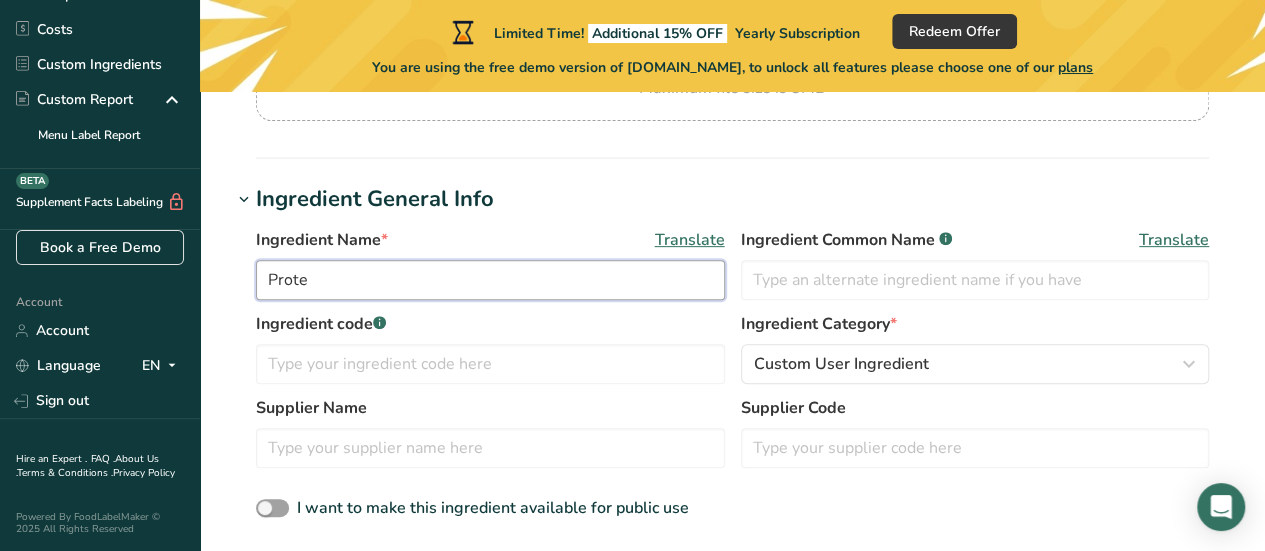 drag, startPoint x: 307, startPoint y: 260, endPoint x: 302, endPoint y: 277, distance: 17.720045 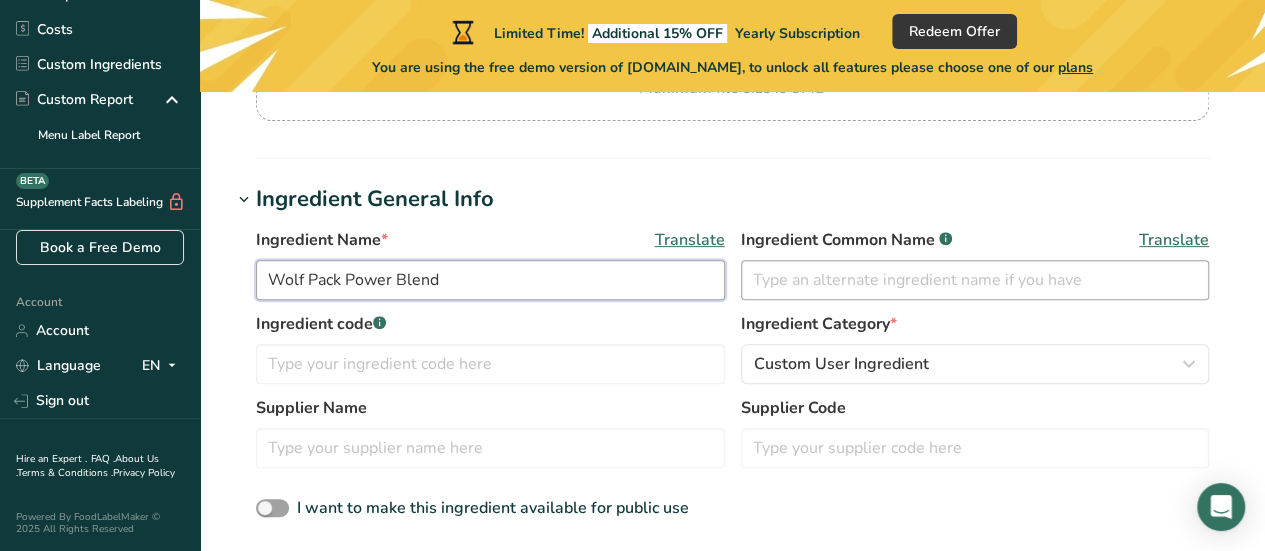 type on "Wolf Pack Power Blend" 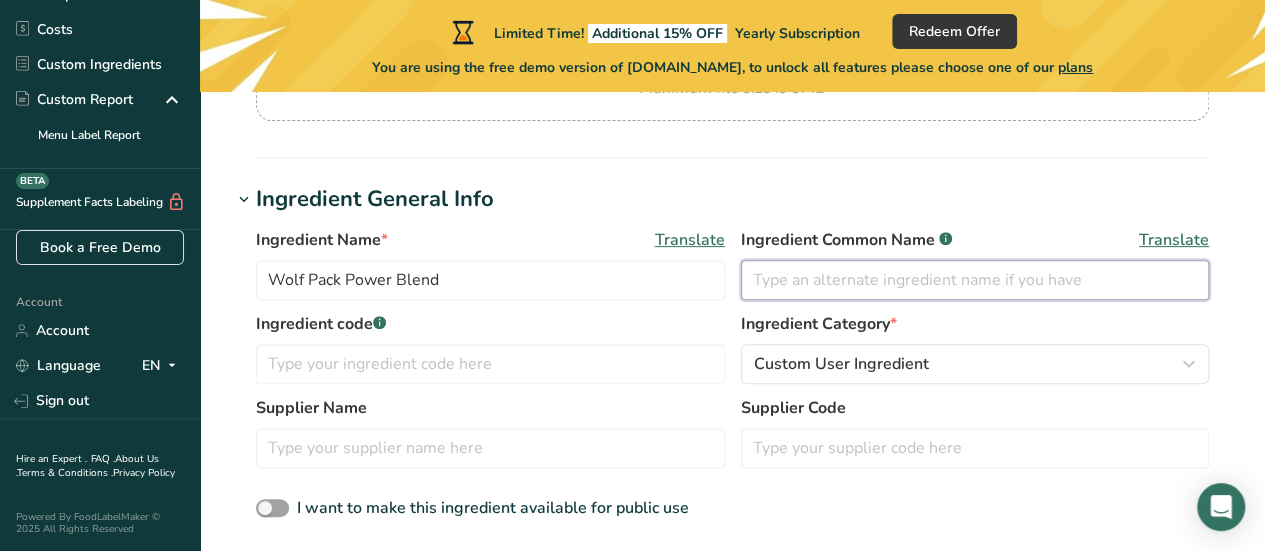 click at bounding box center (975, 280) 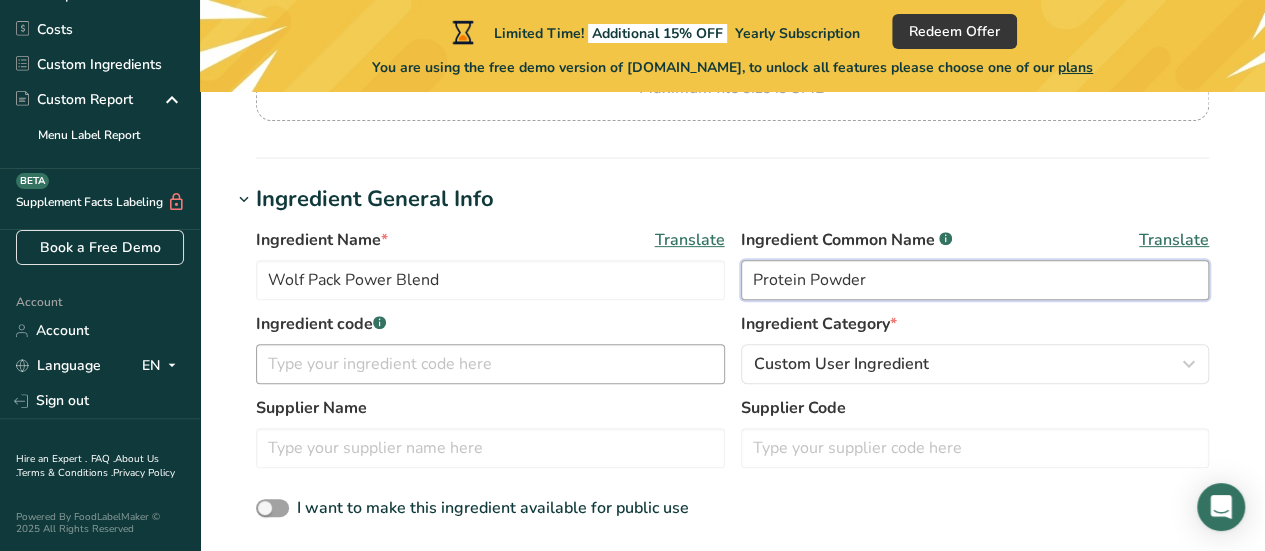 type on "Protein Powder" 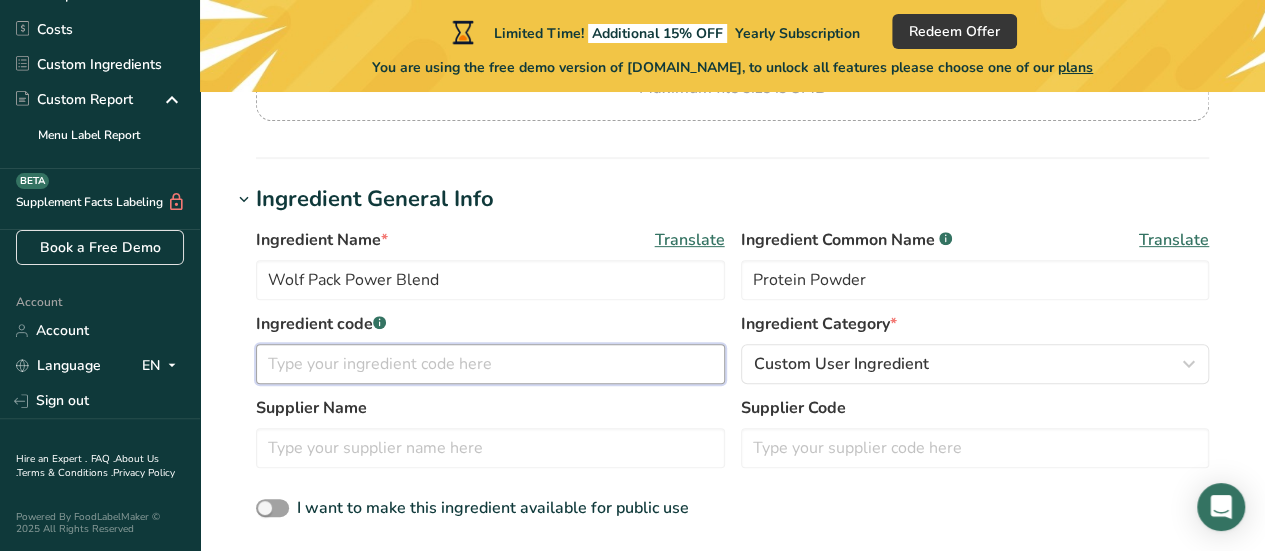 click at bounding box center [490, 364] 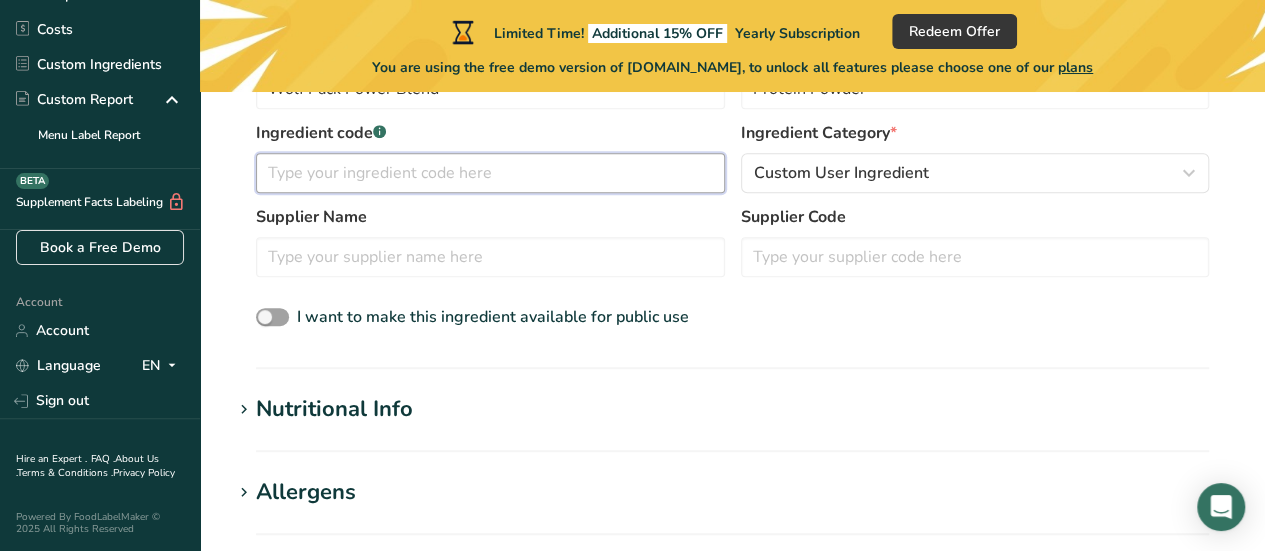 scroll, scrollTop: 500, scrollLeft: 0, axis: vertical 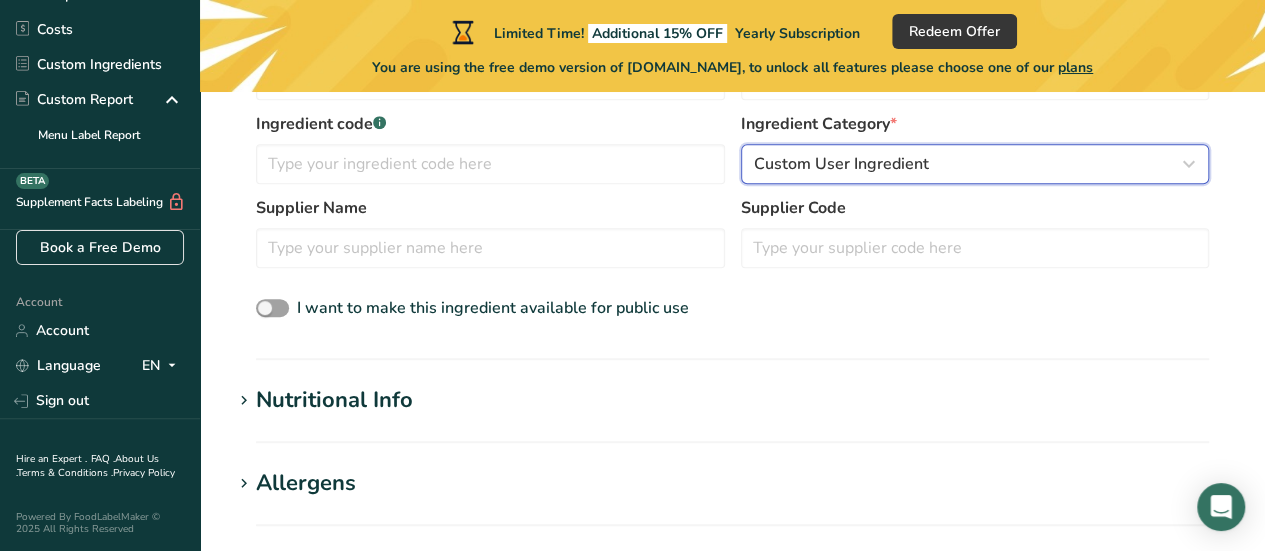 click on "Custom User Ingredient" at bounding box center [841, 164] 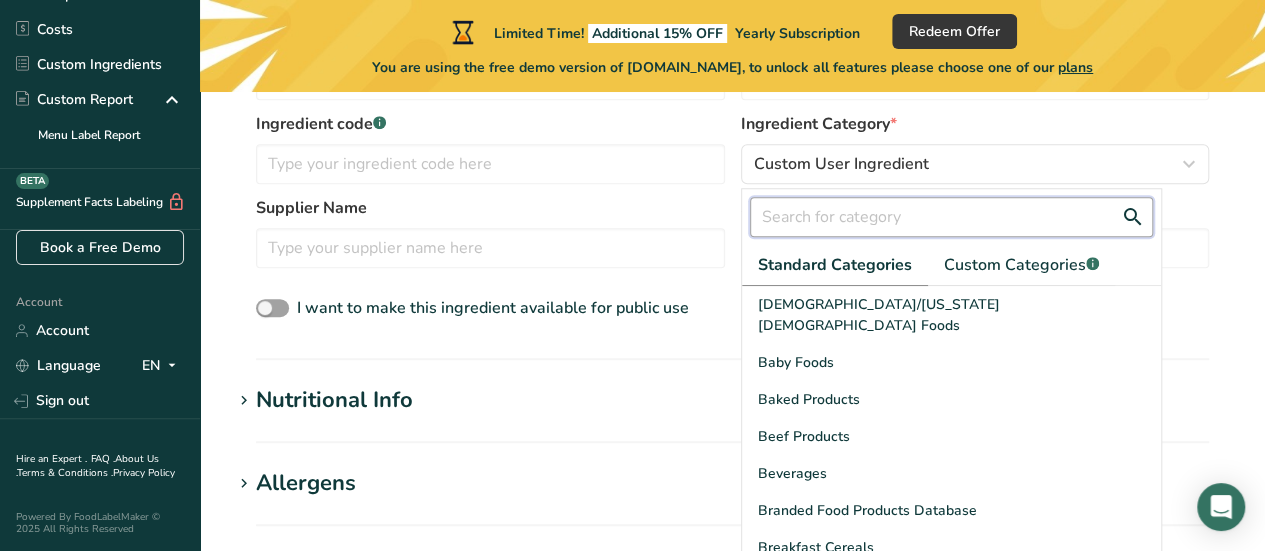 click at bounding box center [952, 217] 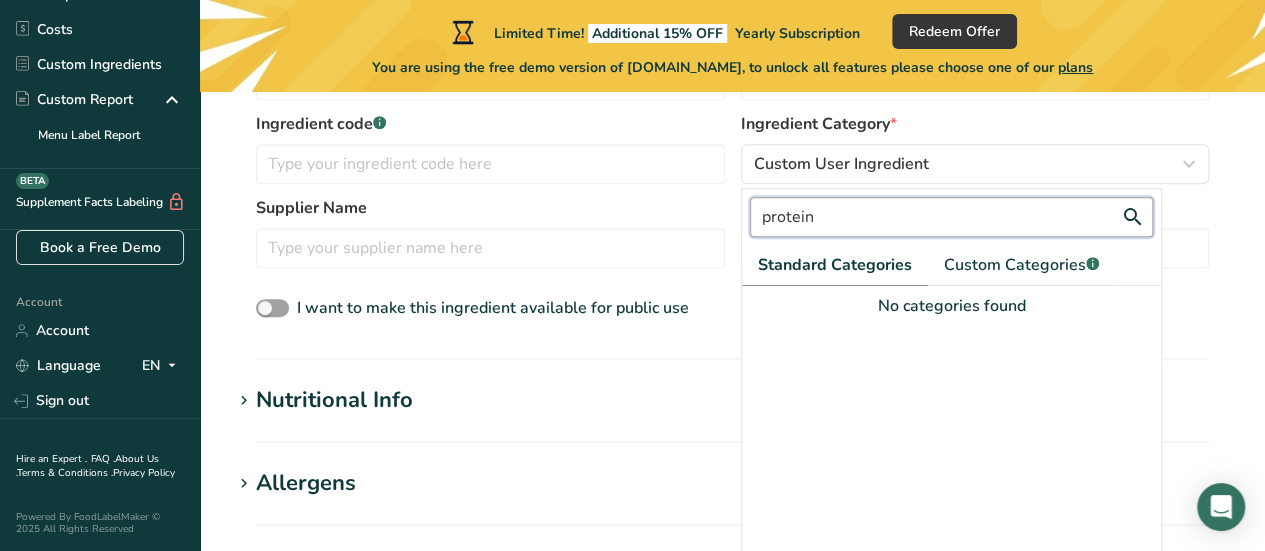 type on "protein" 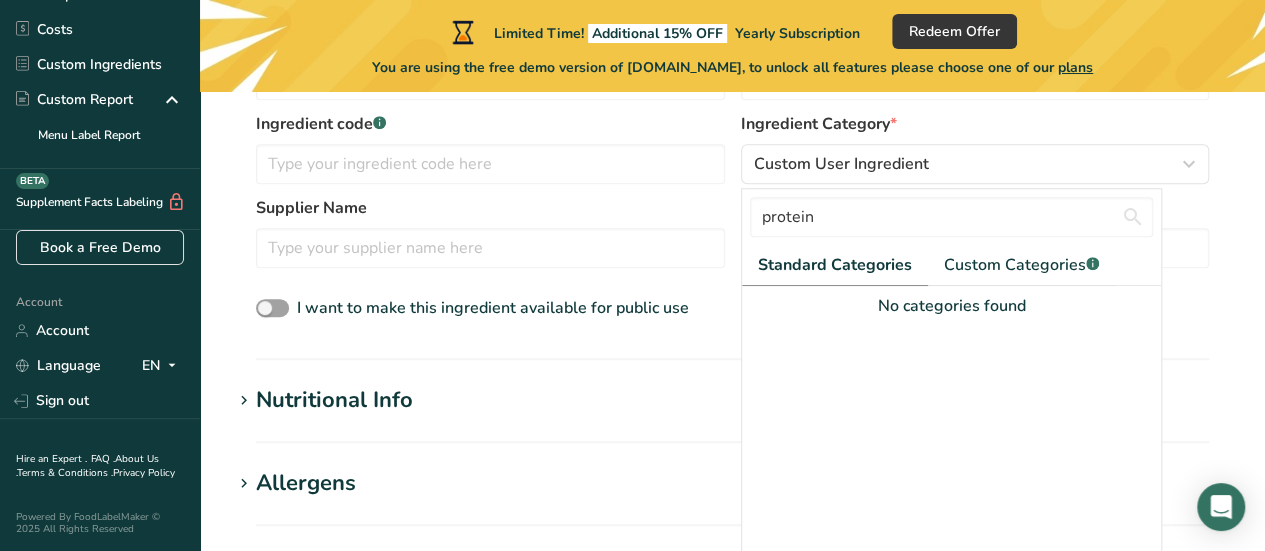 click on "Supplier Name   Supplier Code" at bounding box center (732, 238) 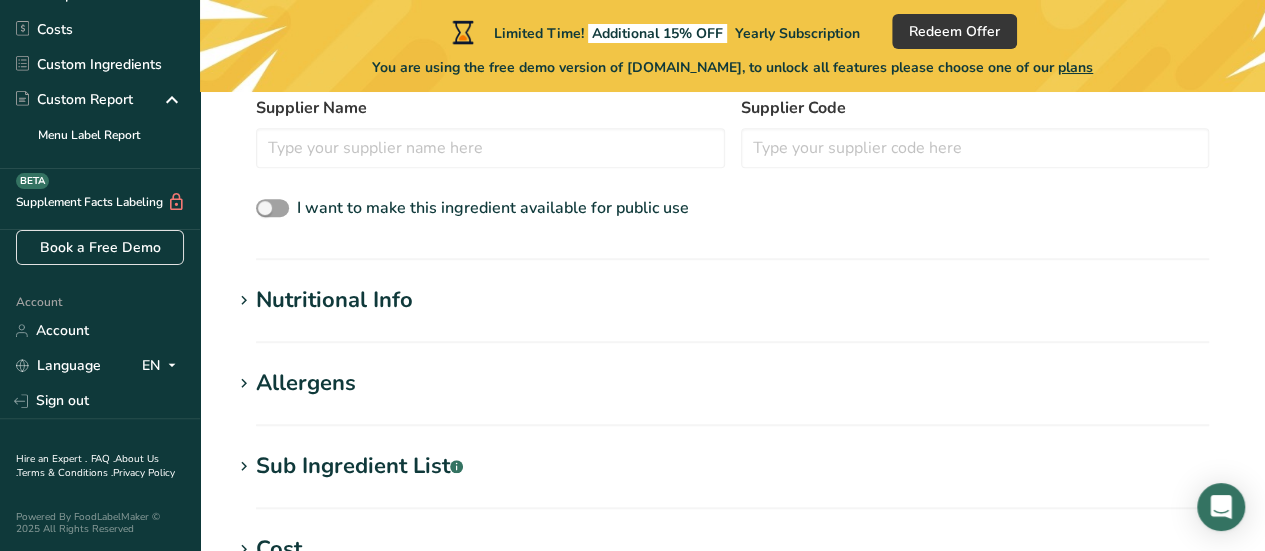 scroll, scrollTop: 700, scrollLeft: 0, axis: vertical 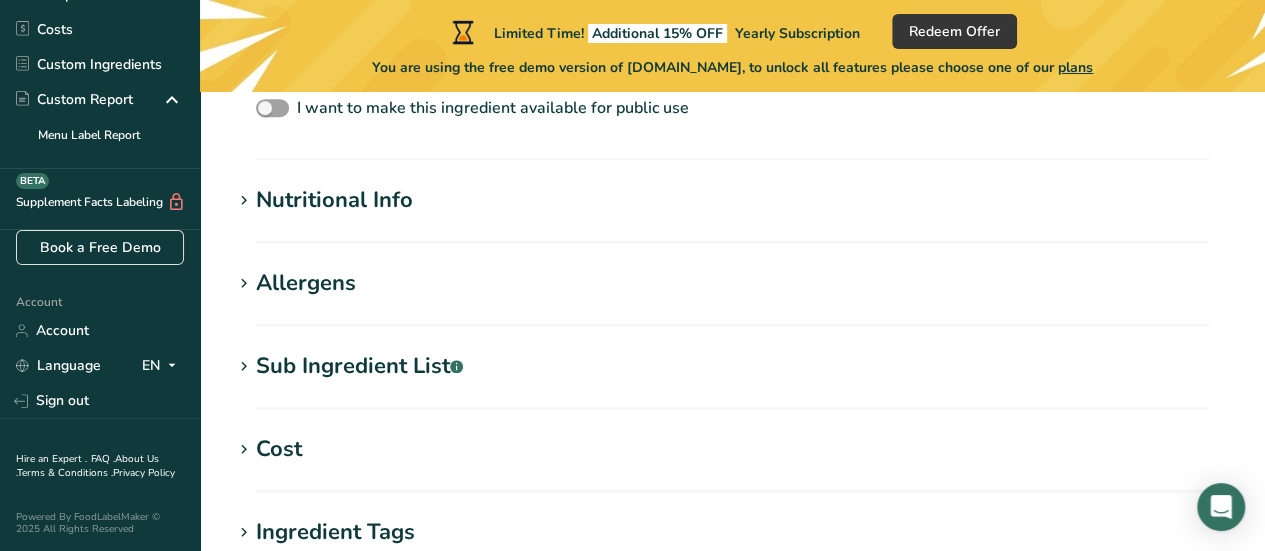 click on "Nutritional Info" at bounding box center (334, 200) 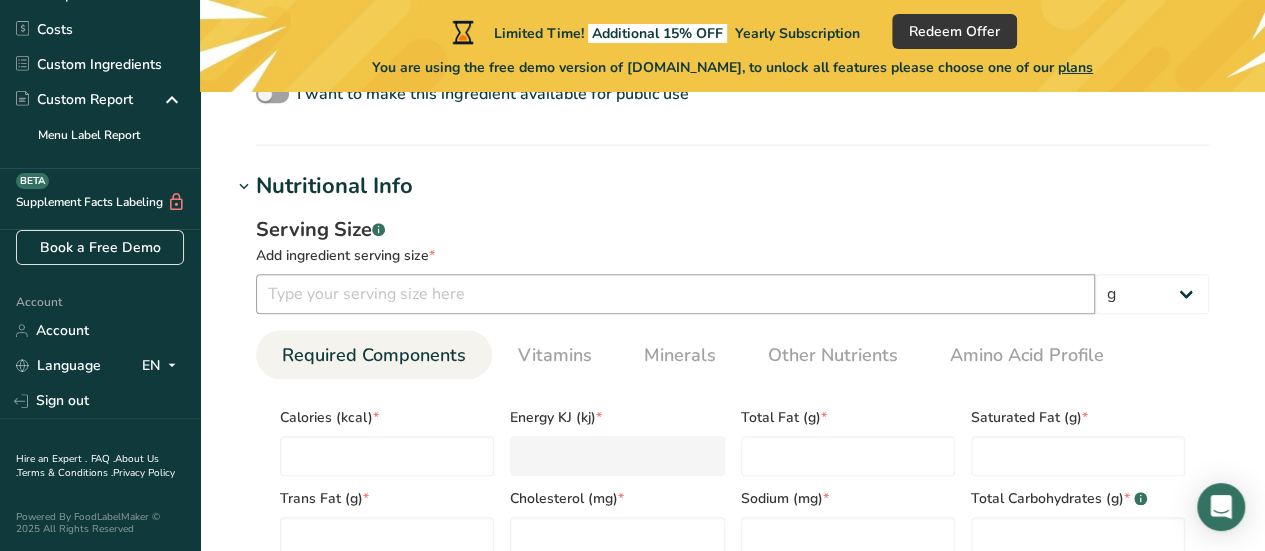 scroll, scrollTop: 800, scrollLeft: 0, axis: vertical 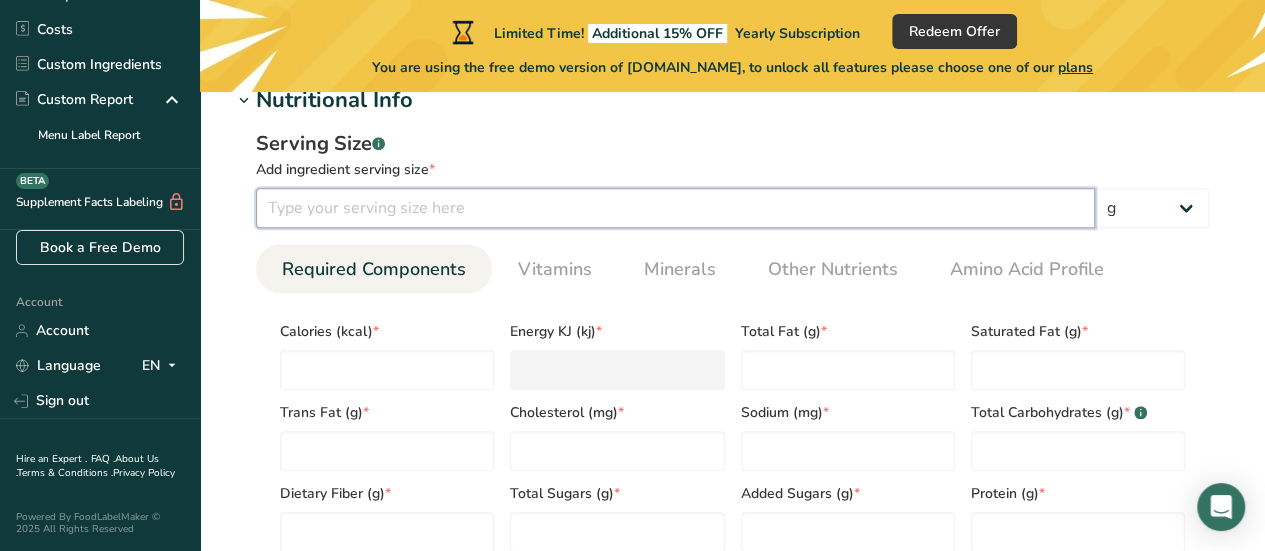 click at bounding box center (675, 208) 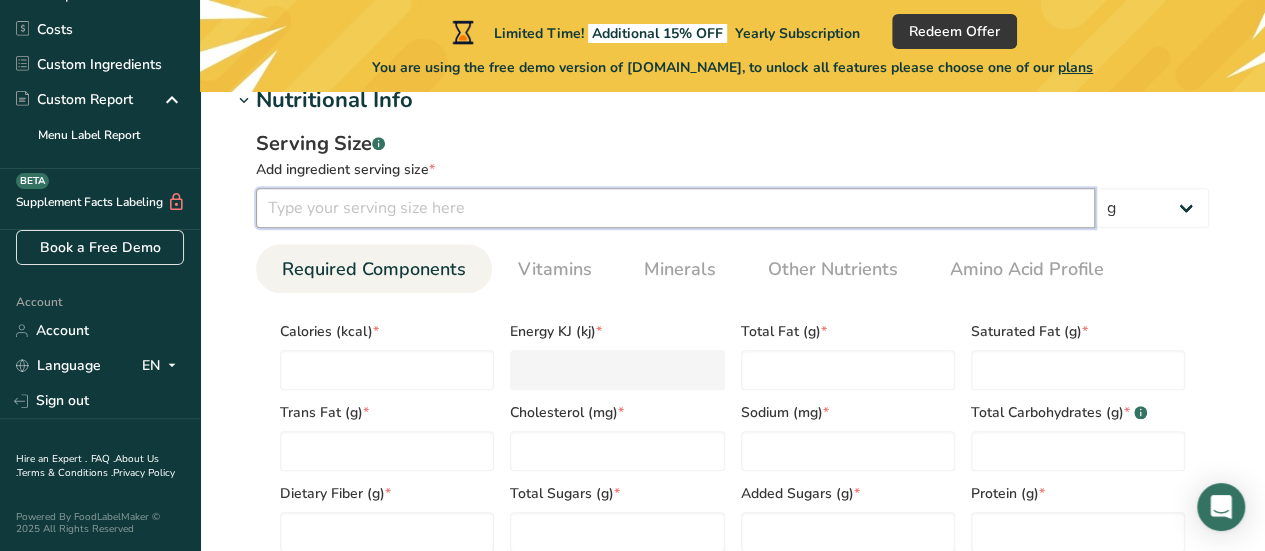click at bounding box center [675, 208] 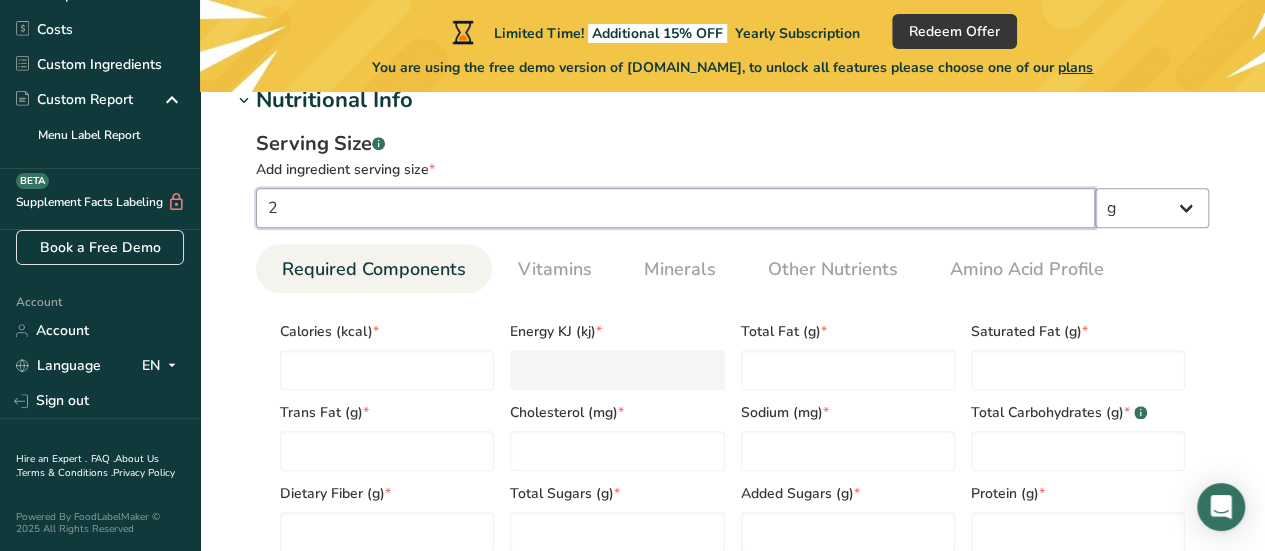 type on "2" 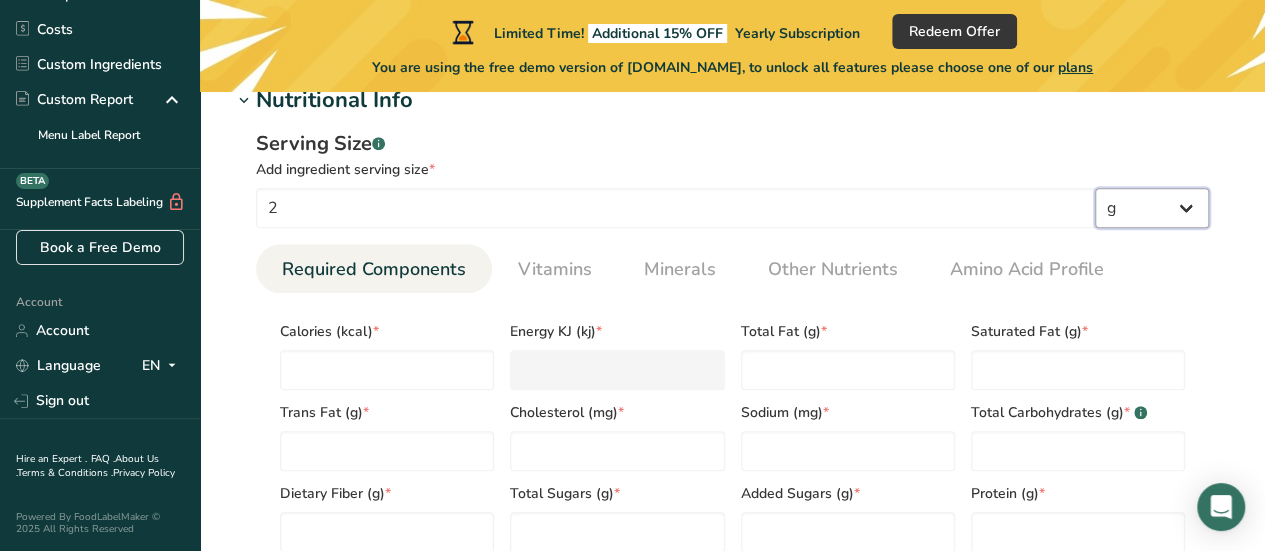 click on "g
kg
mg
mcg
lb
oz
l
mL
fl oz
tbsp
tsp
cup
qt
gallon" at bounding box center [1152, 208] 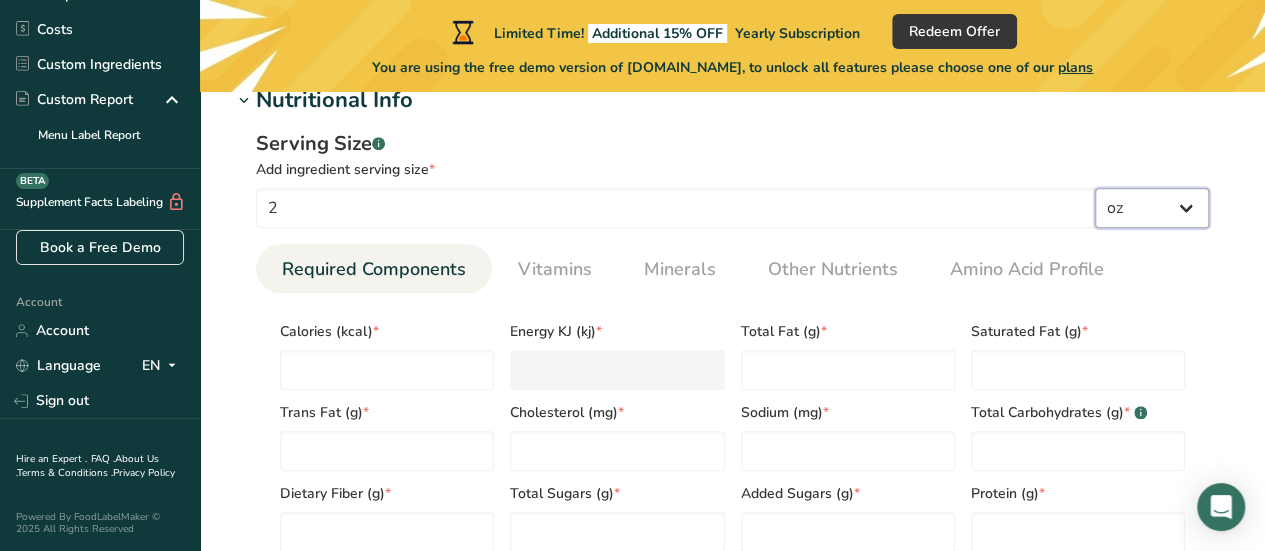 click on "g
kg
mg
mcg
lb
oz
l
mL
fl oz
tbsp
tsp
cup
qt
gallon" at bounding box center [1152, 208] 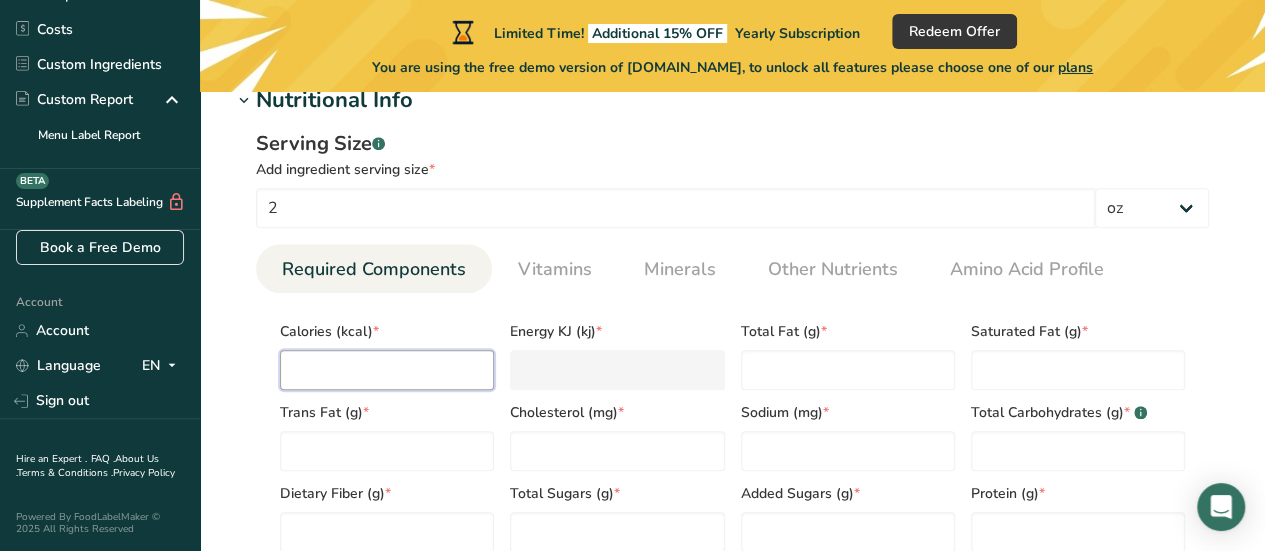 click at bounding box center [387, 370] 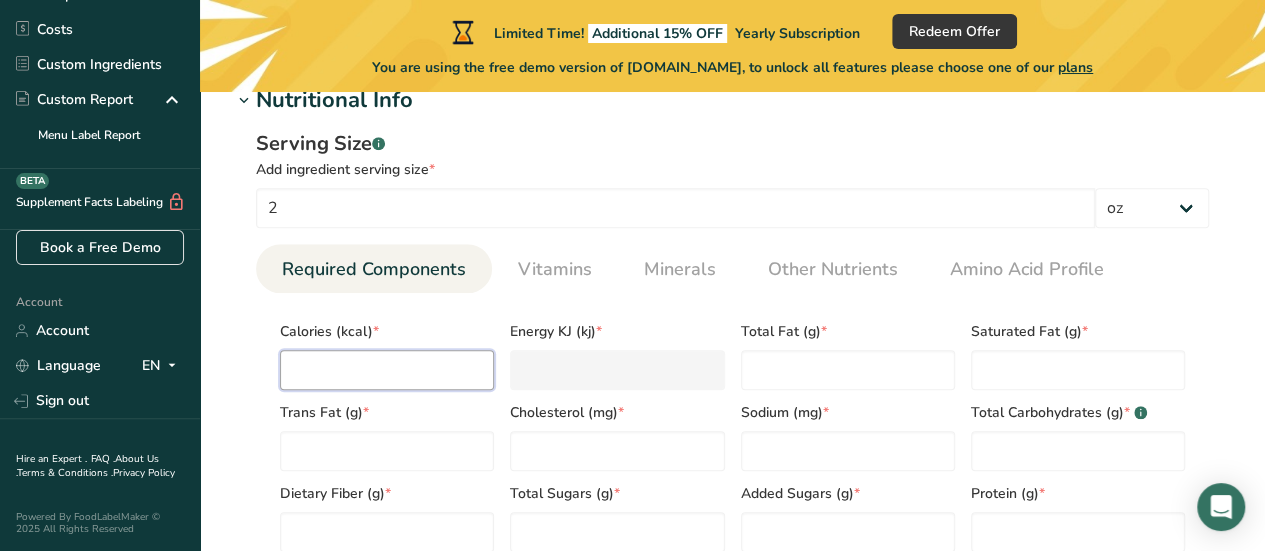 type on "2" 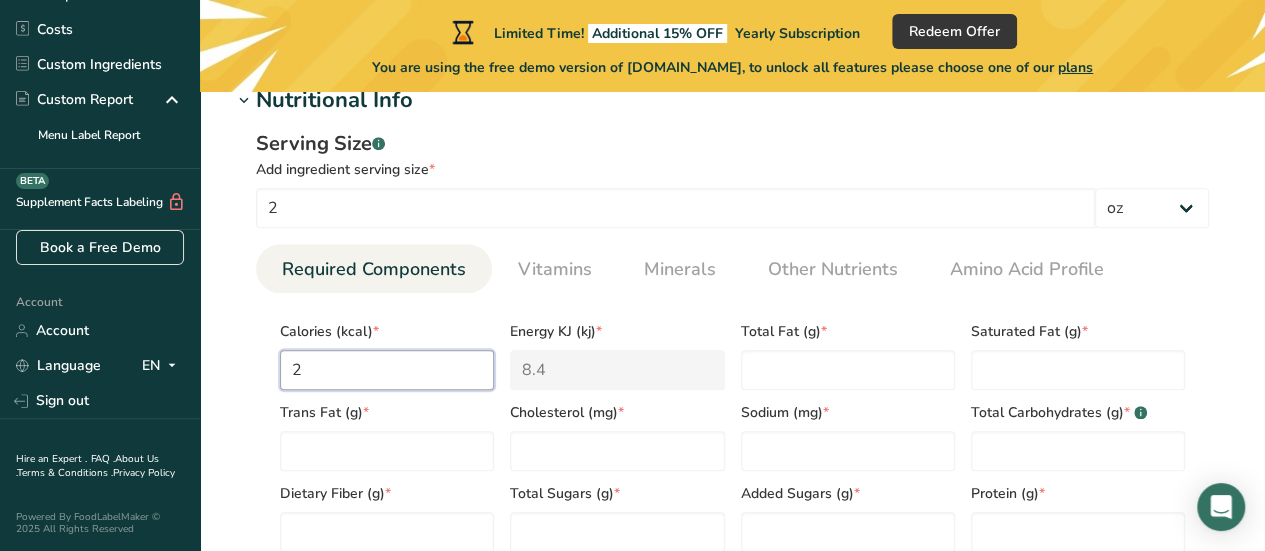 type on "28" 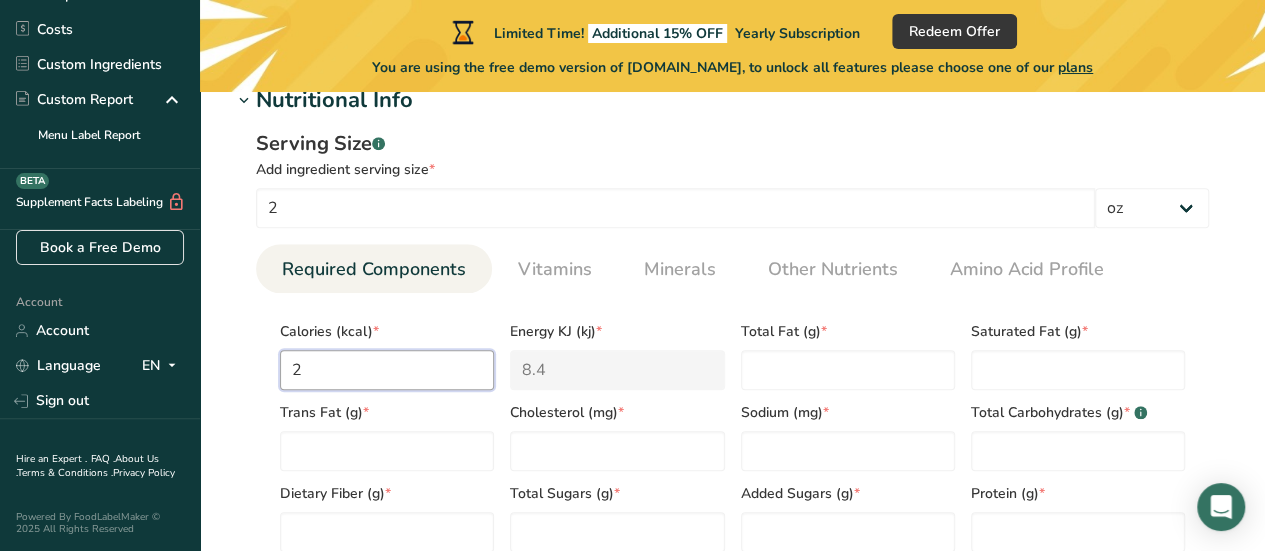 type on "117.2" 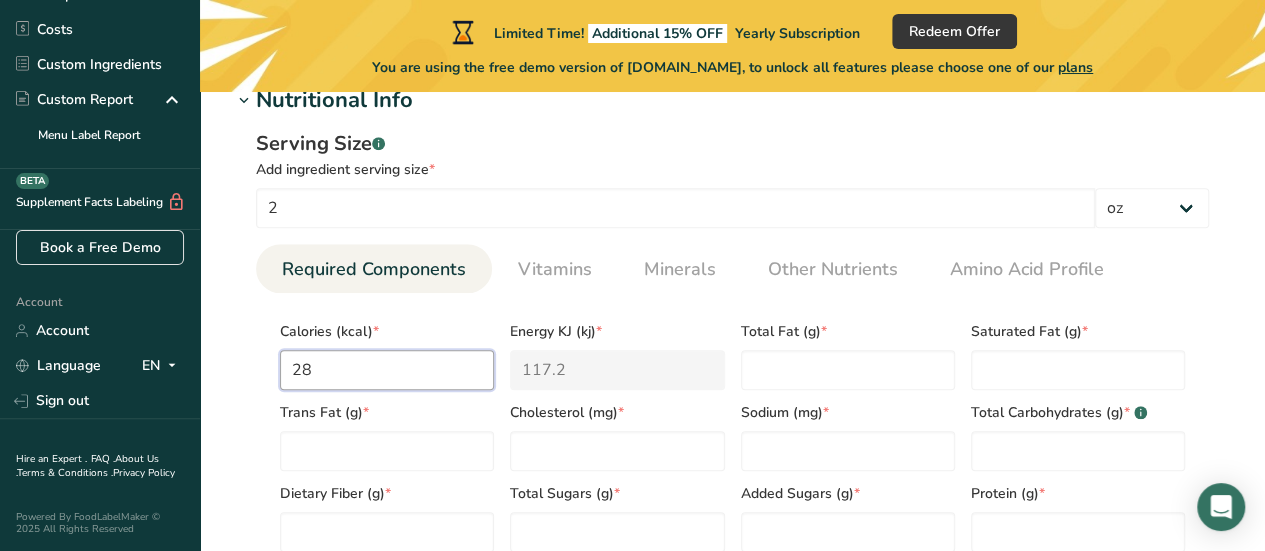 type on "280" 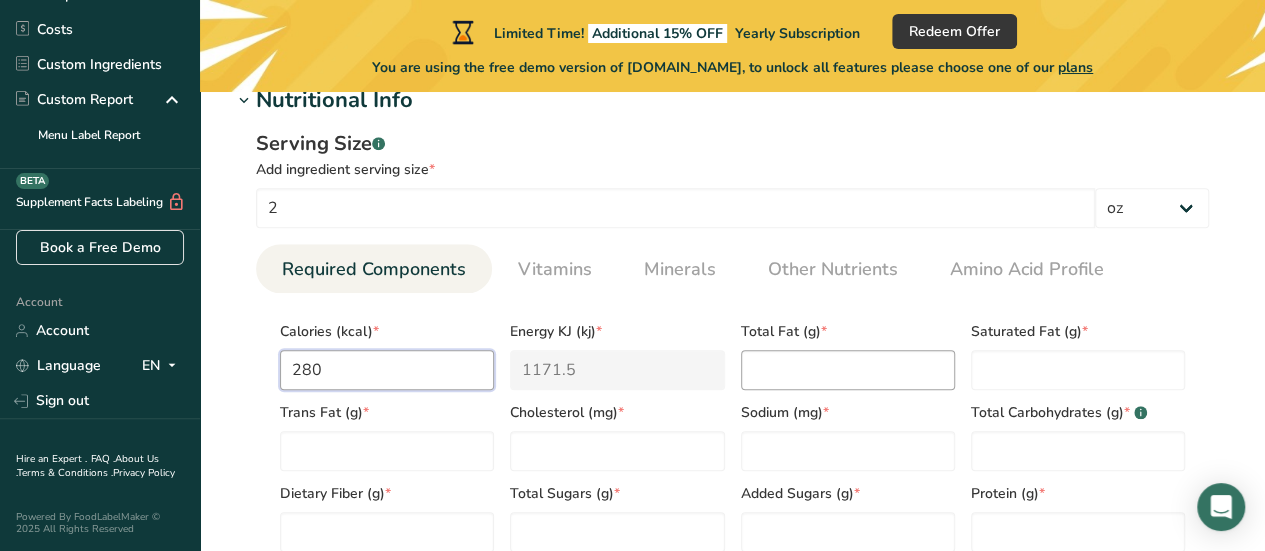 type on "280" 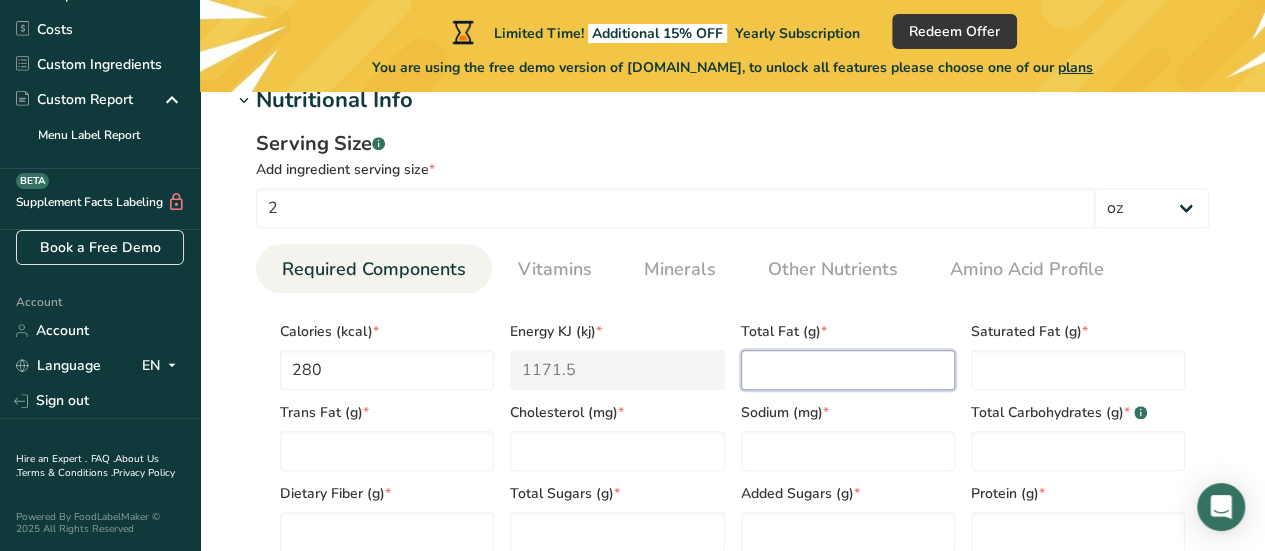 click at bounding box center [848, 370] 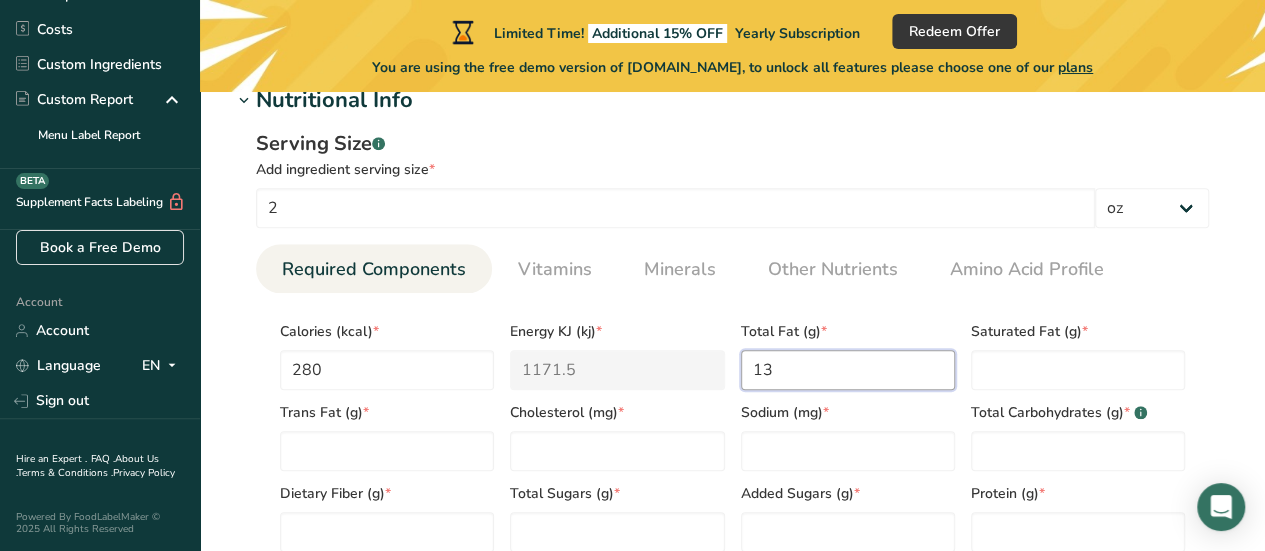 type on "13" 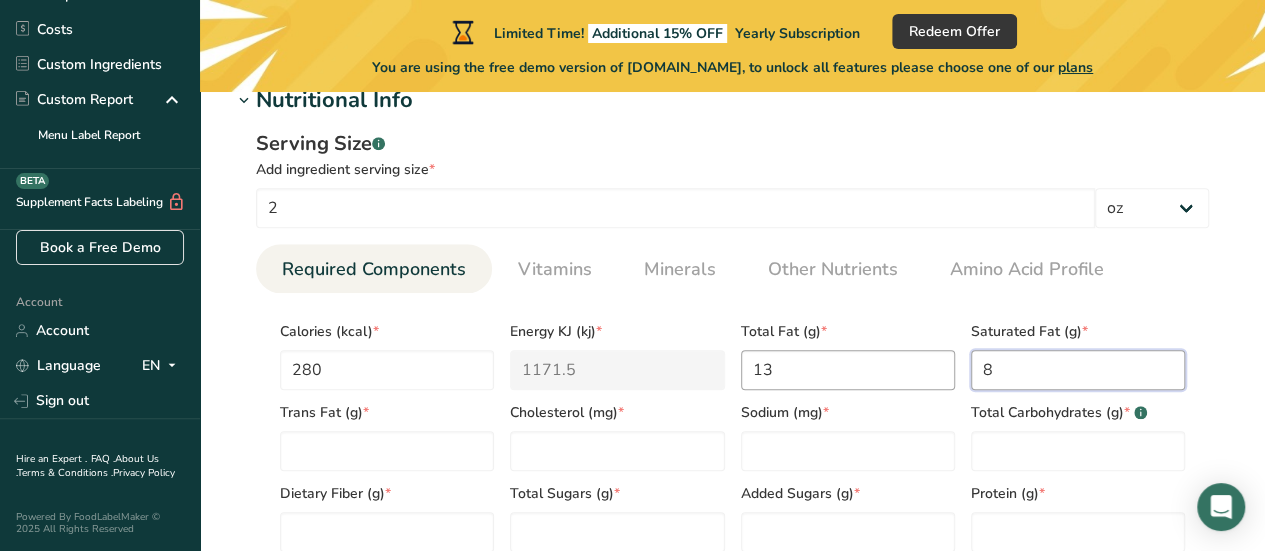 type on "8" 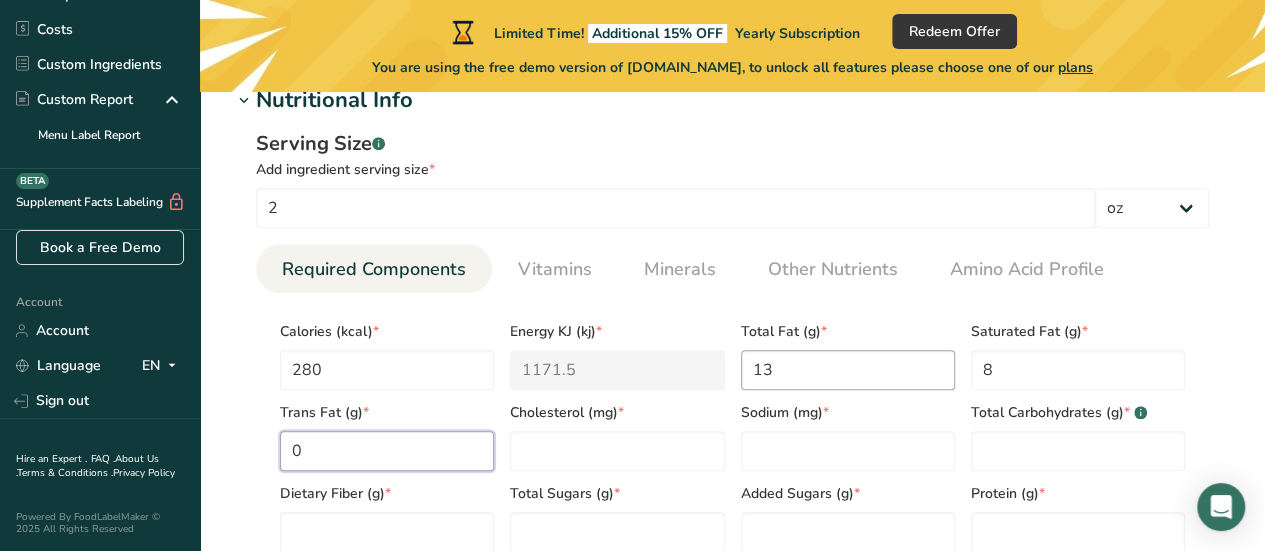 type on "0" 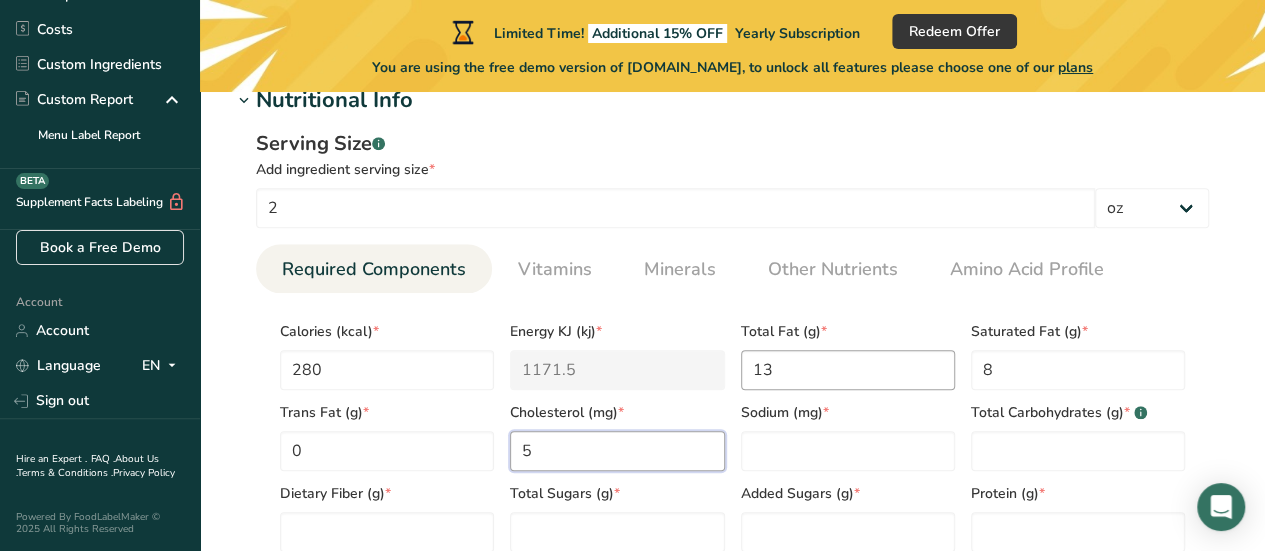 type on "5" 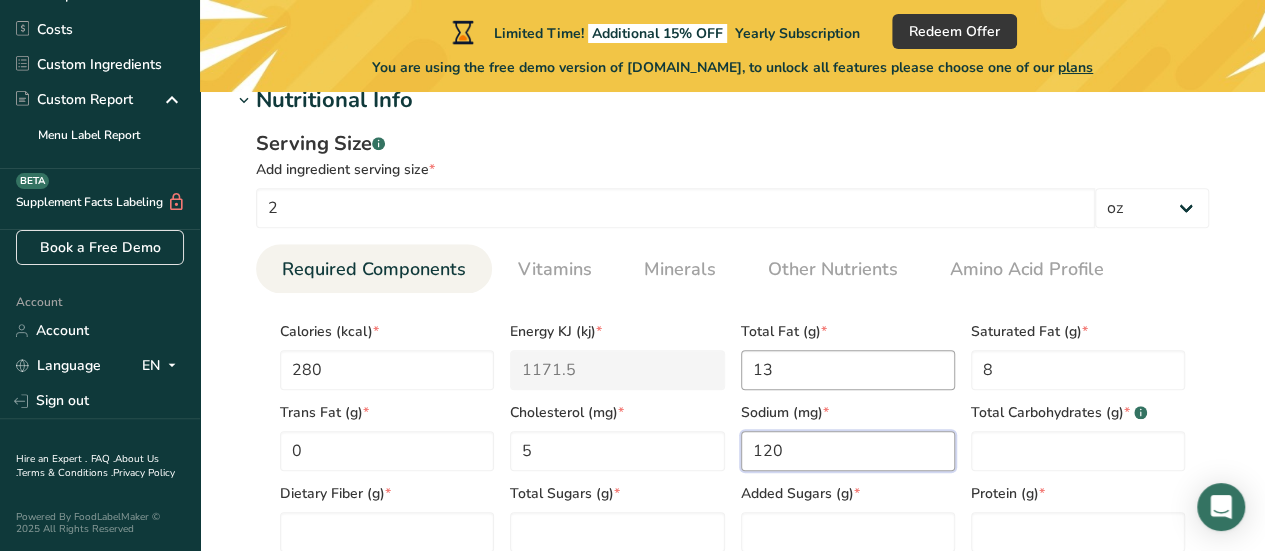 type on "120" 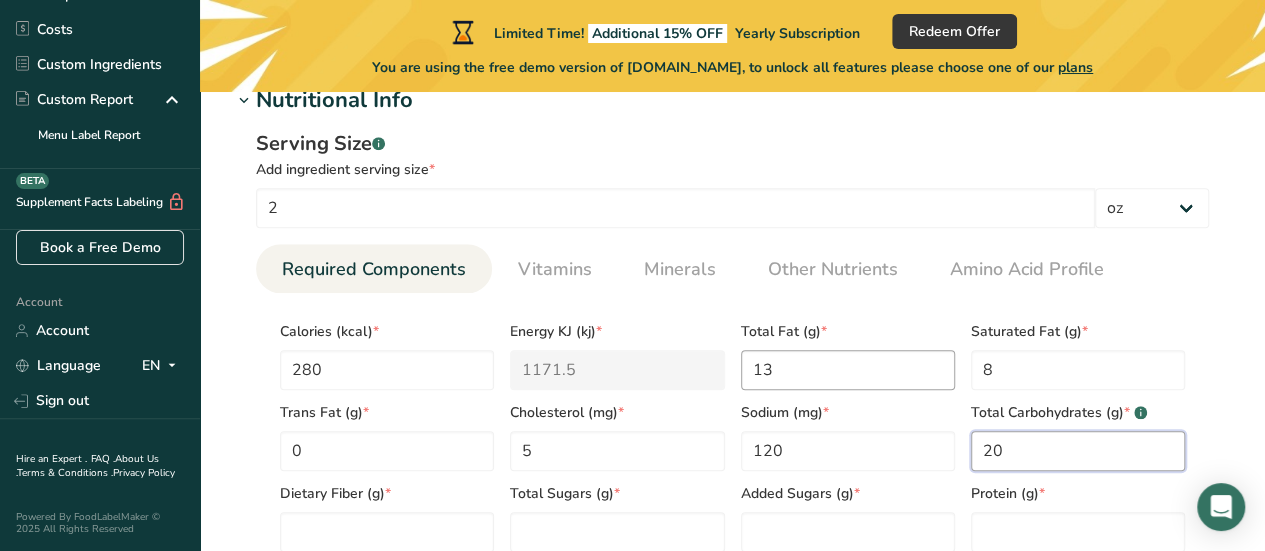 type on "20" 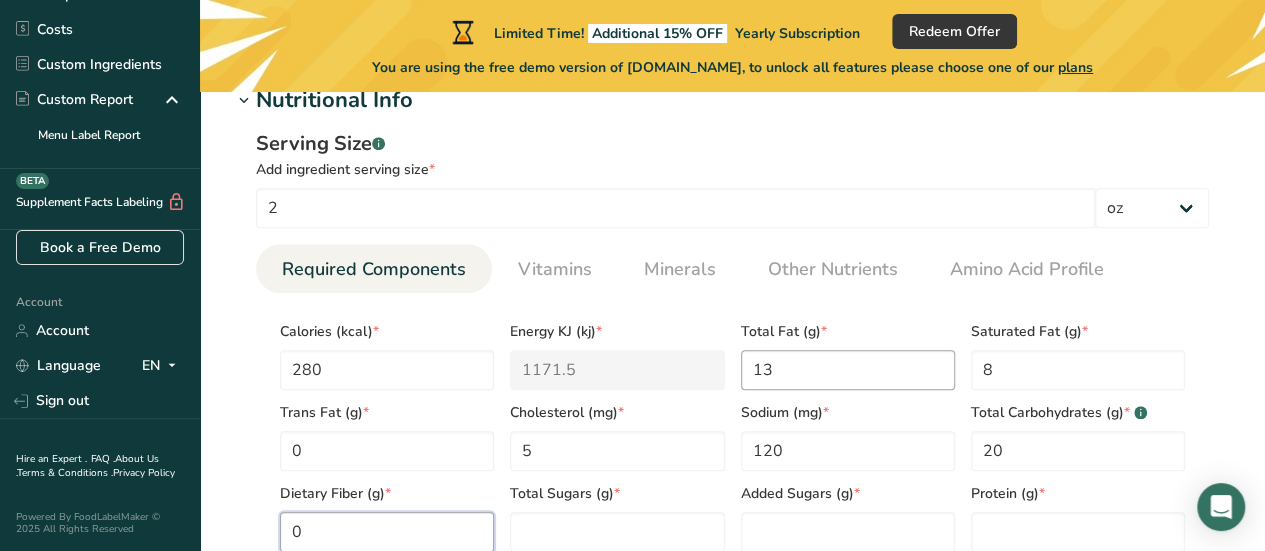type on "0" 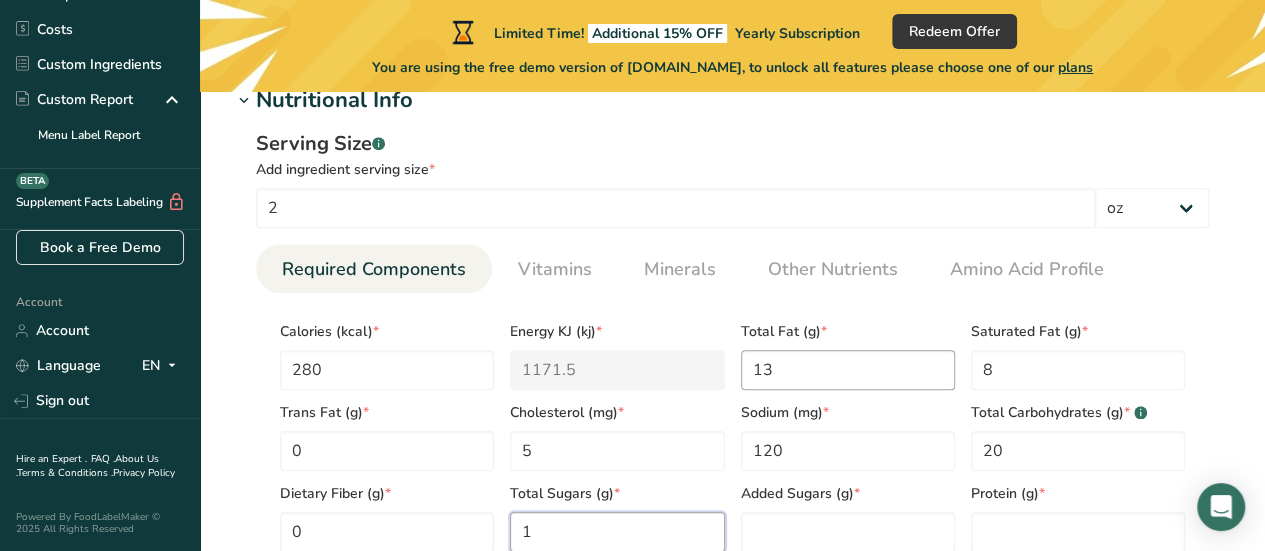 type on "1" 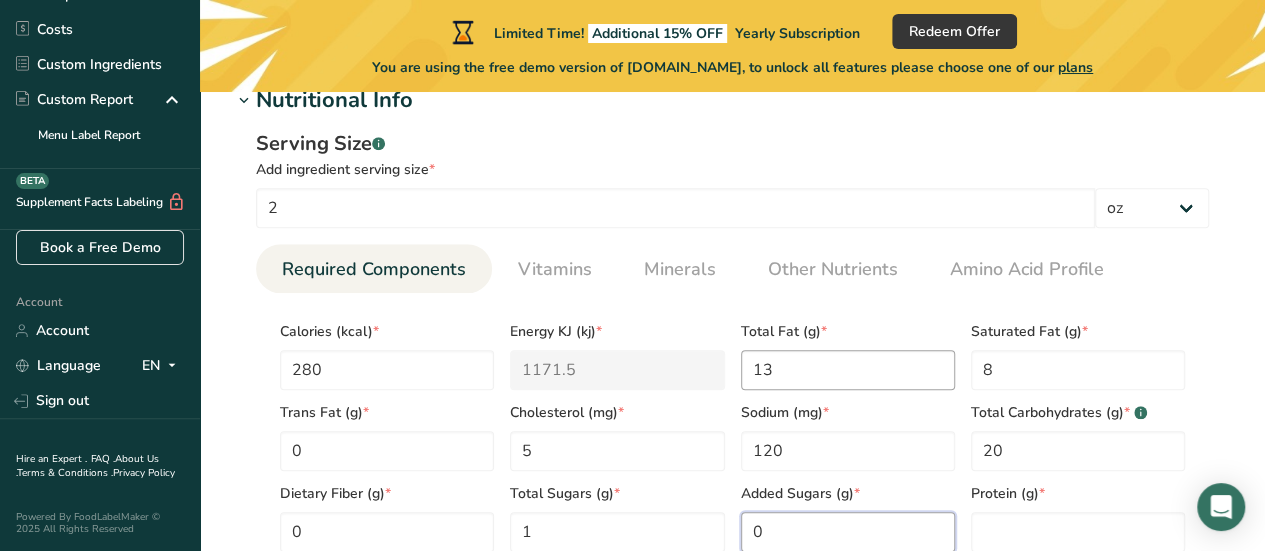 type on "0" 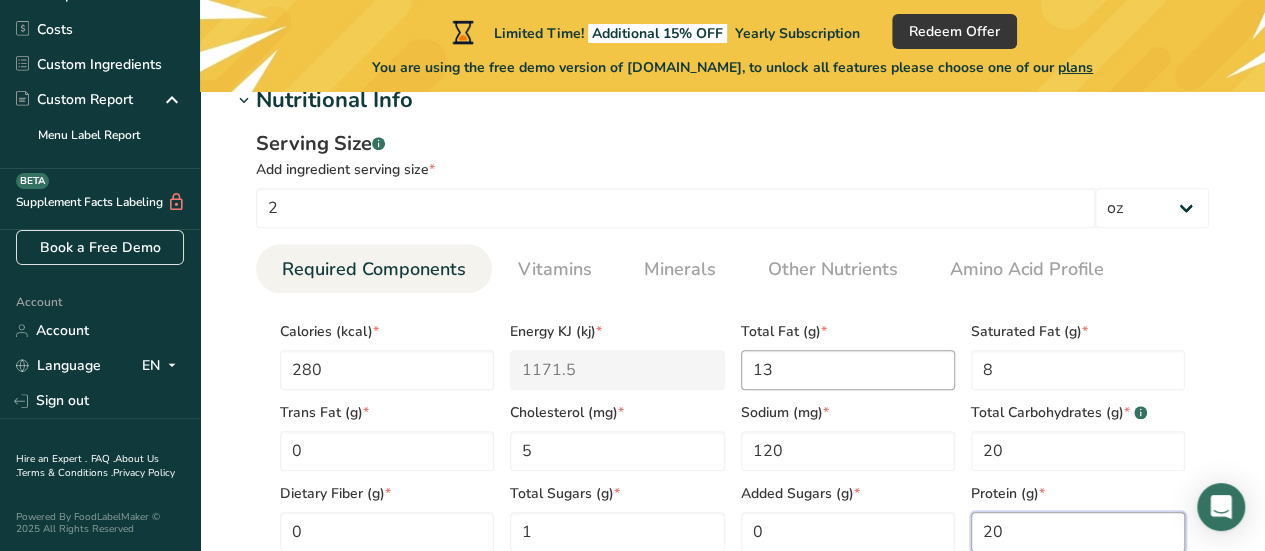 type on "20" 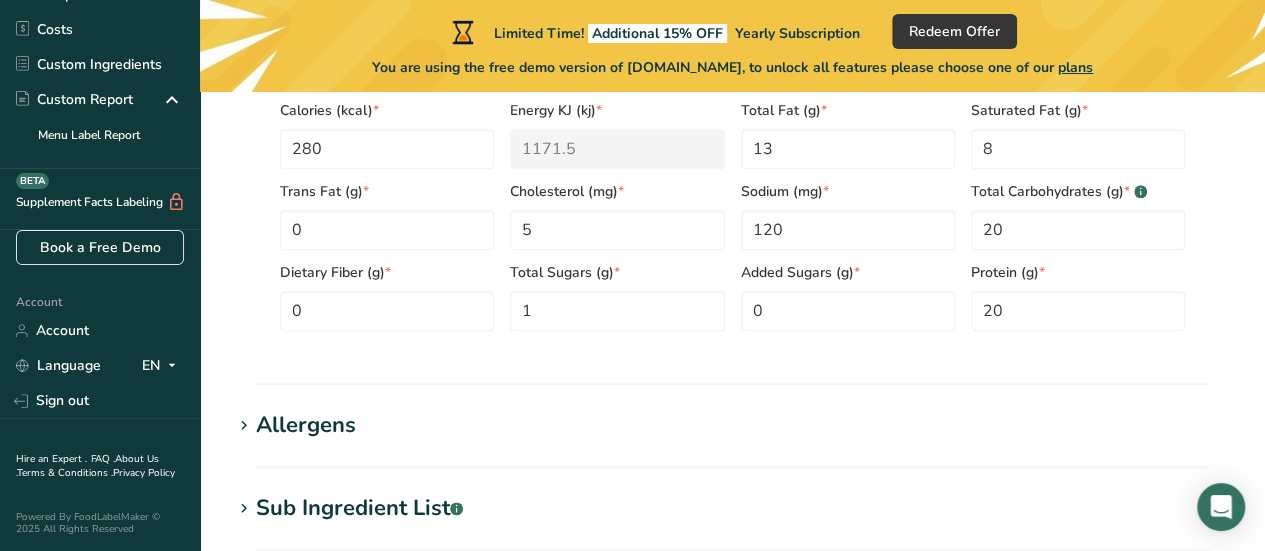 scroll, scrollTop: 1052, scrollLeft: 0, axis: vertical 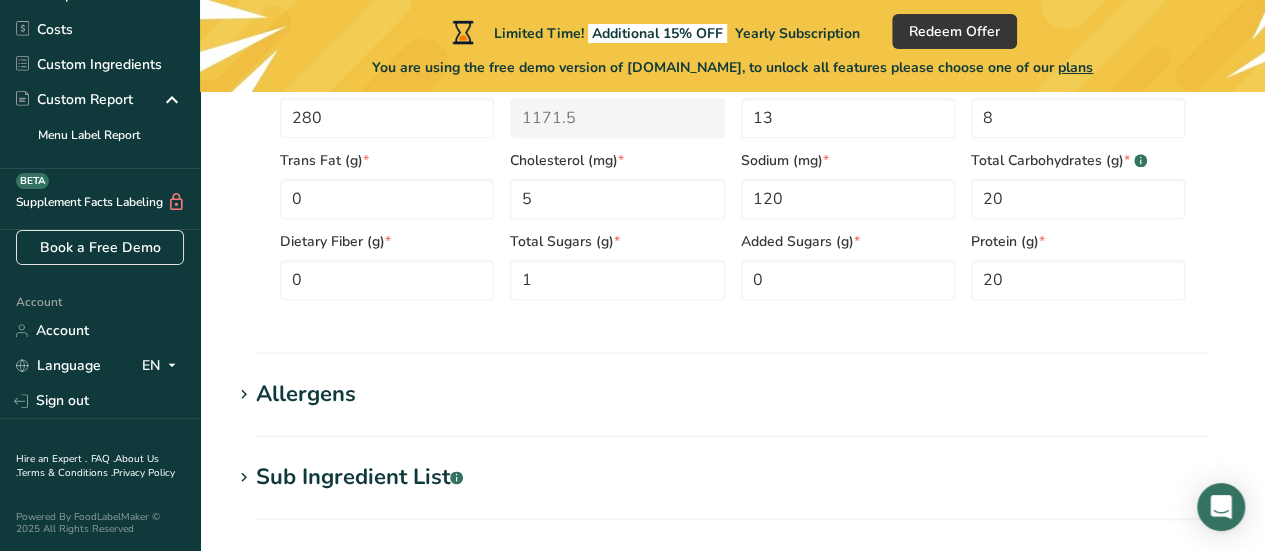 click at bounding box center [244, 395] 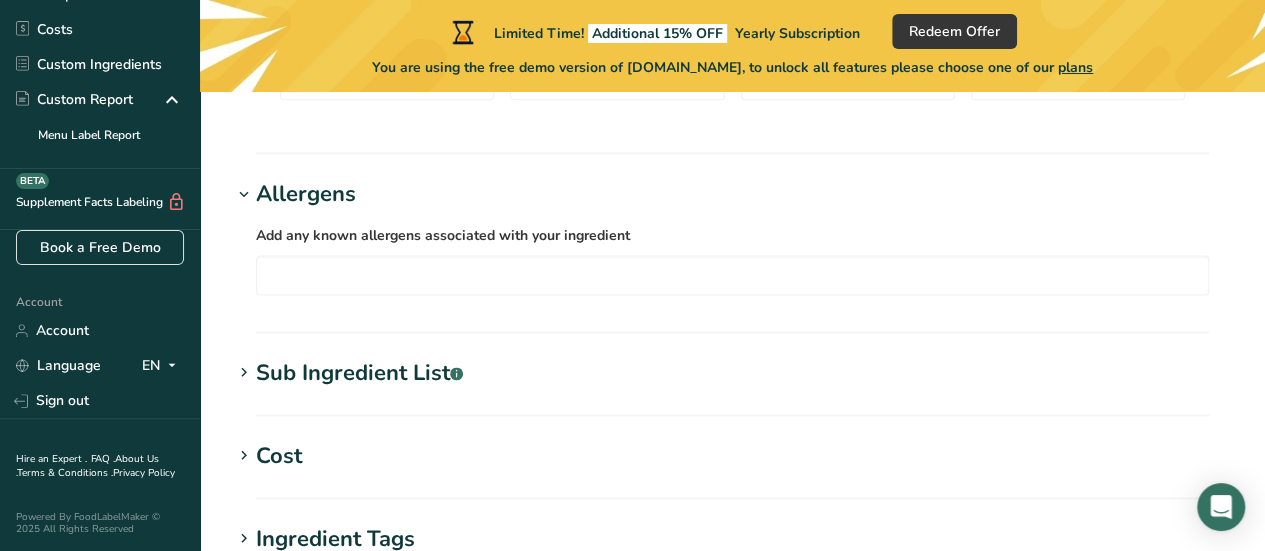 scroll, scrollTop: 1252, scrollLeft: 0, axis: vertical 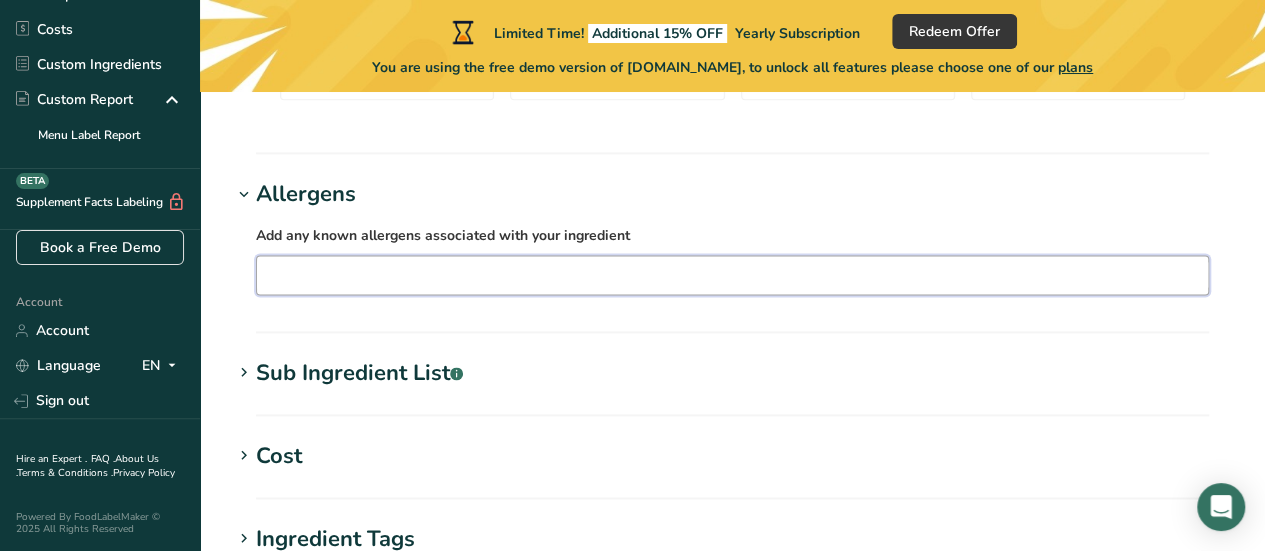 click at bounding box center (732, 274) 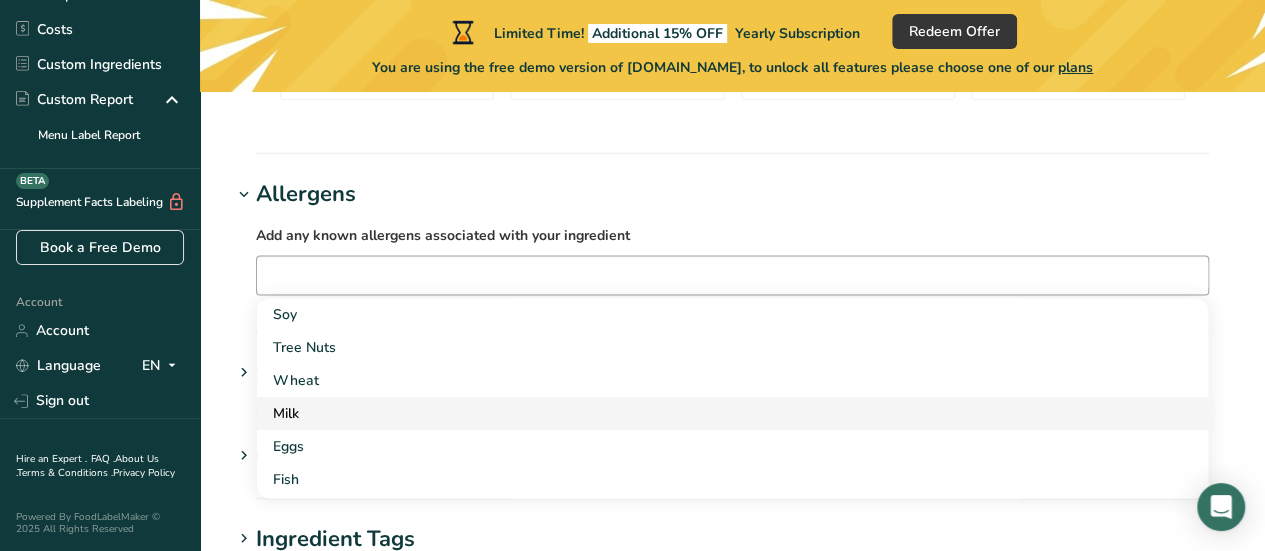 click on "Milk" at bounding box center (716, 413) 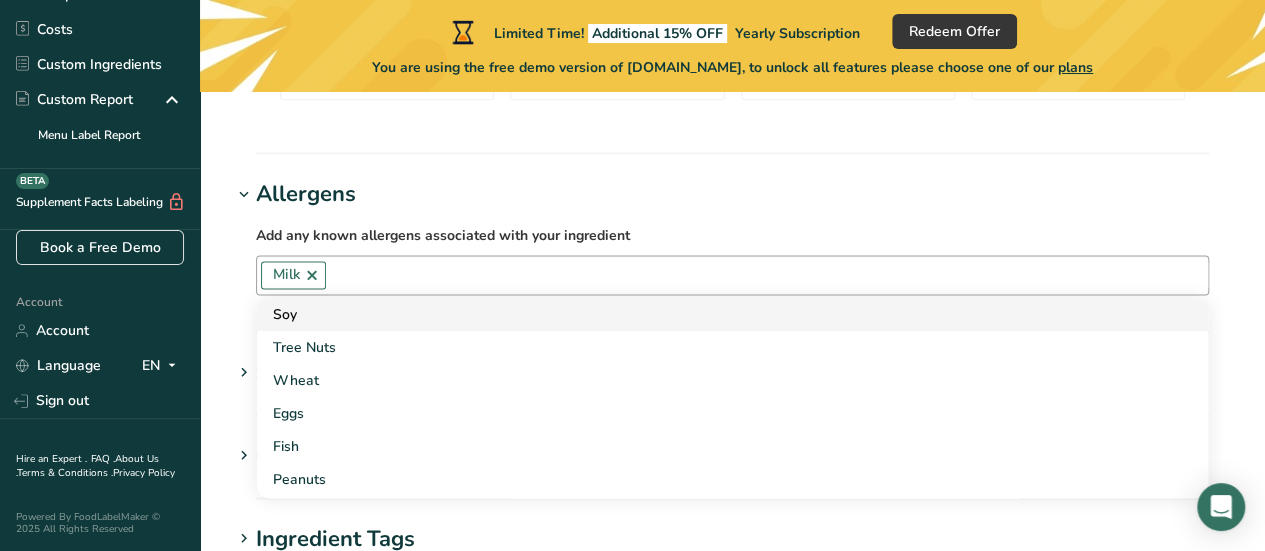click on "Soy" at bounding box center (716, 314) 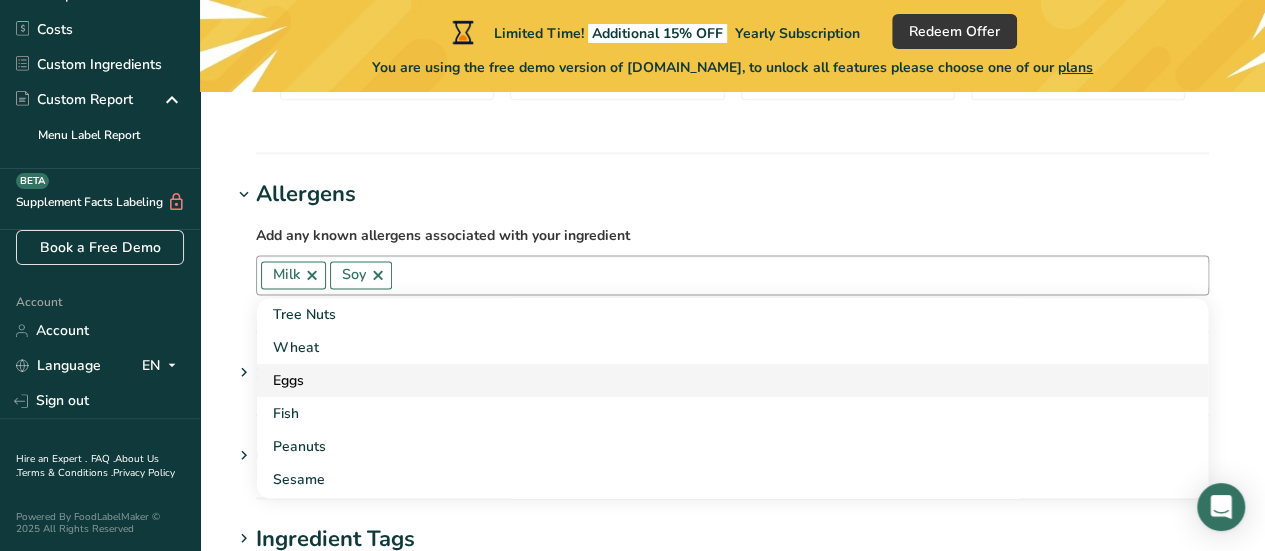 click on "Eggs" at bounding box center [716, 380] 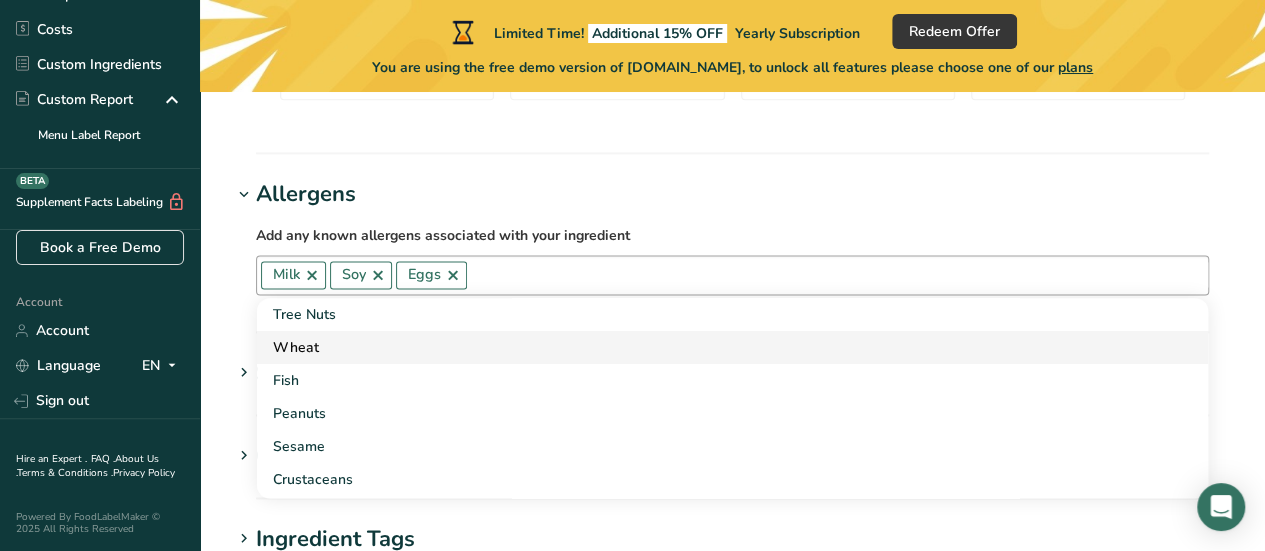 click on "Wheat" at bounding box center (716, 347) 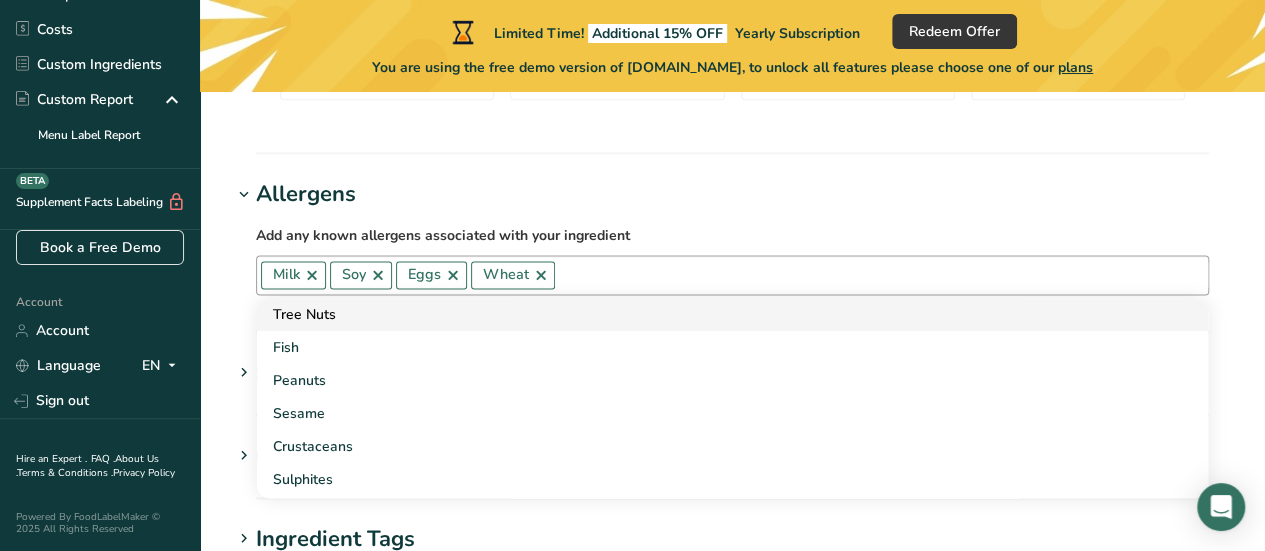 click on "Tree Nuts" at bounding box center (716, 314) 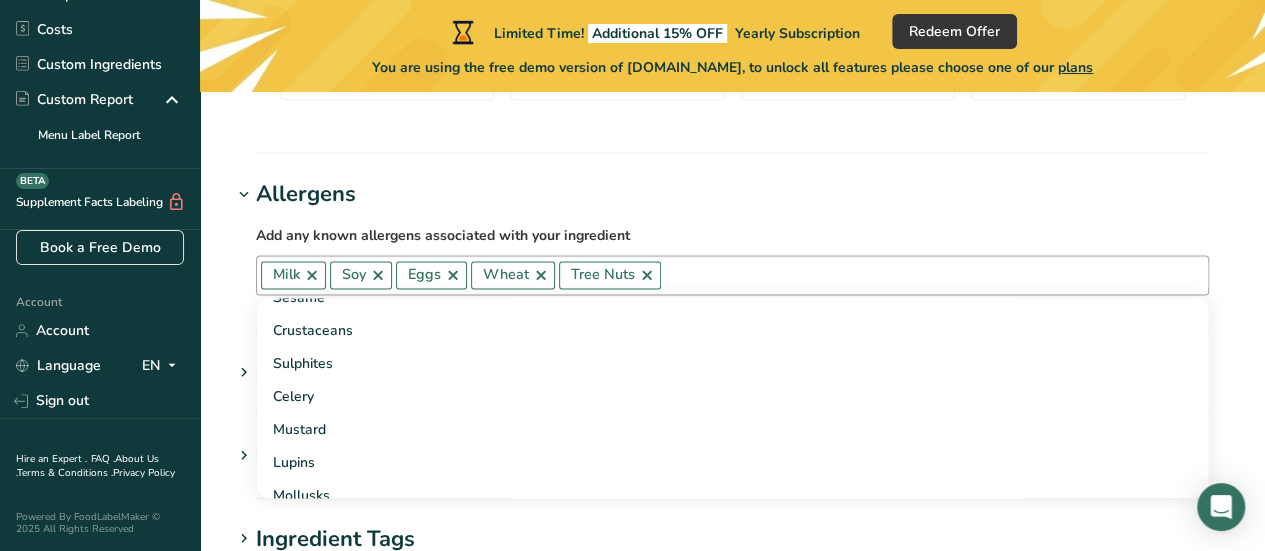 scroll, scrollTop: 0, scrollLeft: 0, axis: both 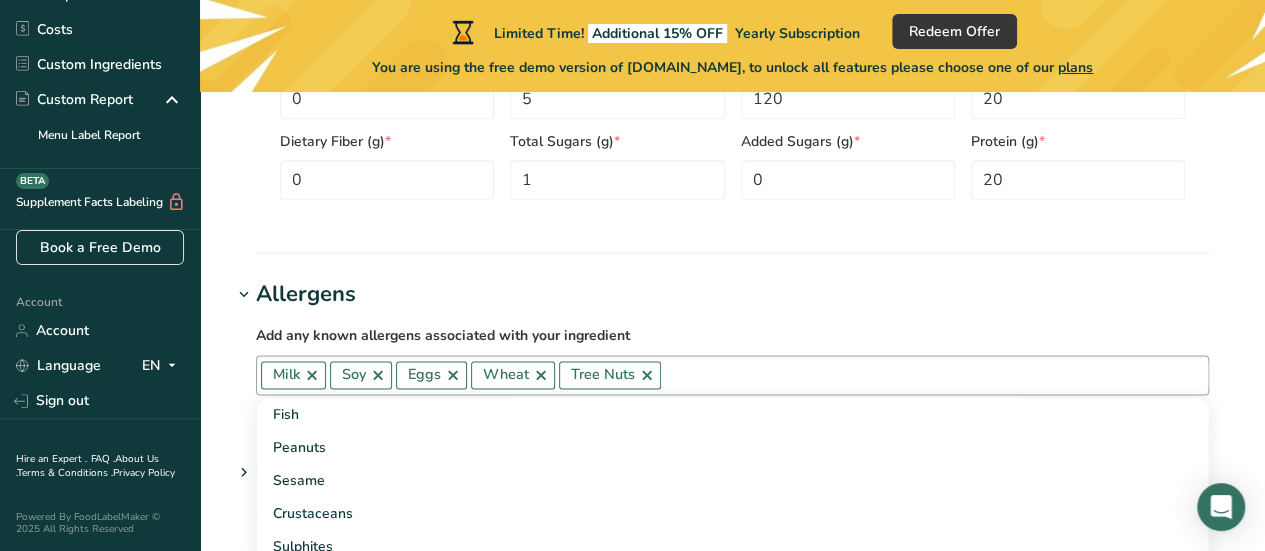 click at bounding box center [453, 375] 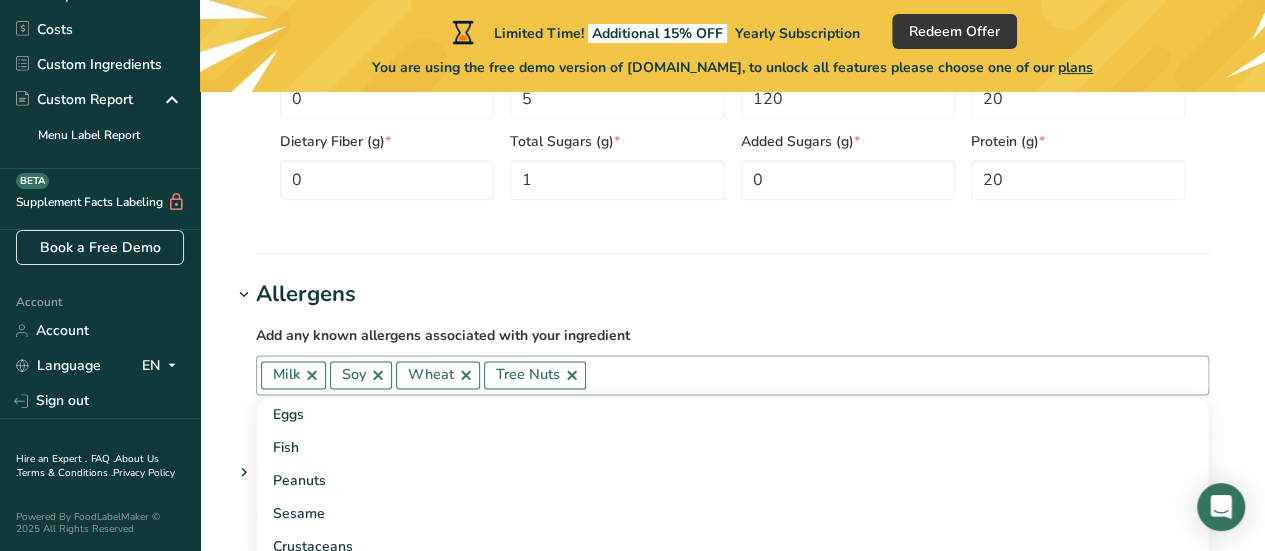 click at bounding box center (466, 375) 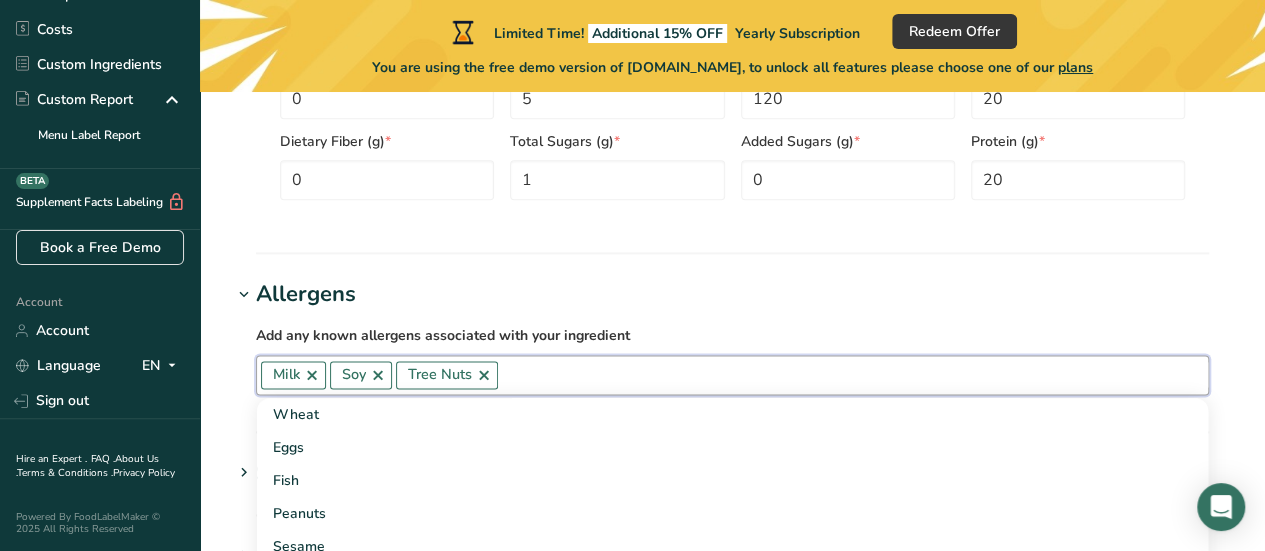 click at bounding box center (484, 375) 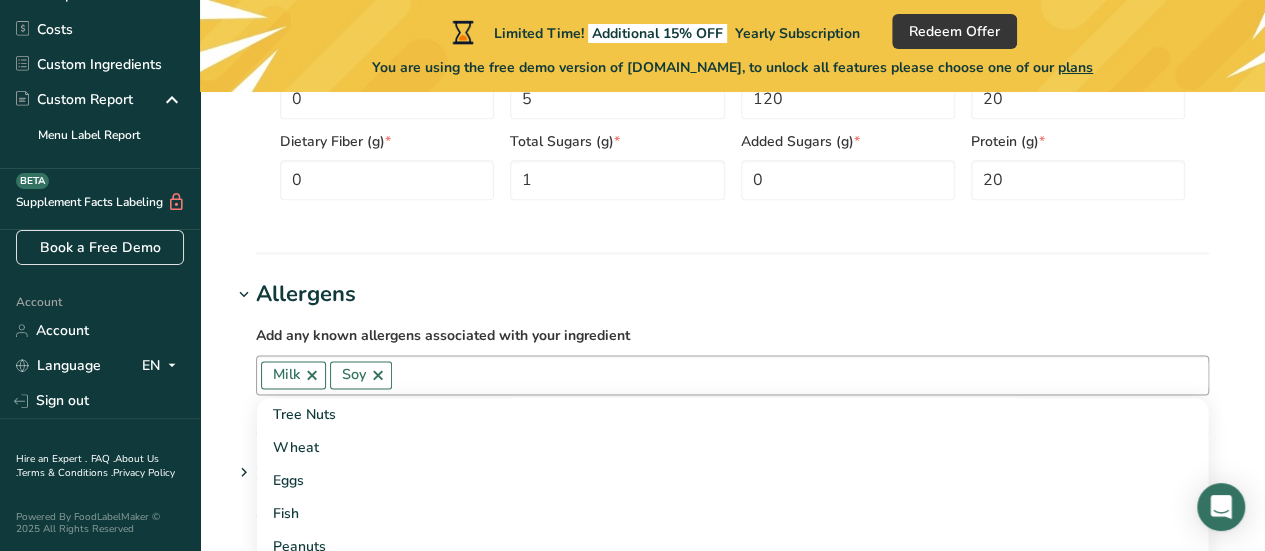 click on "Add any known allergens associated with your ingredient" at bounding box center (732, 335) 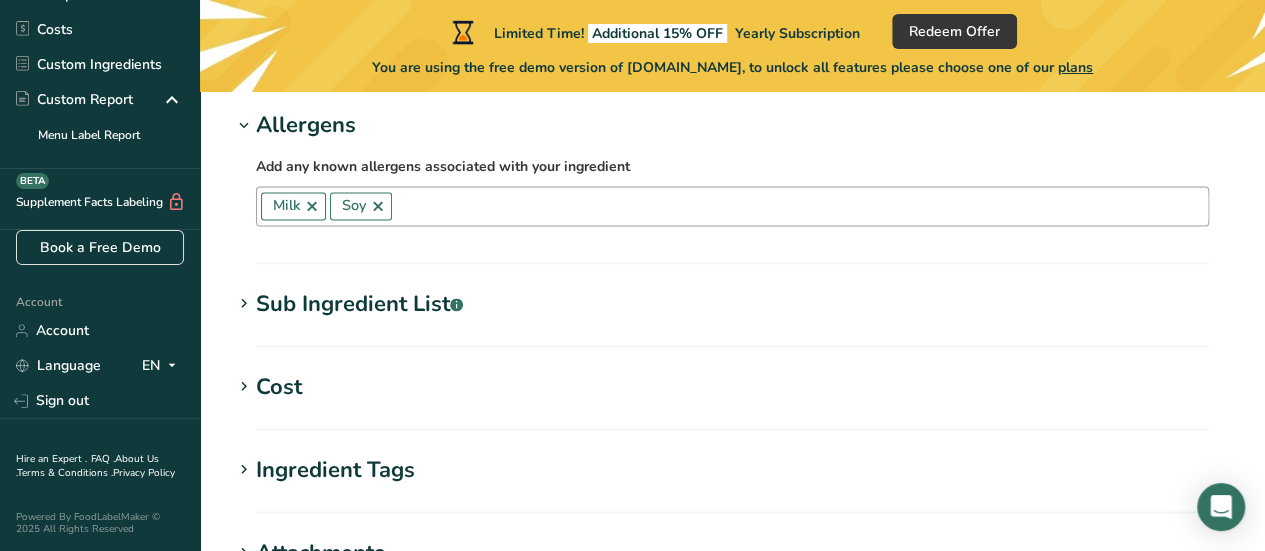 scroll, scrollTop: 1352, scrollLeft: 0, axis: vertical 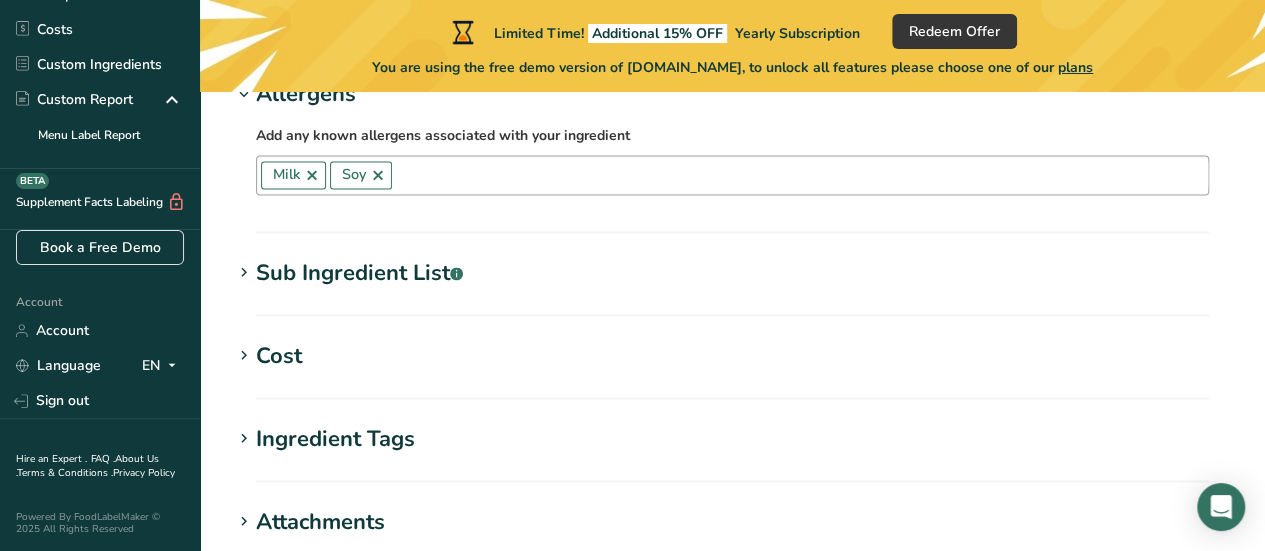 click on "Sub Ingredient List
.a-a{fill:#347362;}.b-a{fill:#fff;}" at bounding box center [359, 273] 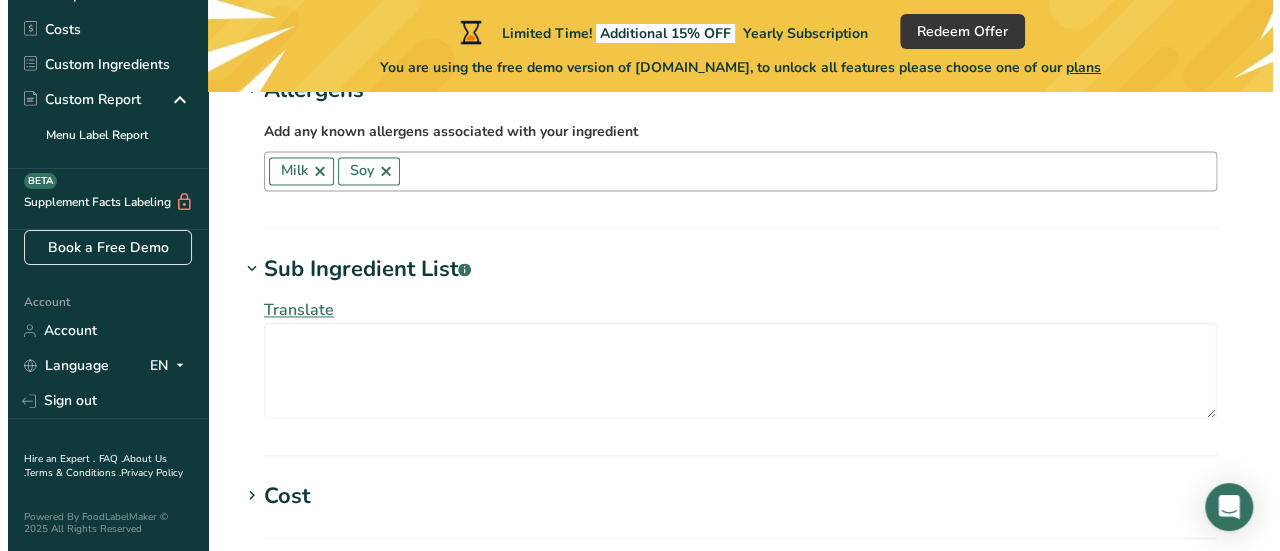 scroll, scrollTop: 1352, scrollLeft: 0, axis: vertical 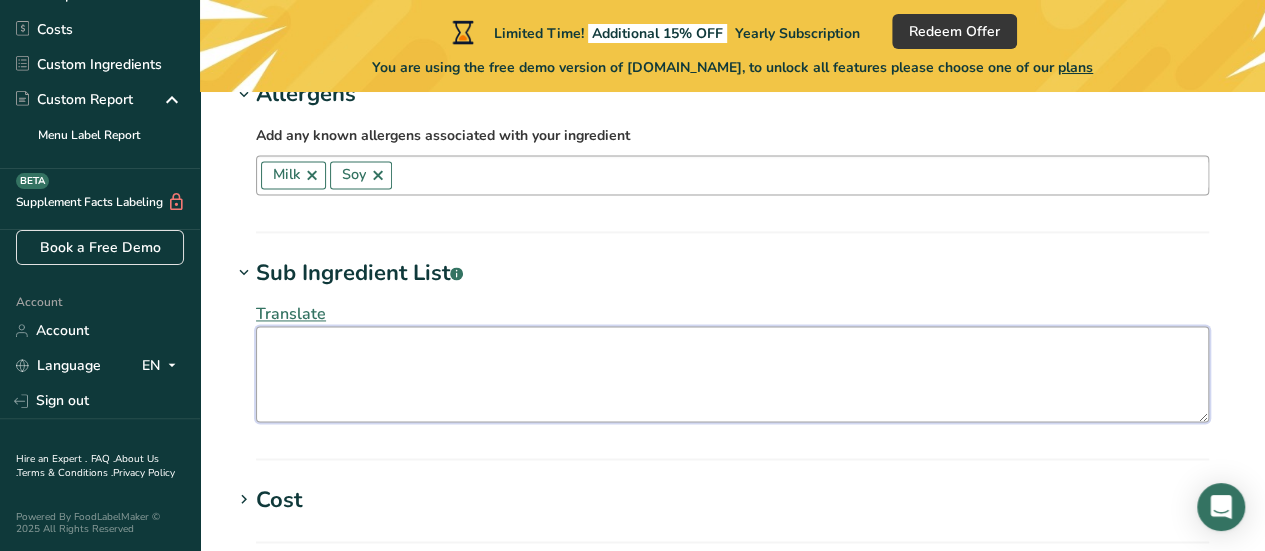 click at bounding box center [732, 374] 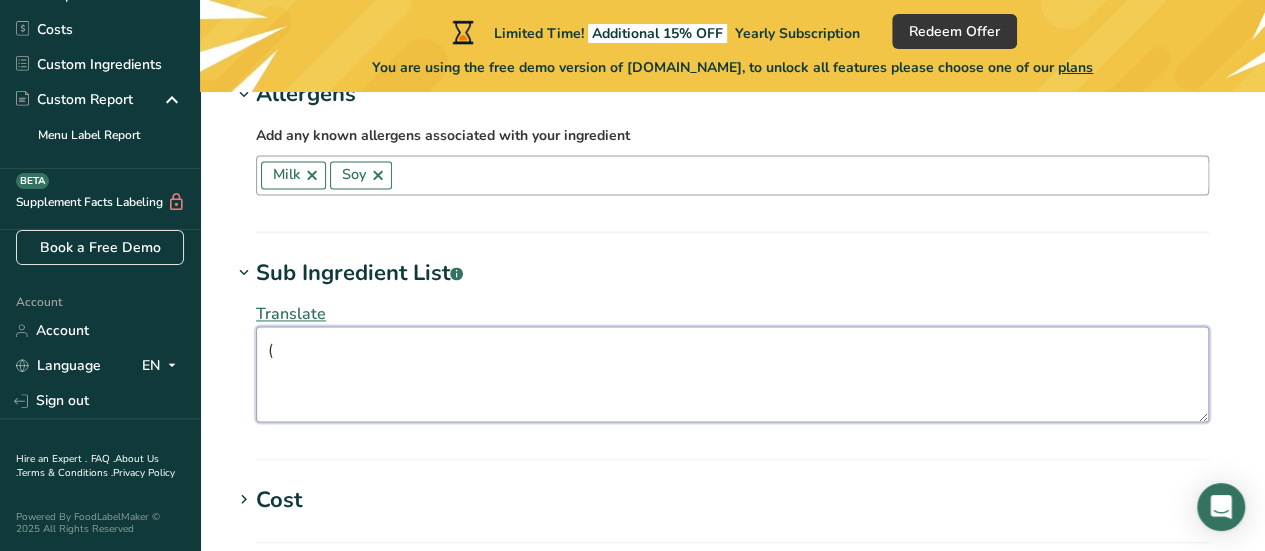 type on "(" 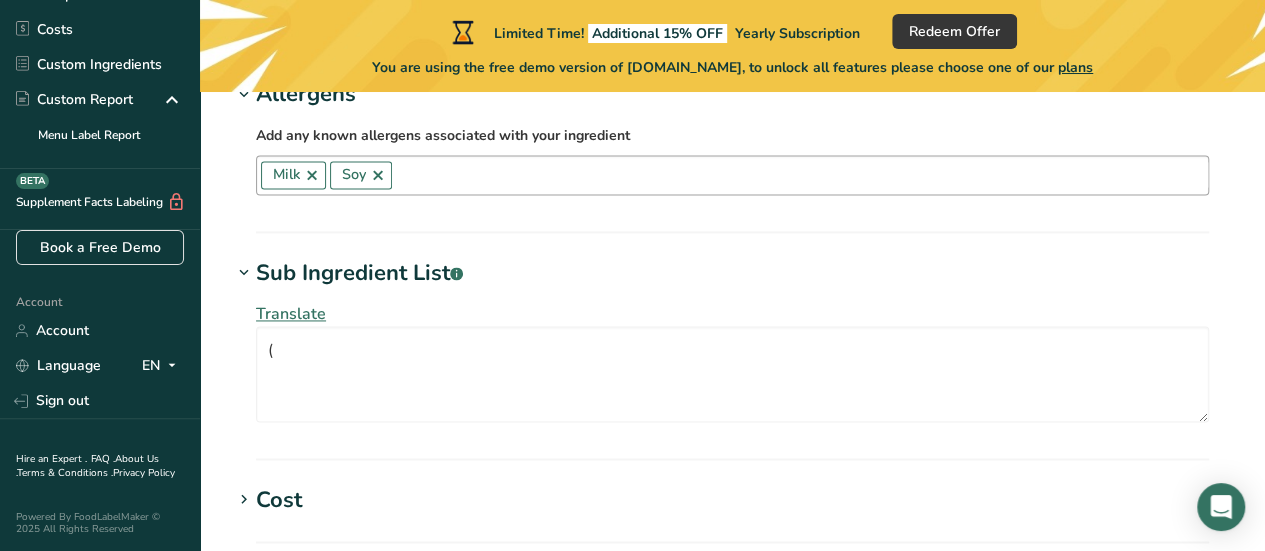 click on "Translate" at bounding box center (291, 314) 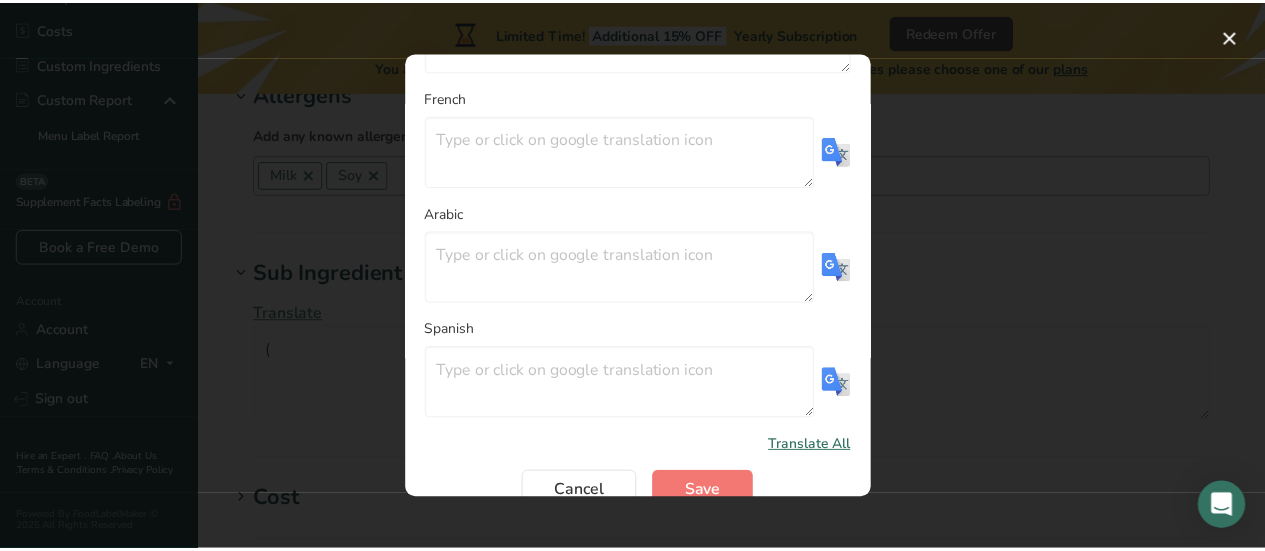 scroll, scrollTop: 238, scrollLeft: 0, axis: vertical 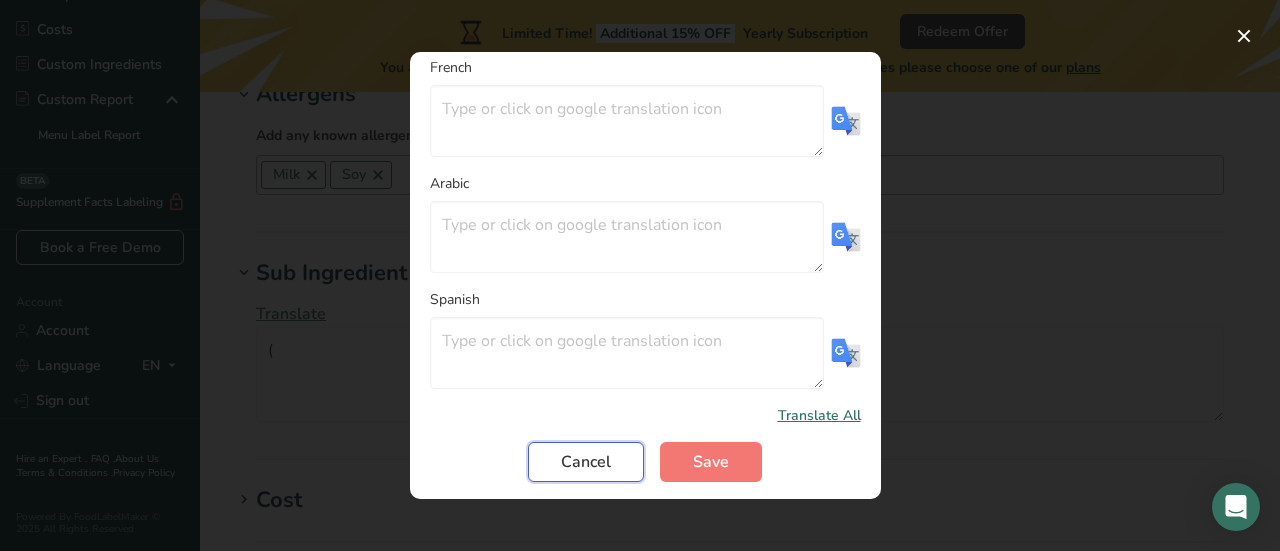 click on "Cancel" at bounding box center (586, 462) 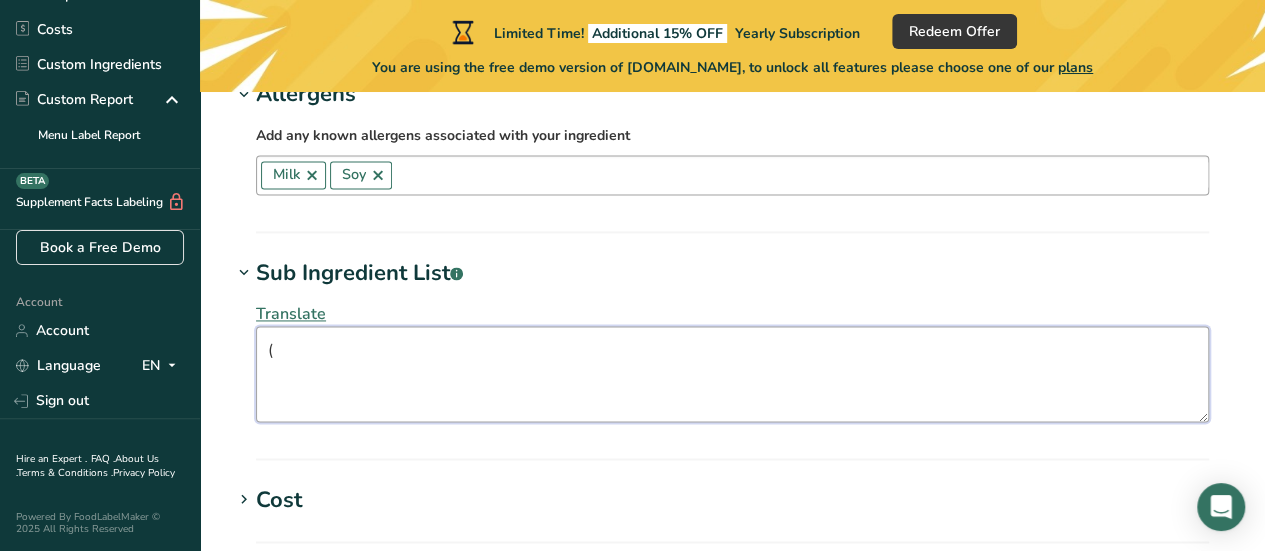click on "(" at bounding box center [732, 374] 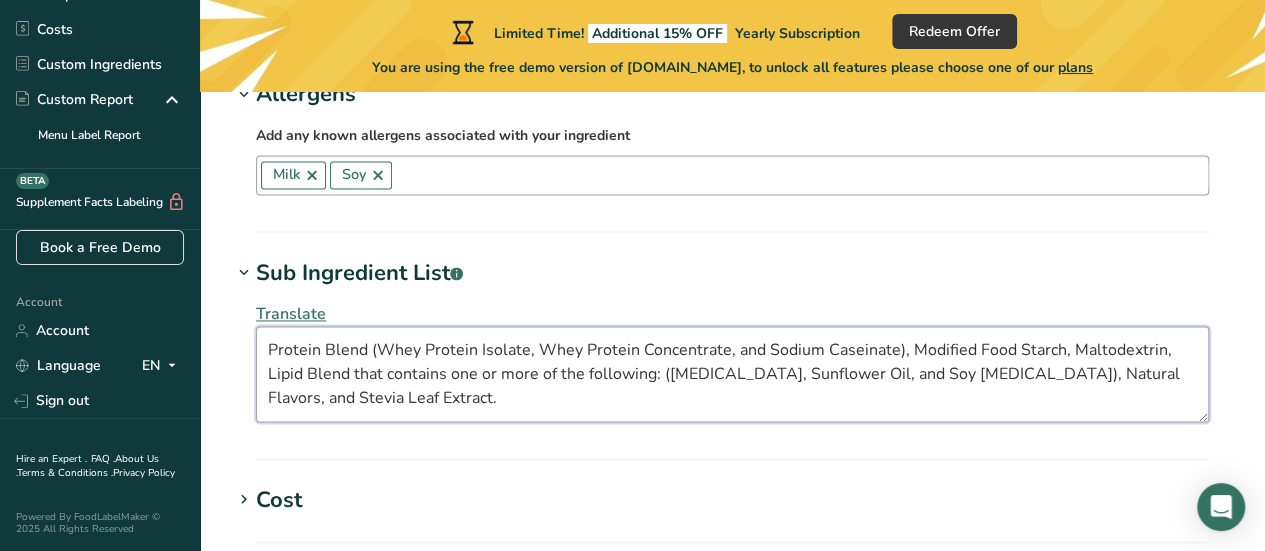 type on "Protein Blend (Whey Protein Isolate, Whey Protein Concentrate, and Sodium Caseinate), Modified Food Starch, Maltodextrin, Lipid Blend that contains one or more of the following: ([MEDICAL_DATA], Sunflower Oil, and Soy [MEDICAL_DATA]), Natural Flavors, and Stevia Leaf Extract." 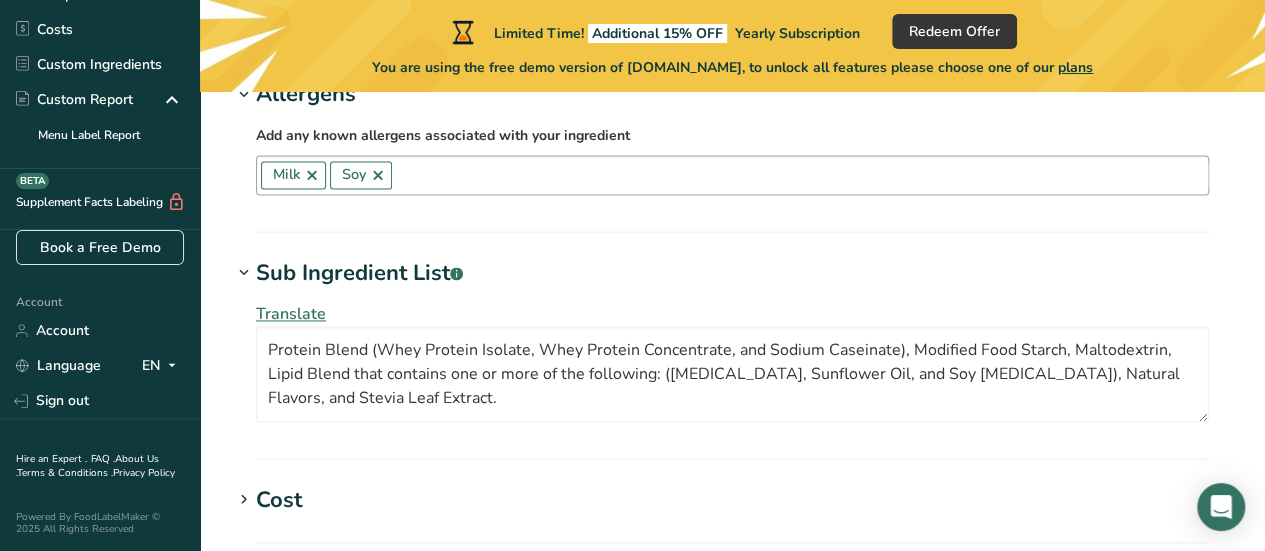click on "Sub Ingredient List
.a-a{fill:#347362;}.b-a{fill:#fff;}
Translate
Protein Blend (Whey Protein Isolate, Whey Protein Concentrate, and Sodium Caseinate), Modified Food Starch, Maltodextrin, Lipid Blend that contains one or more of the following: ([MEDICAL_DATA], Sunflower Oil, and Soy [MEDICAL_DATA]), Natural Flavors, and Stevia Leaf Extract." at bounding box center [732, 358] 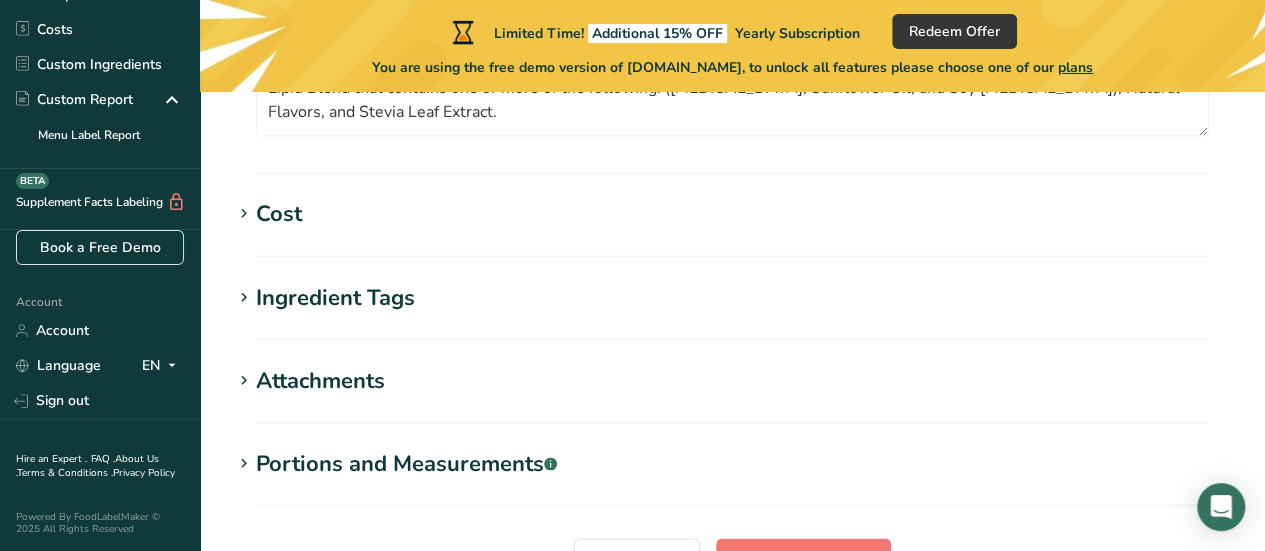 scroll, scrollTop: 1552, scrollLeft: 0, axis: vertical 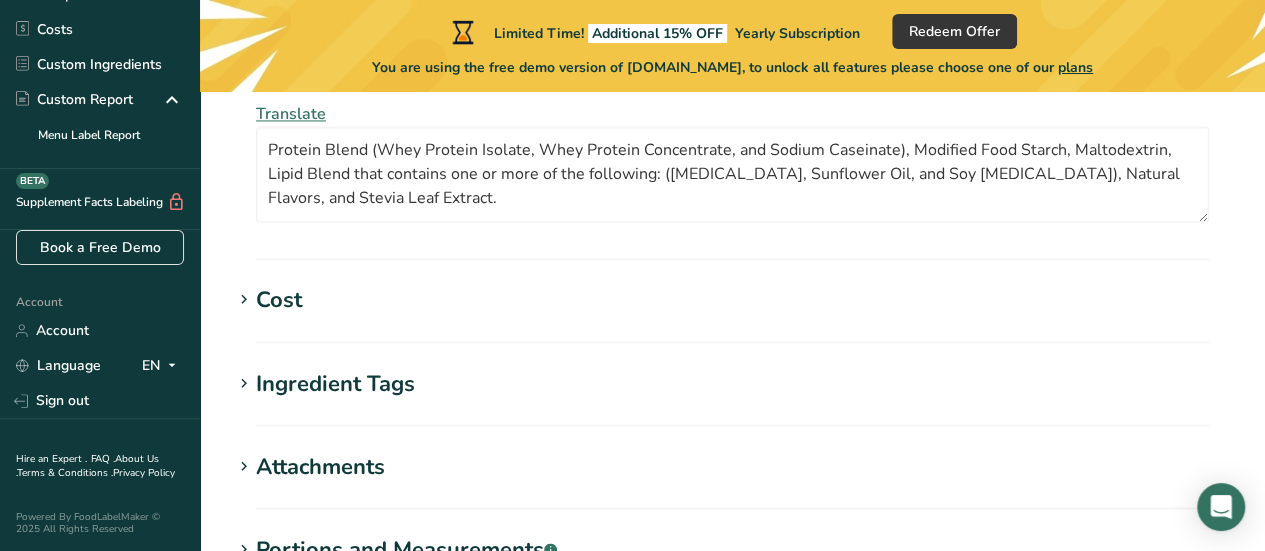 click on "Cost
Price($)
.a-a{fill:#347362;}.b-a{fill:#fff;}             Amount   Unit
Grams
kg
mg
mcg
lb
oz" at bounding box center [732, 313] 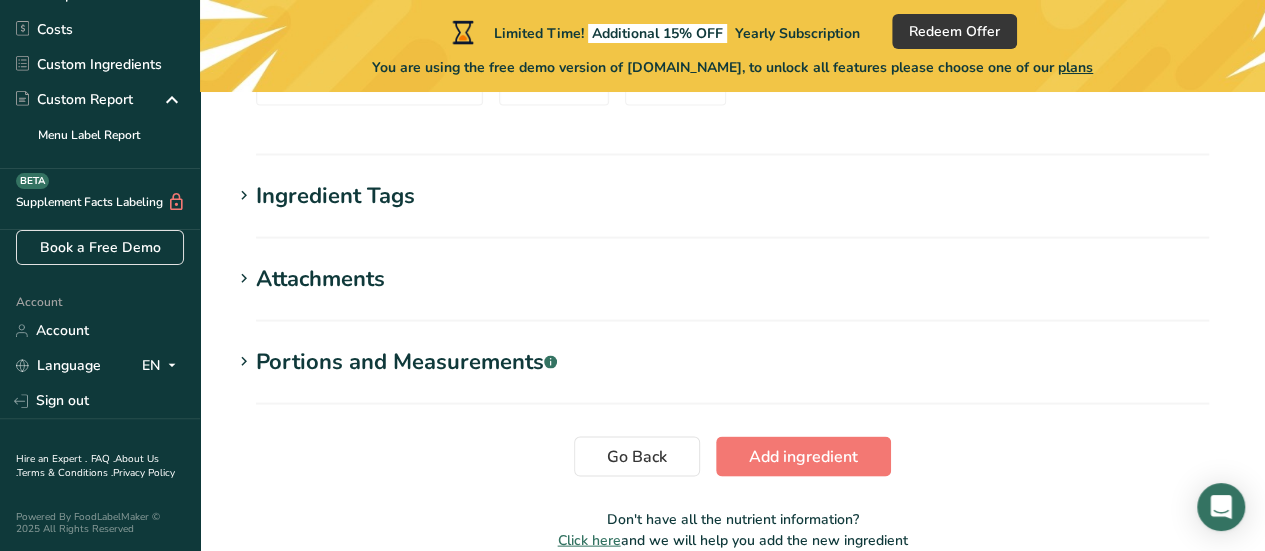scroll, scrollTop: 1852, scrollLeft: 0, axis: vertical 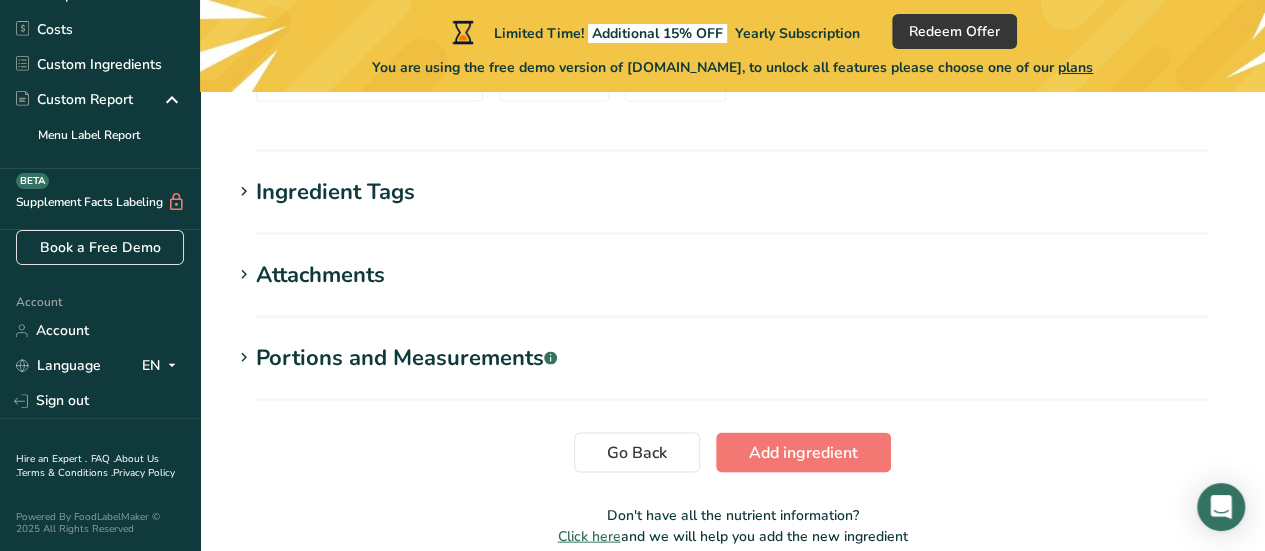 click on "Ingredient Tags" at bounding box center [335, 191] 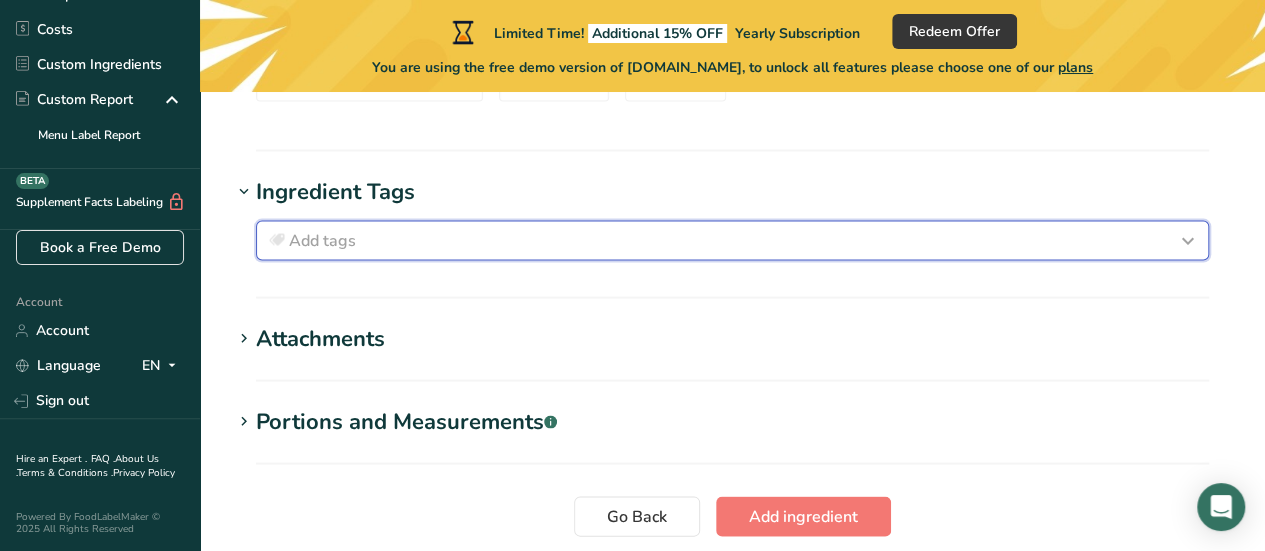click on "Add tags" at bounding box center [732, 240] 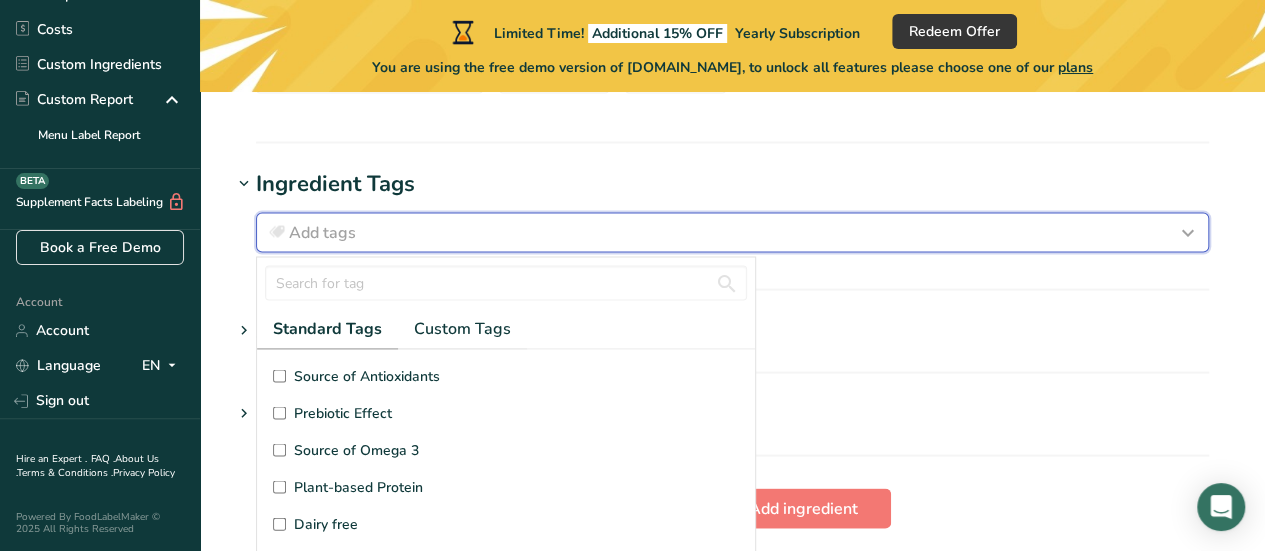 scroll, scrollTop: 11, scrollLeft: 0, axis: vertical 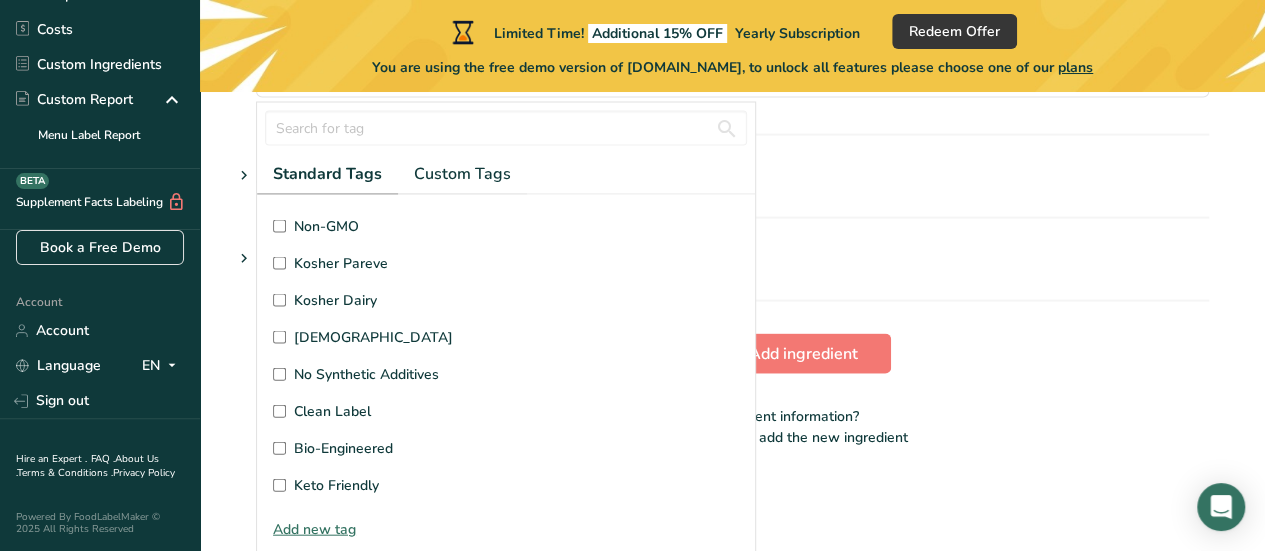 click on "Add new ingredient
Back to recipe
Ingredient Spec Sheet
.a-a{fill:#347362;}.b-a{fill:#fff;}
Upload an ingredient spec sheet or an image of a nutrition label, and our AI assistant will automatically fill-in the nutrients.
Drop your files here or click to upload
Maximum file size is 5MB
Ingredient General Info
Ingredient Name *
Translate
Wolf Pack Power Blend
Ingredient Common Name
.a-a{fill:#347362;}.b-a{fill:#fff;}
Translate
Protein Powder
Ingredient code
.a-a{fill:#347362;}.b-a{fill:#fff;}
Ingredient Category *
Custom User Ingredient
protein
Standard Categories" at bounding box center (732, -721) 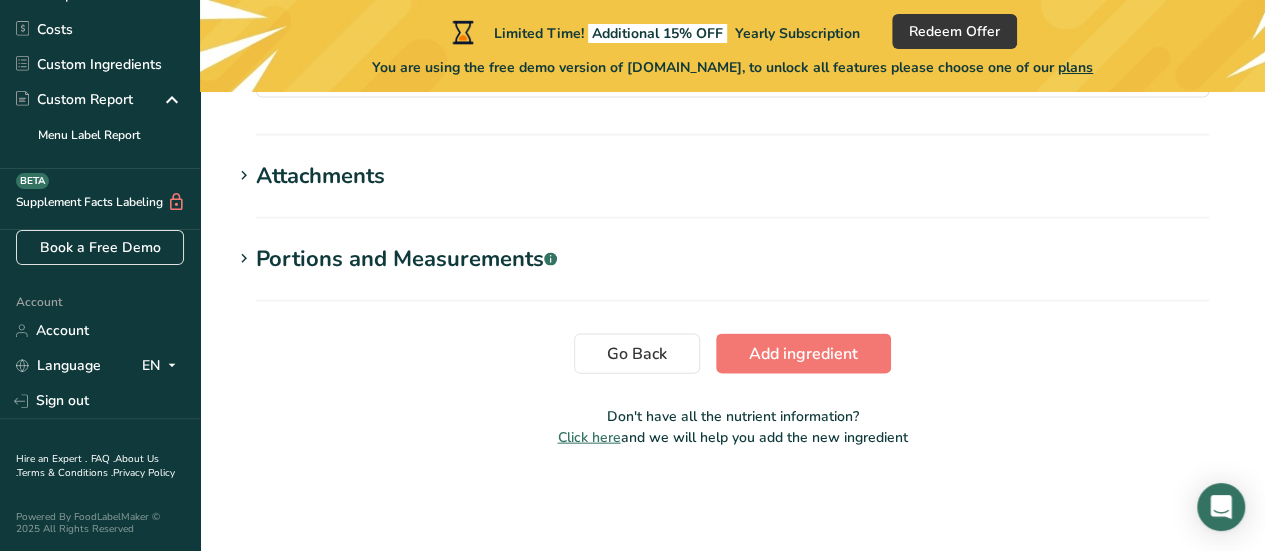 scroll, scrollTop: 0, scrollLeft: 0, axis: both 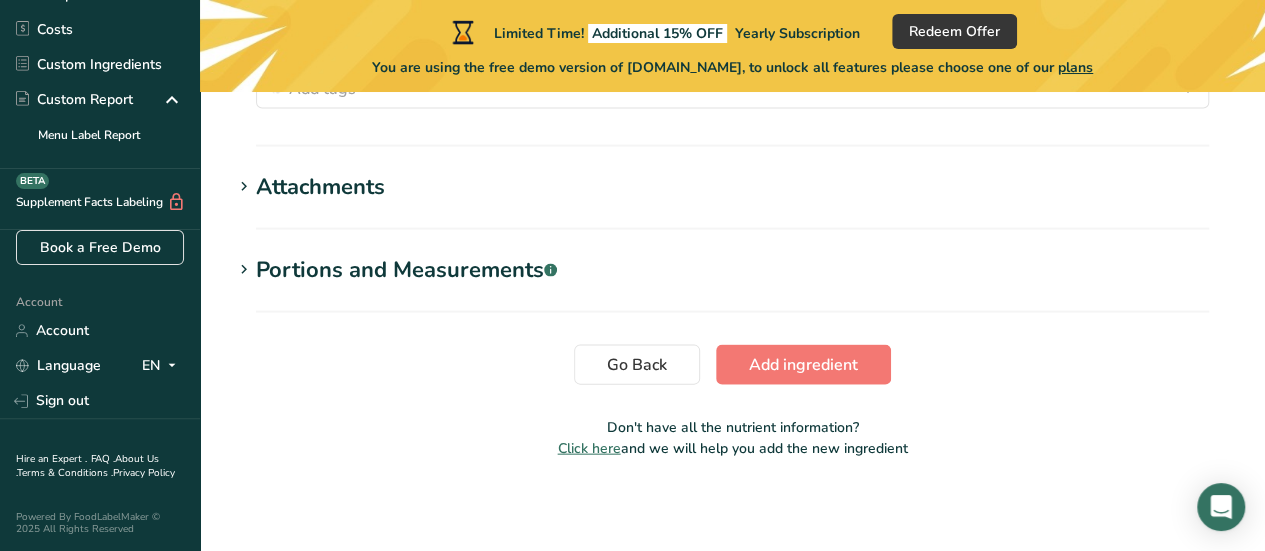 click on "Portions and Measurements
.a-a{fill:#347362;}.b-a{fill:#fff;}" at bounding box center [406, 270] 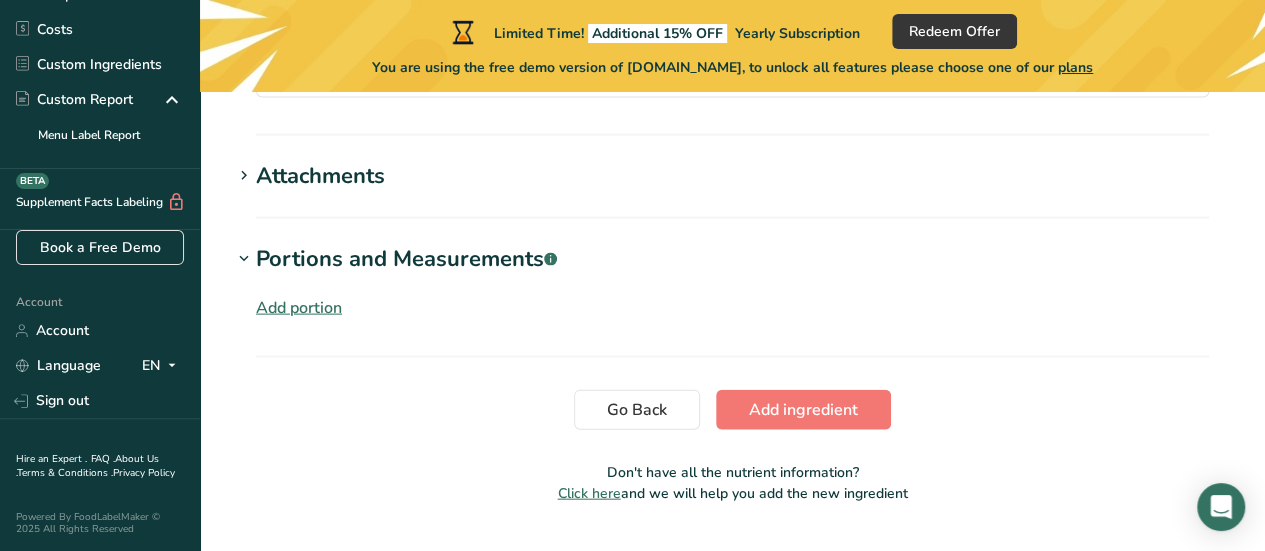 click on "Add portion" at bounding box center [299, 308] 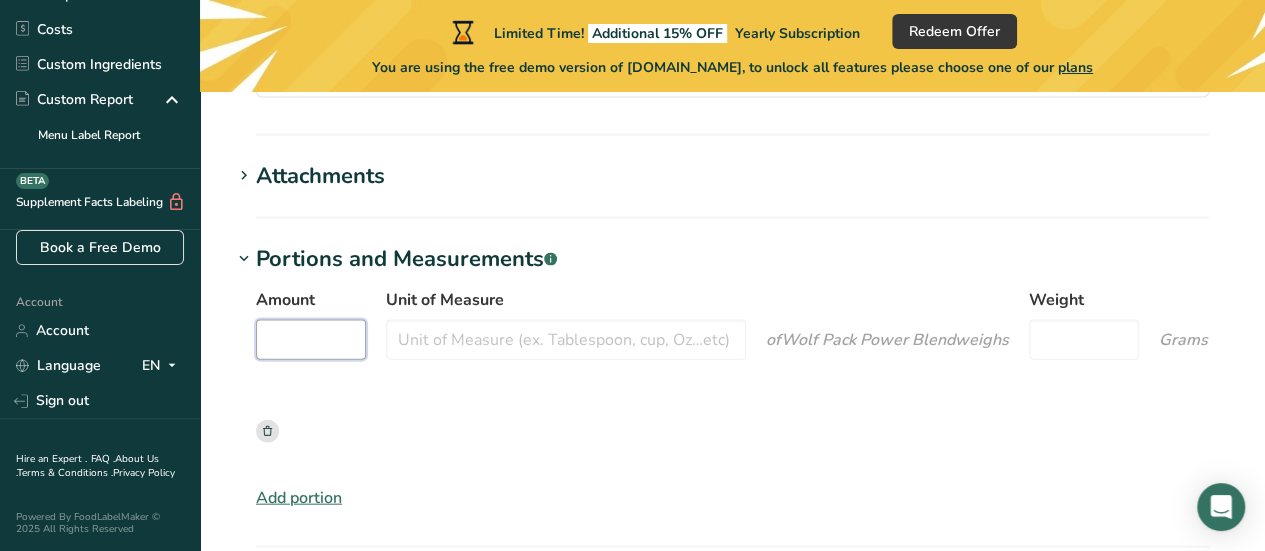 click on "Amount" at bounding box center (311, 340) 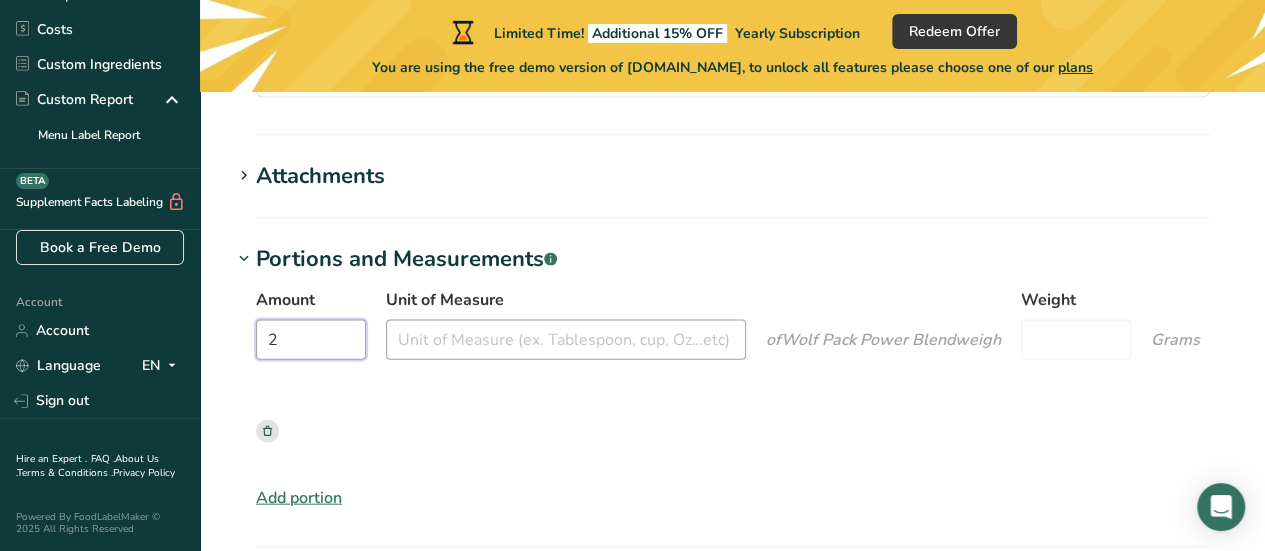 type on "2" 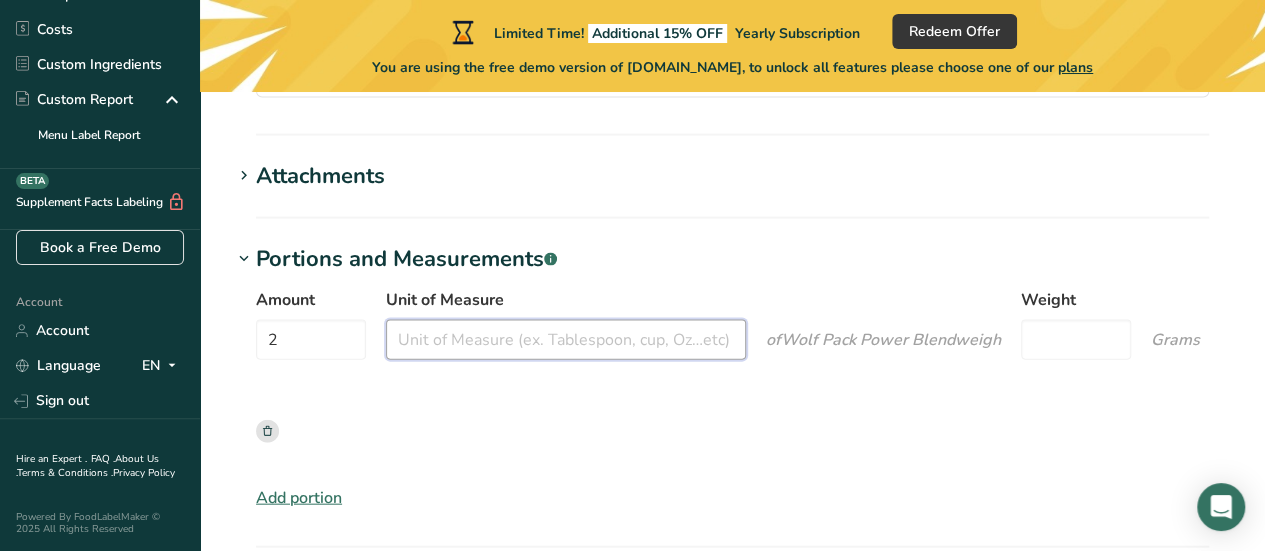 click on "Unit of Measure" at bounding box center (566, 340) 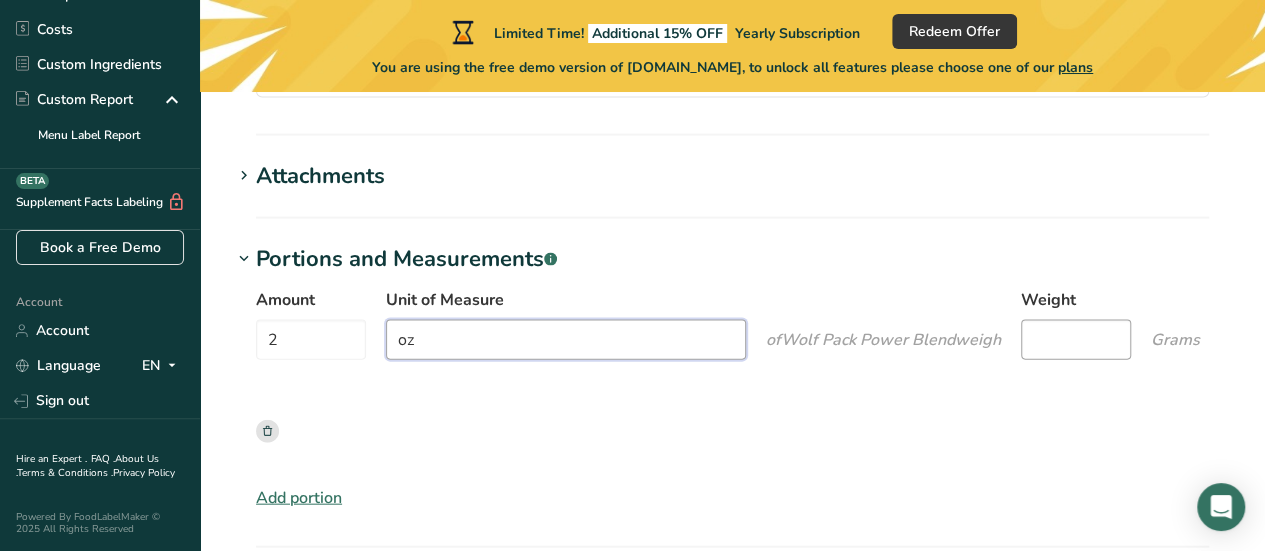 type on "oz" 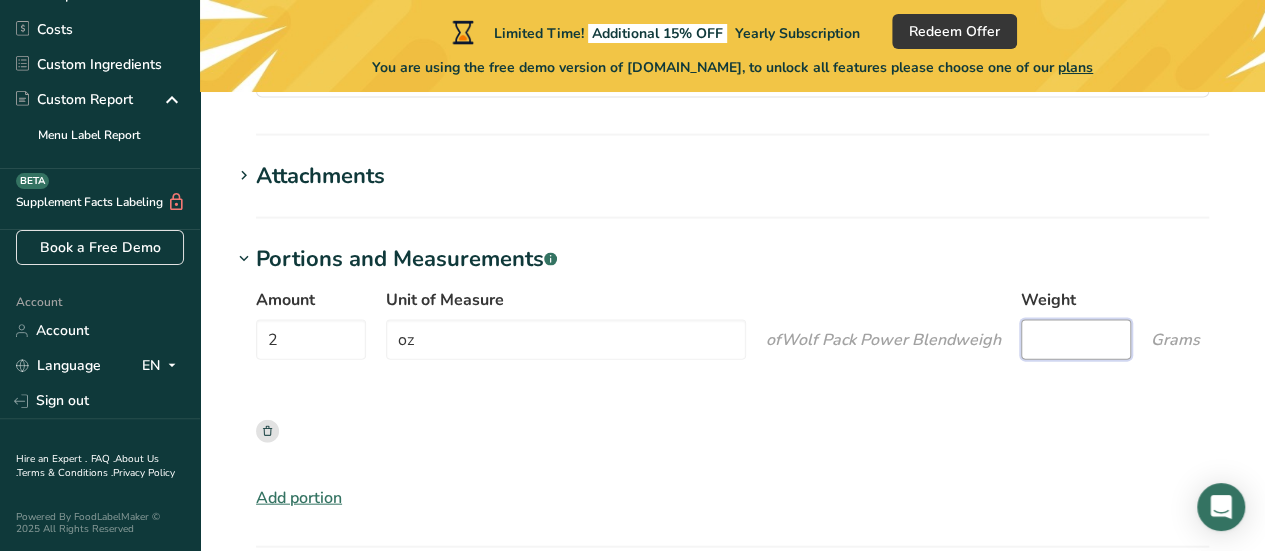 click on "Weight" at bounding box center (1076, 340) 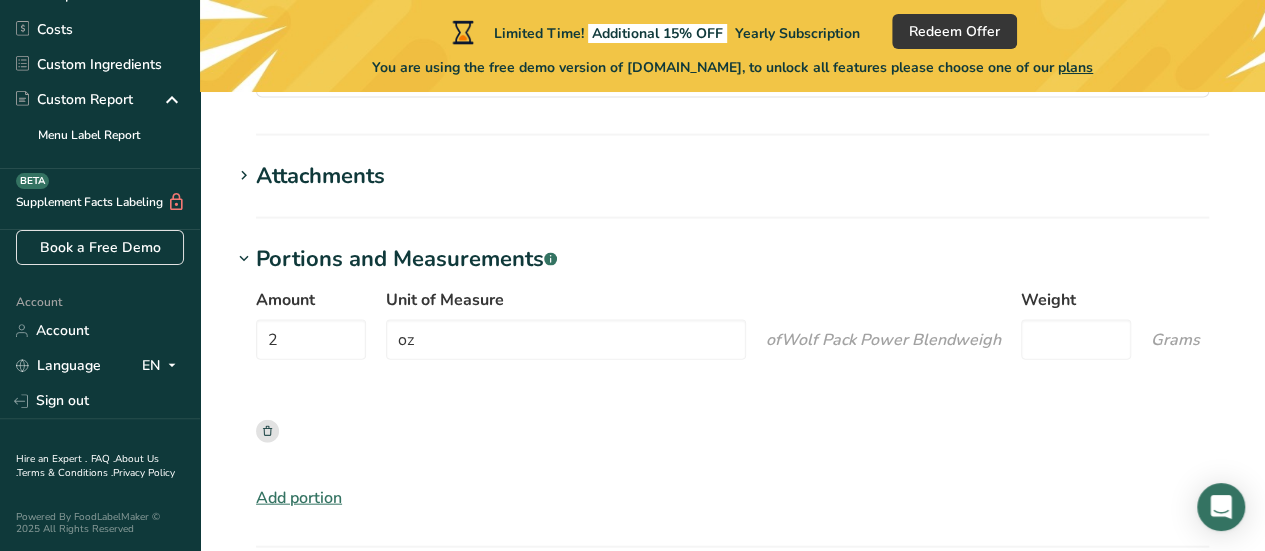 click on "Portions and Measurements
.a-a{fill:#347362;}.b-a{fill:#fff;}" at bounding box center [732, 259] 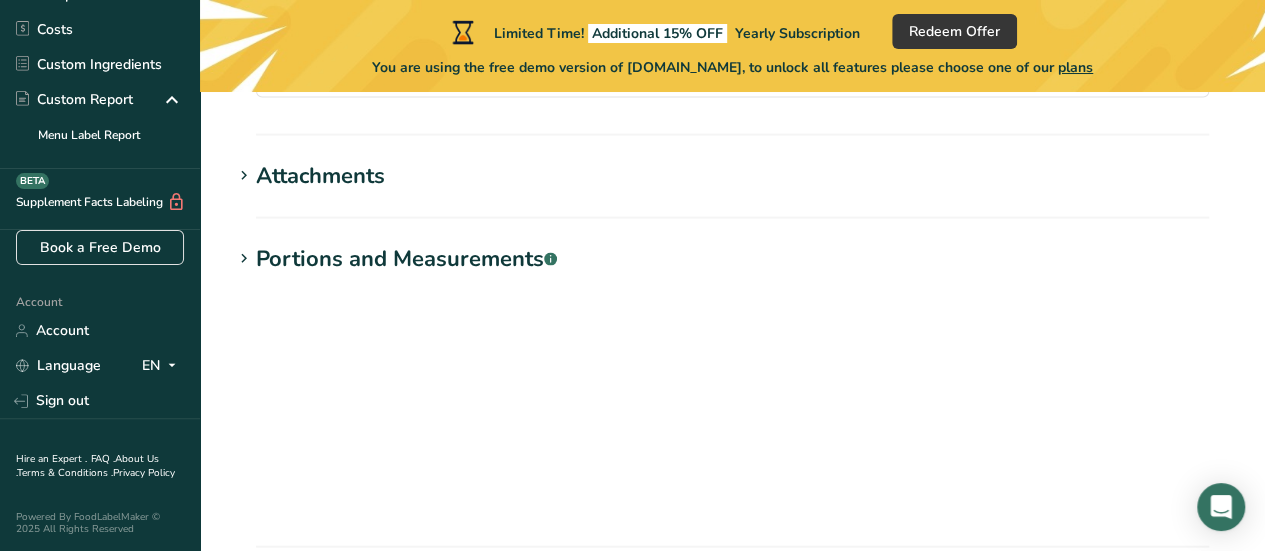 scroll, scrollTop: 2003, scrollLeft: 0, axis: vertical 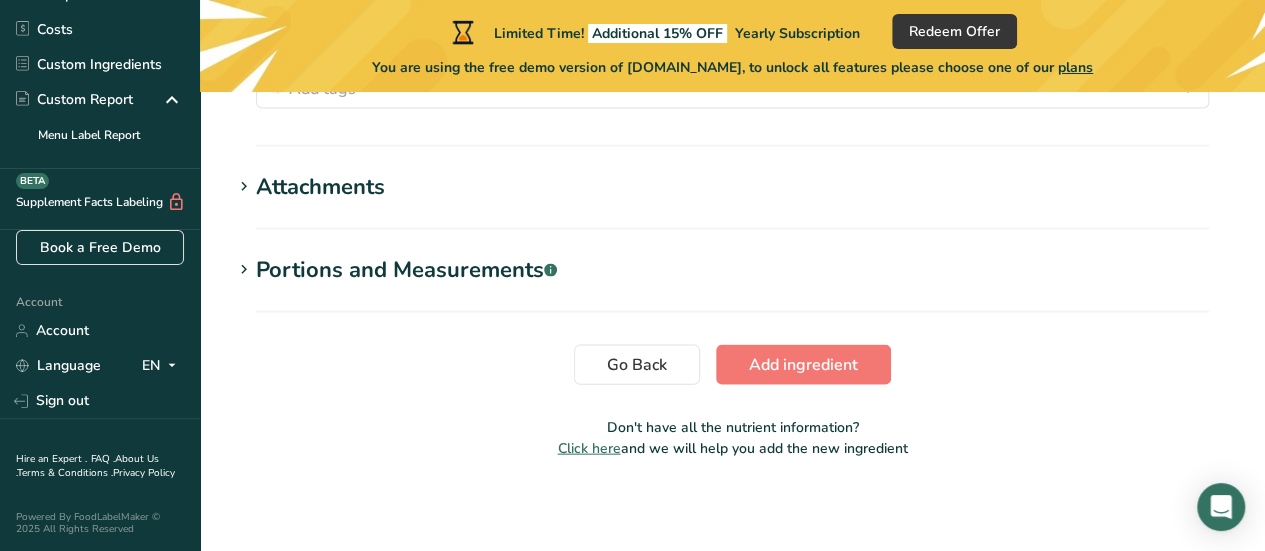 click on "Portions and Measurements
.a-a{fill:#347362;}.b-a{fill:#fff;}" at bounding box center [406, 270] 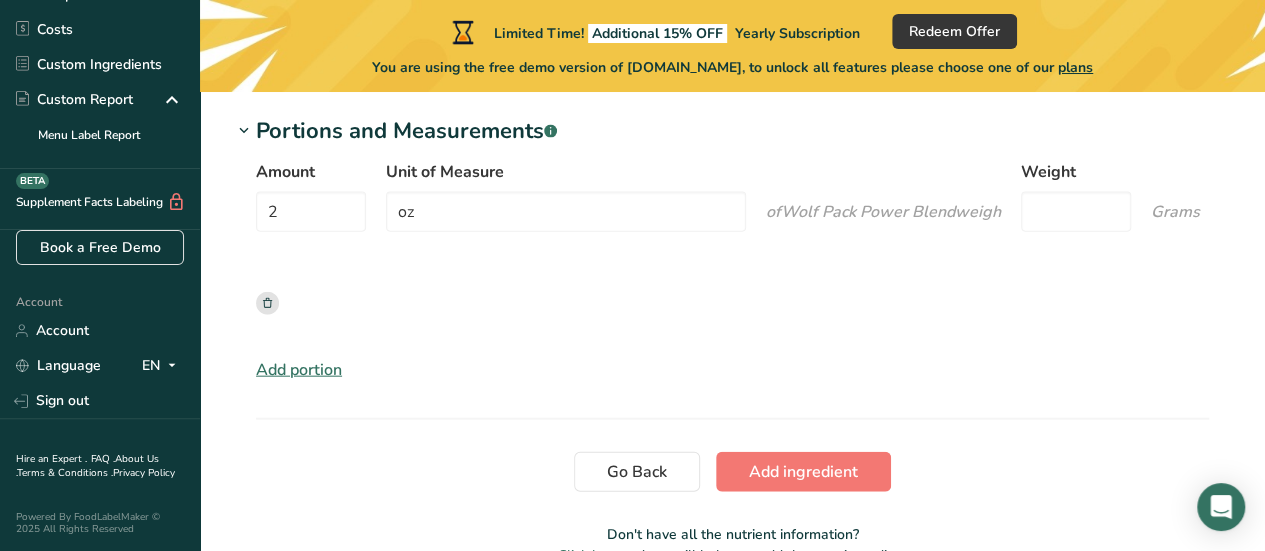 scroll, scrollTop: 2214, scrollLeft: 0, axis: vertical 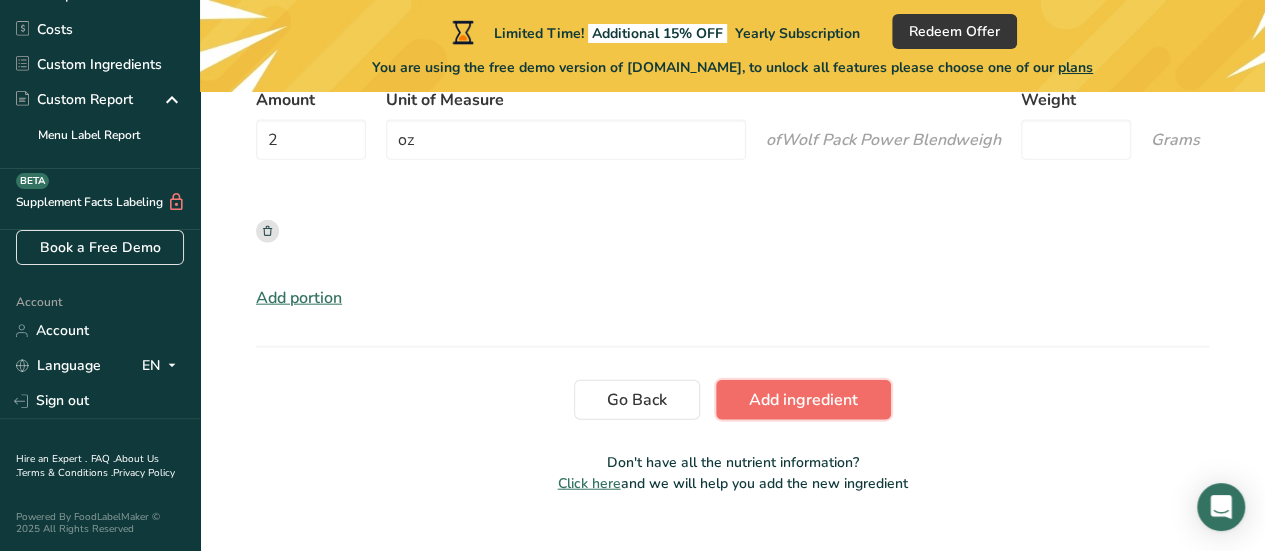 click on "Add ingredient" at bounding box center (803, 400) 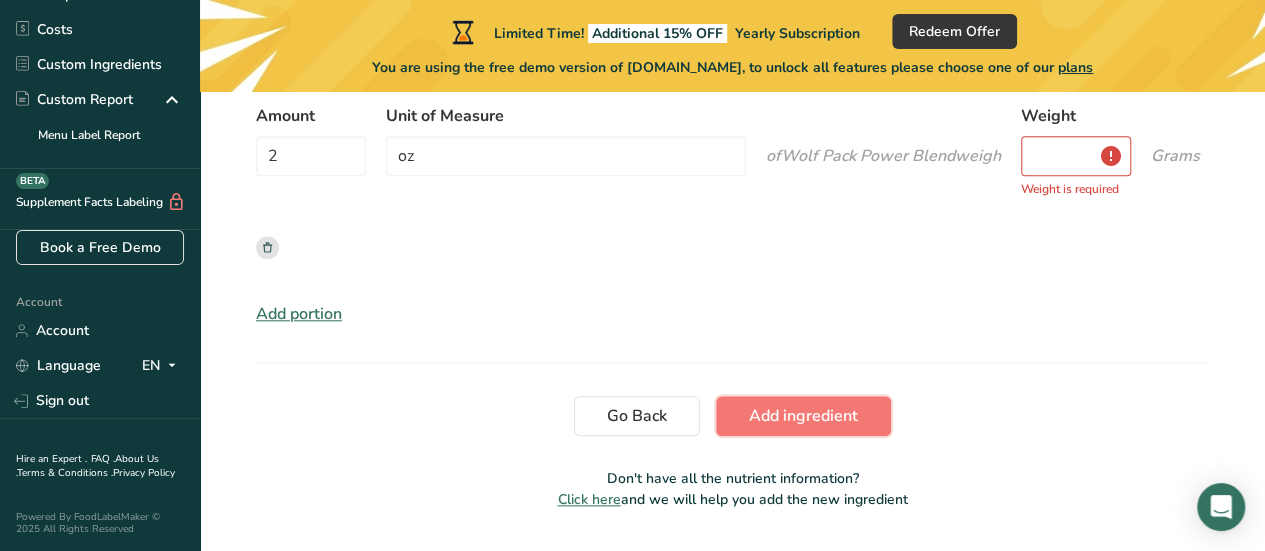 scroll, scrollTop: 760, scrollLeft: 0, axis: vertical 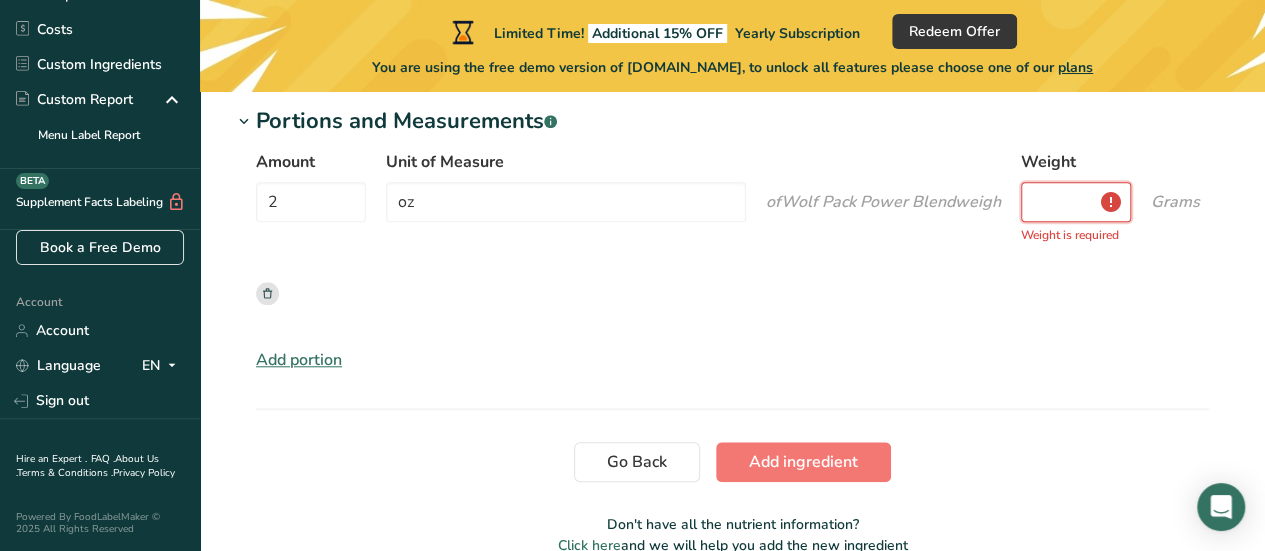 click on "Weight" at bounding box center [1076, 202] 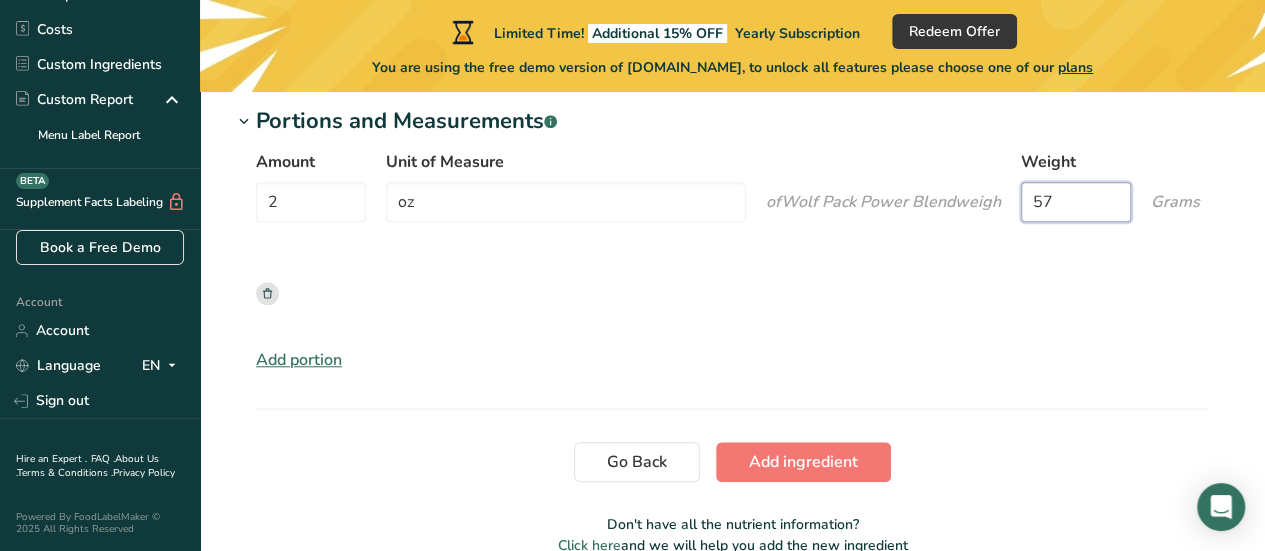 type on "57" 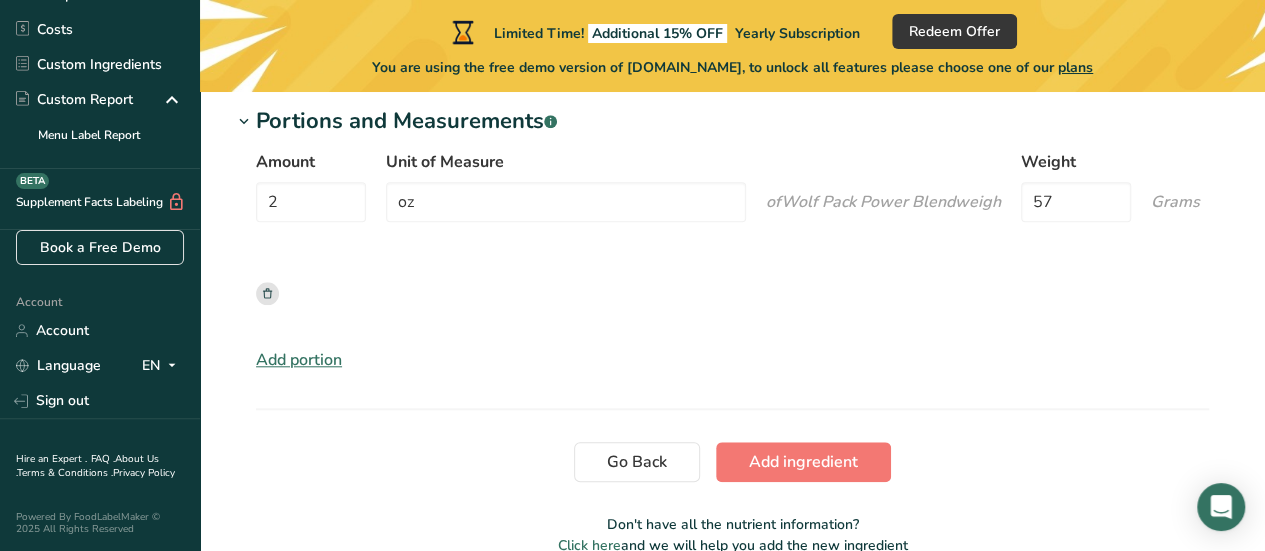 click on "Amount 2
Unit of Measure
oz    of
Wolf Pack Power Blend
weigh   Weight 57   Grams" at bounding box center [732, 237] 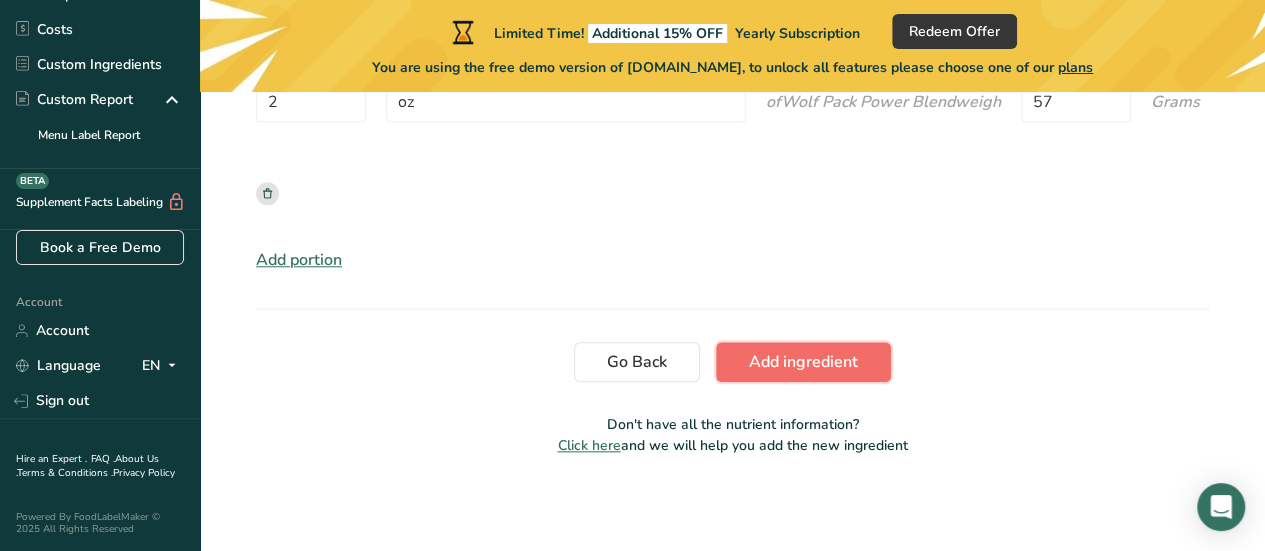 click on "Add ingredient" at bounding box center [803, 362] 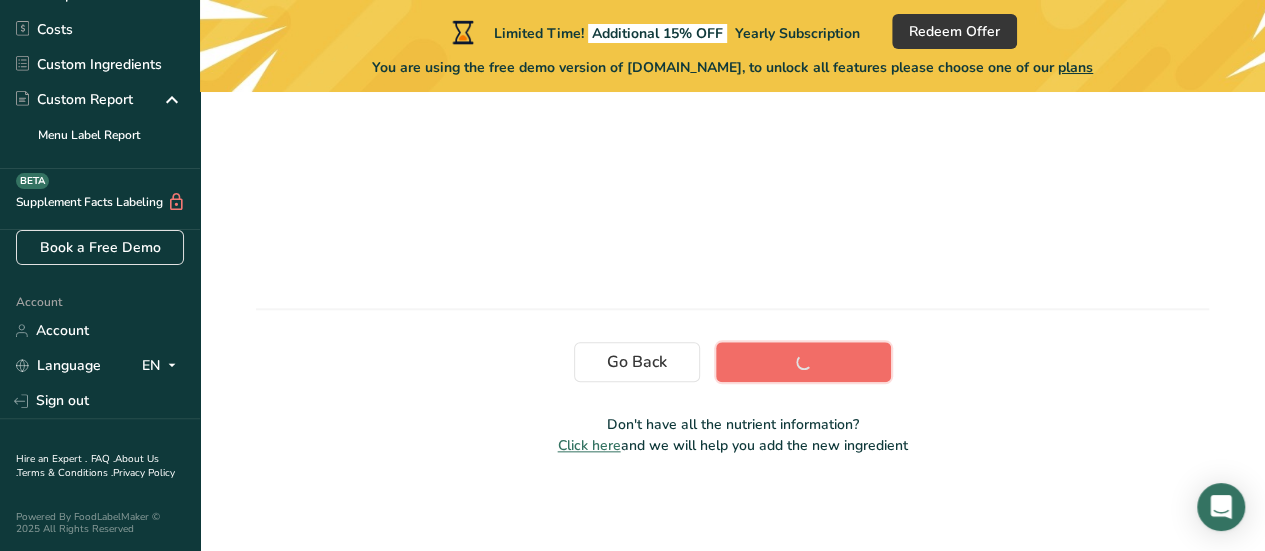 scroll, scrollTop: 614, scrollLeft: 0, axis: vertical 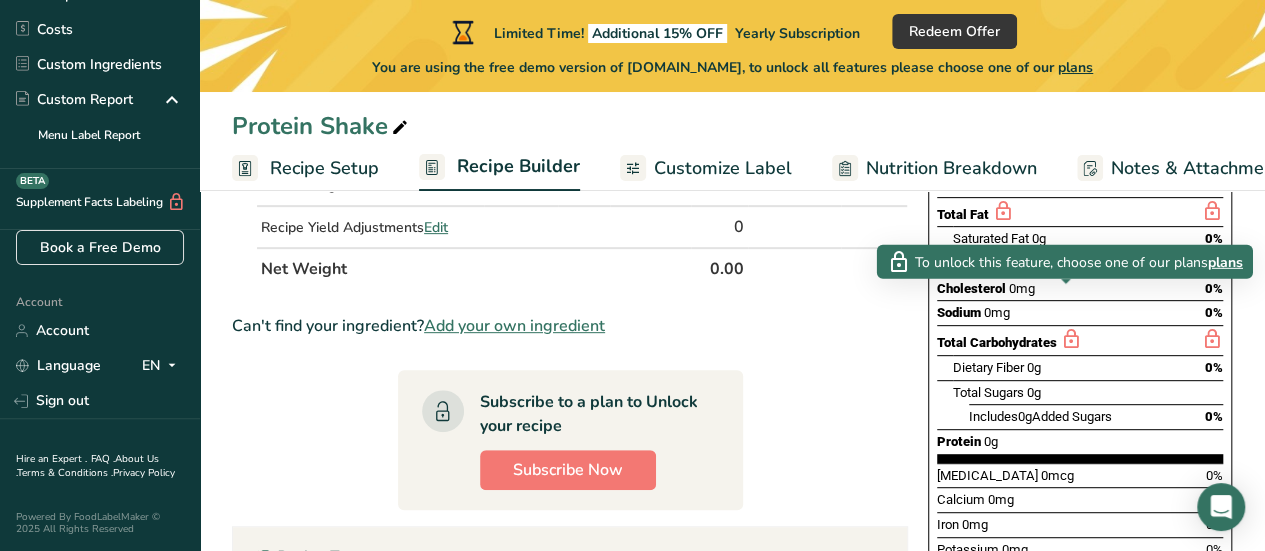 click on "plans" at bounding box center (1225, 261) 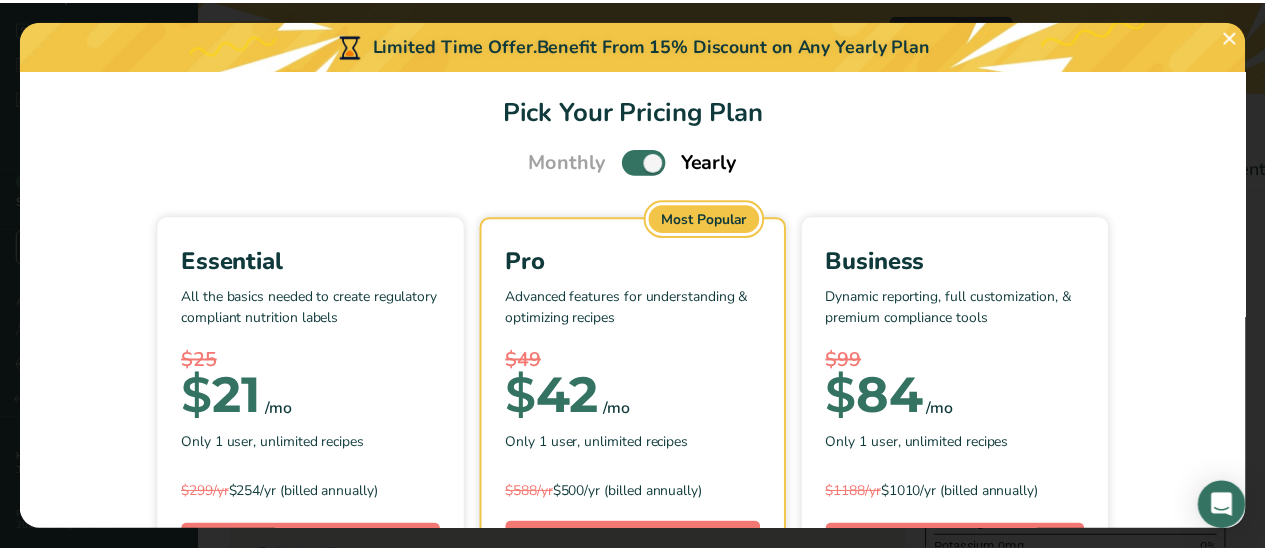 scroll, scrollTop: 0, scrollLeft: 0, axis: both 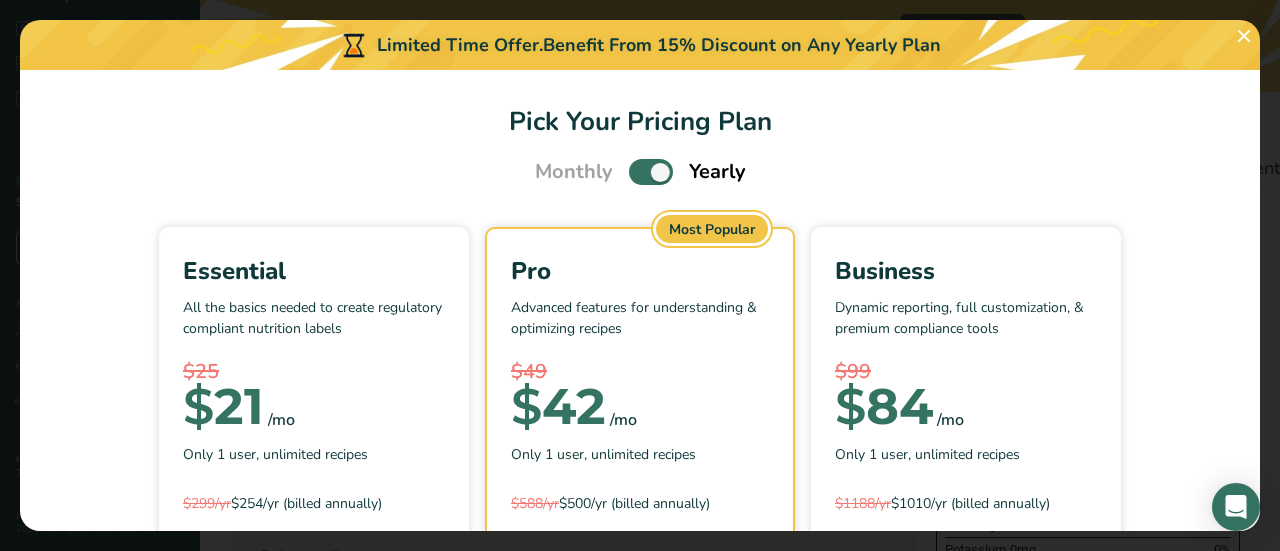 click on "Essential
All the basics needed to create regulatory compliant nutrition labels
$25
$ 21
/mo
Only 1 user, unlimited recipes
$299/yr
$254/yr
(billed annually)
Buy Now
Verified 10,000+ Ingredient Database
Automated Allergen Identification
Multiple Label Styles & Formats
Show/Hide Nutrients & Vitamins
Sub-Recipe Builder
See All Features
Most Popular
Pro
Advanced features for understanding & optimizing recipes
$" at bounding box center (640, 759) 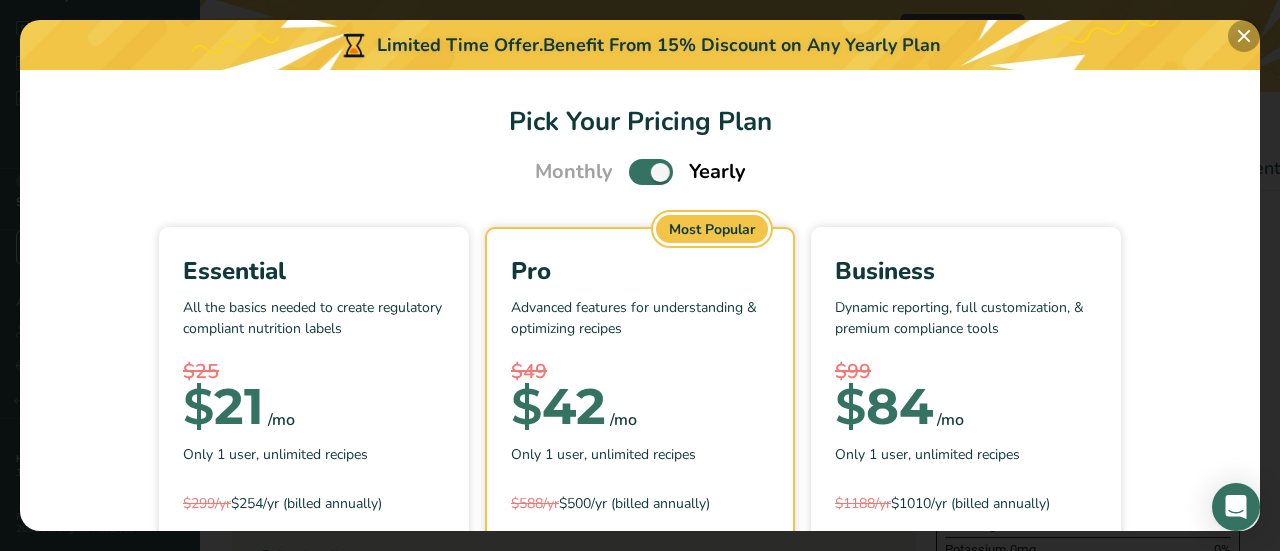 click at bounding box center (1244, 36) 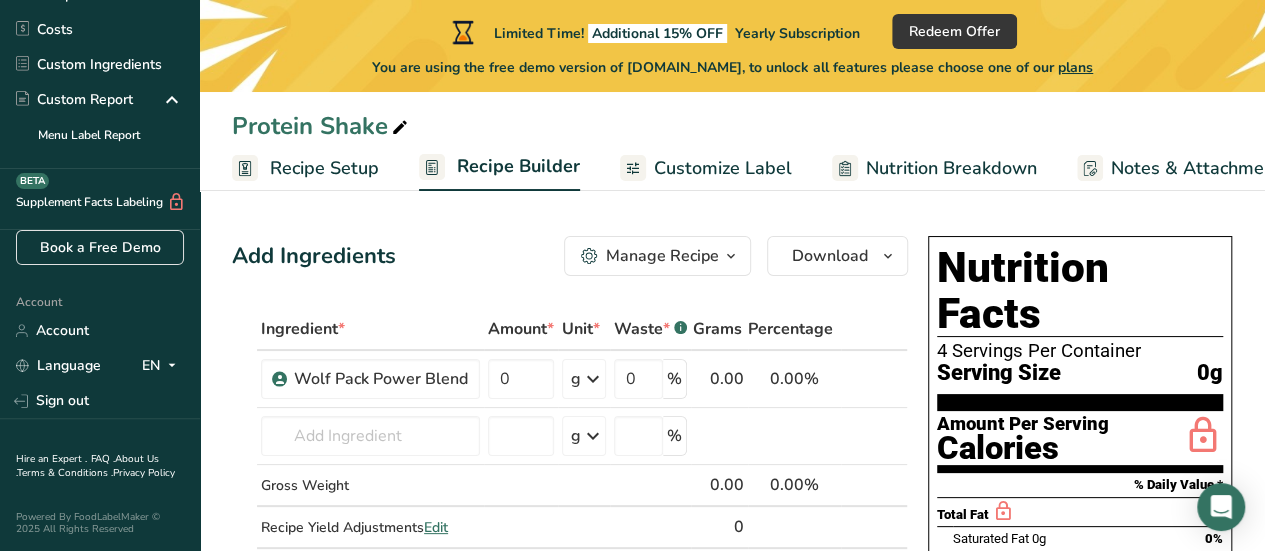 scroll, scrollTop: 0, scrollLeft: 0, axis: both 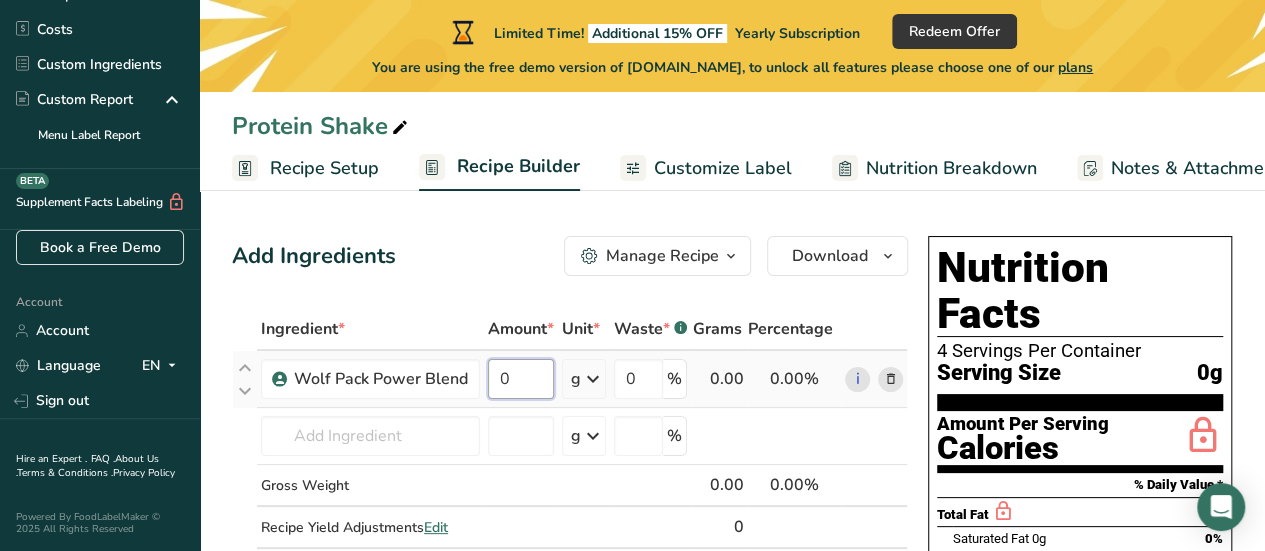 click on "0" at bounding box center (521, 379) 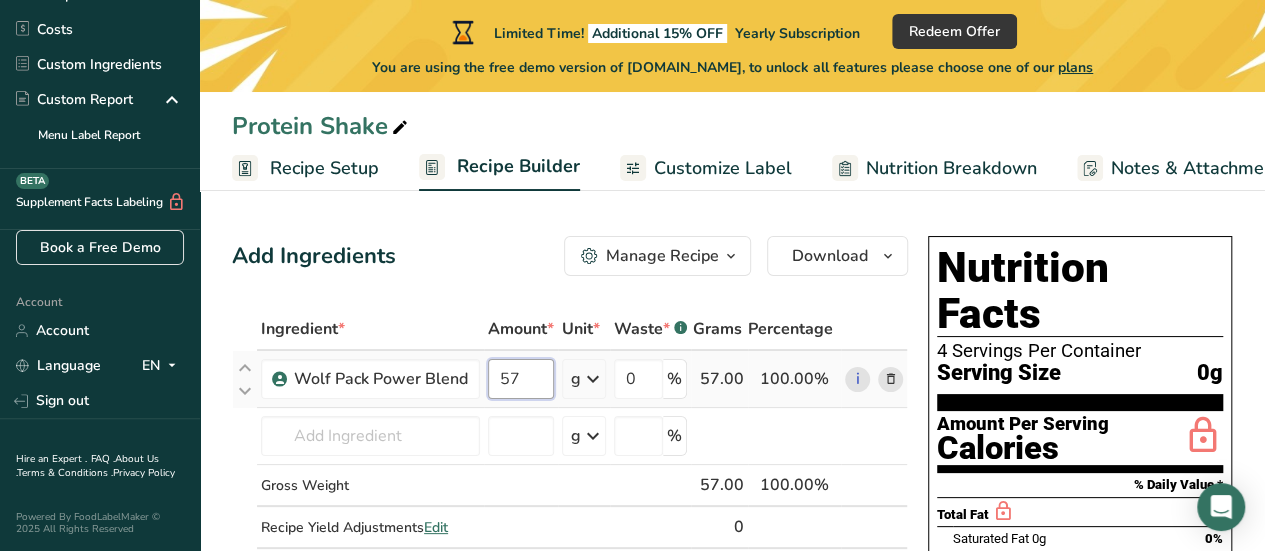 type on "57" 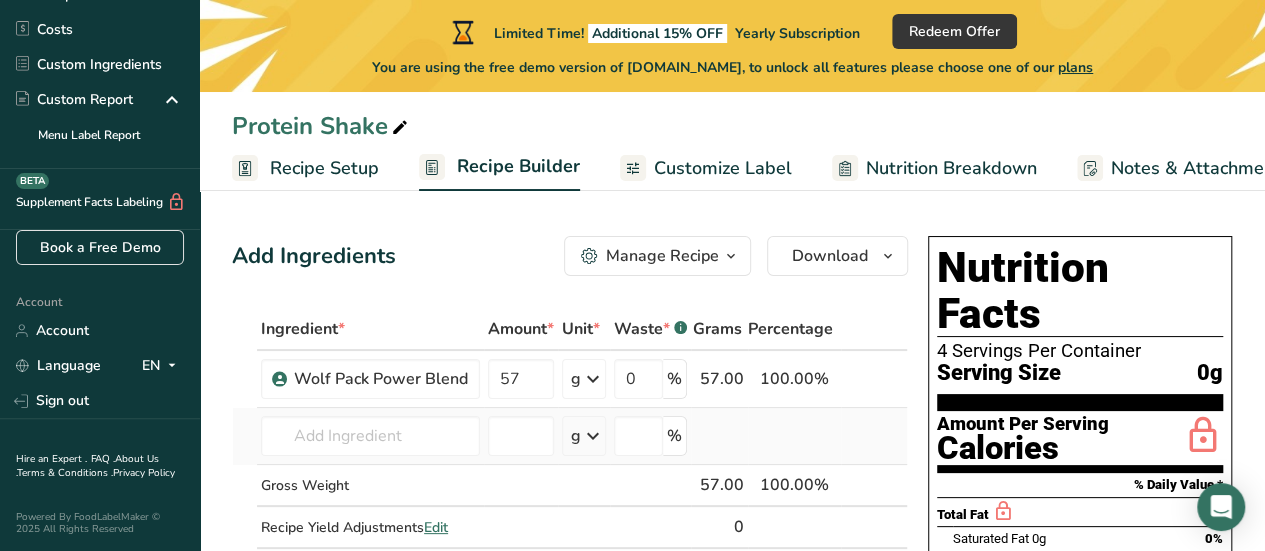 click on "Ingredient *
Amount *
Unit *
Waste *   .a-a{fill:#347362;}.b-a{fill:#fff;}          Grams
Percentage
Wolf Pack Power Blend
57
g
Portions
2 oz
Weight Units
g
kg
mg
See more
Volume Units
l
mL
fl oz
See more
0
%
57.00
100.00%
i
[GEOGRAPHIC_DATA] flour
Milk, whole, 3.25% milkfat, without added vitamin A and [MEDICAL_DATA]
Beef, tenderloin, steak, separable lean only, trimmed to 1/8" fat, all grades, raw
Beef, grass-fed, strip steaks, lean only, raw
g" at bounding box center [570, 449] 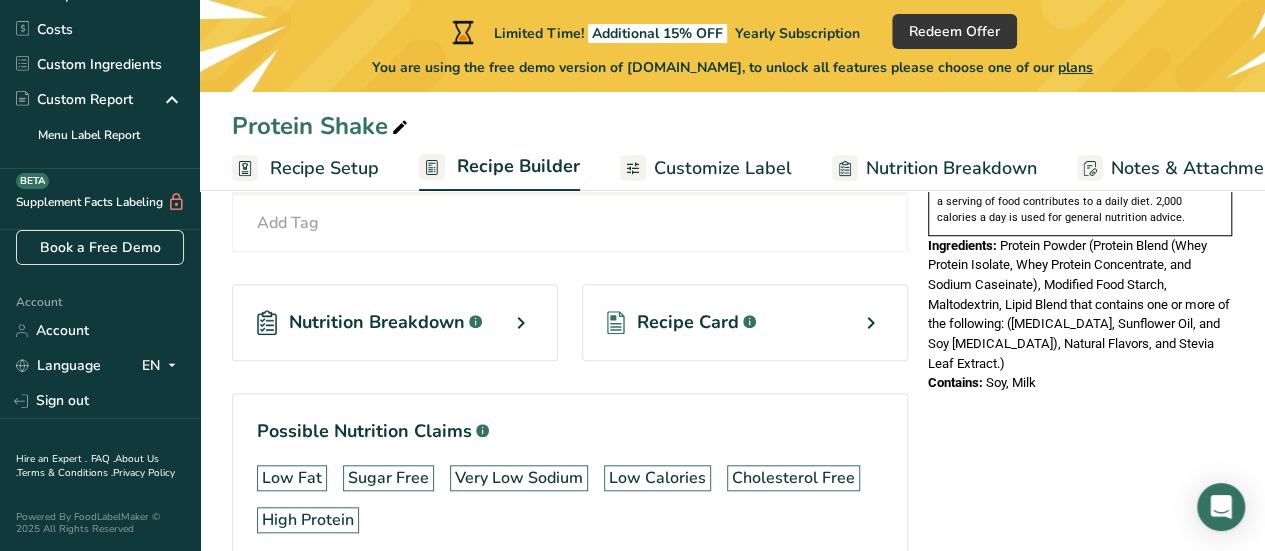 scroll, scrollTop: 798, scrollLeft: 0, axis: vertical 